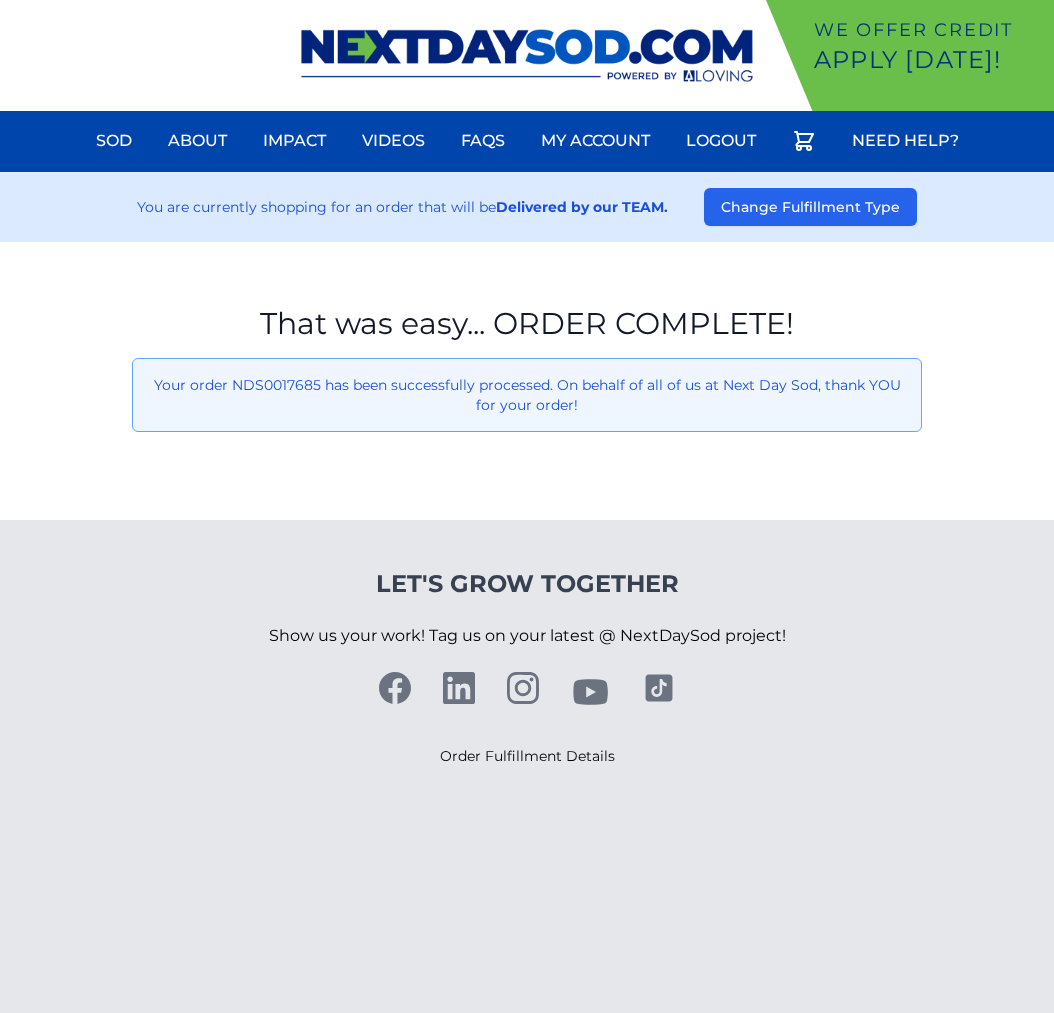scroll, scrollTop: 0, scrollLeft: 0, axis: both 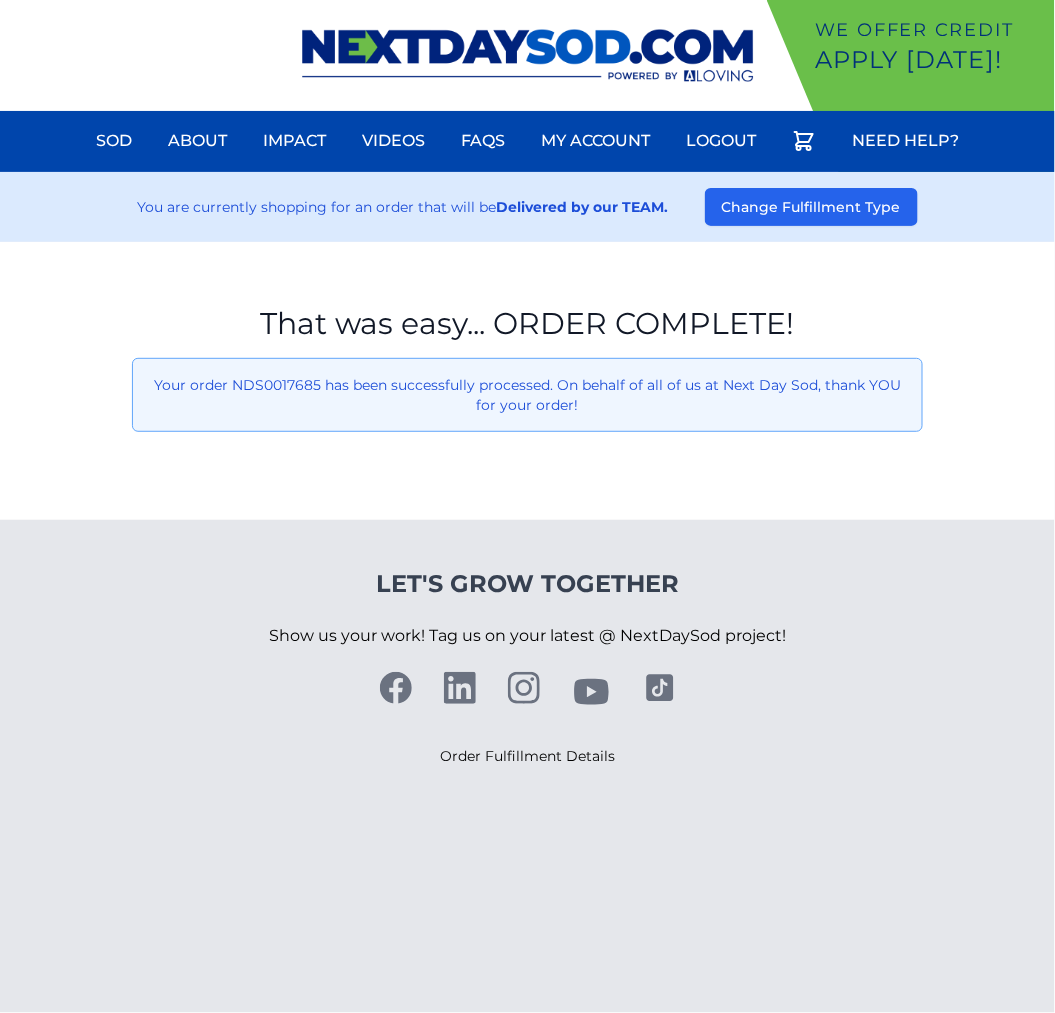 drag, startPoint x: 191, startPoint y: 584, endPoint x: 137, endPoint y: 337, distance: 252.83394 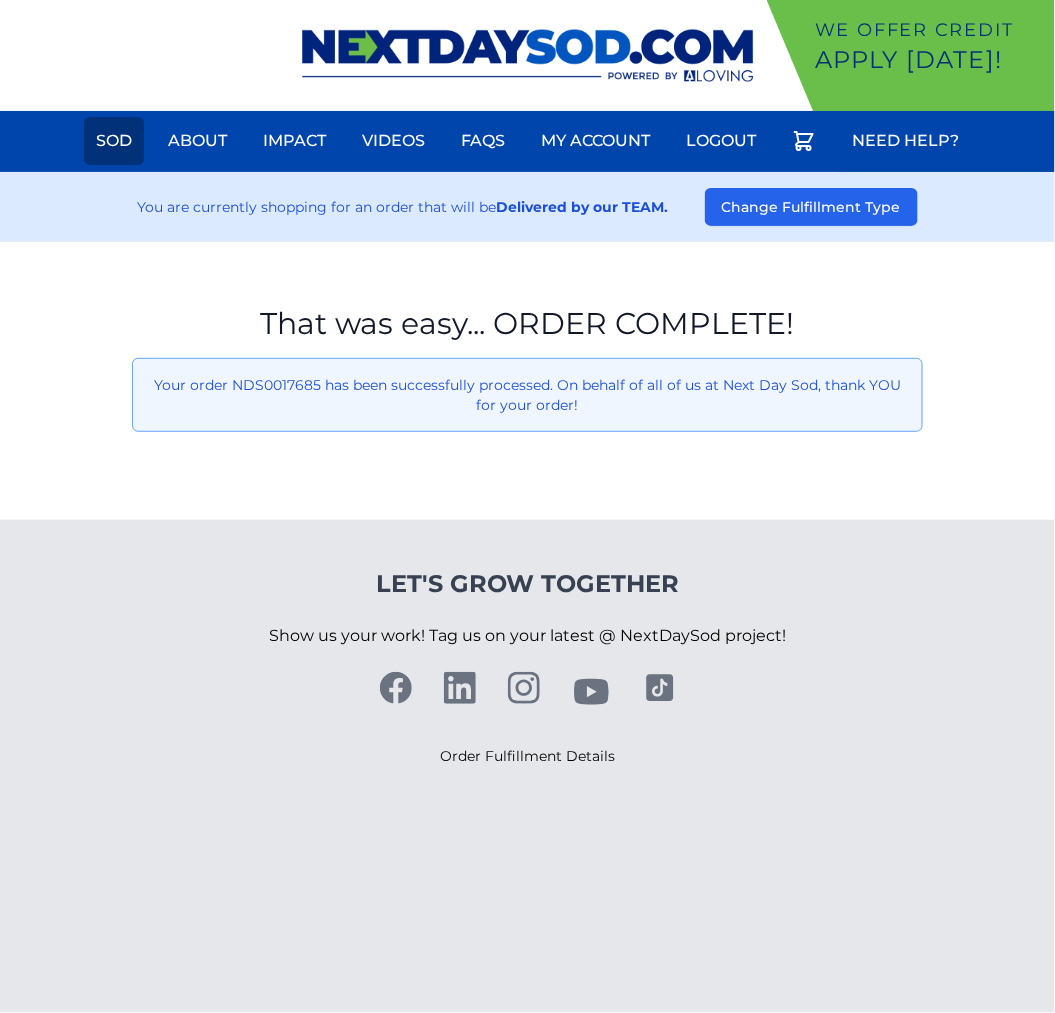 click on "Sod" at bounding box center [114, 141] 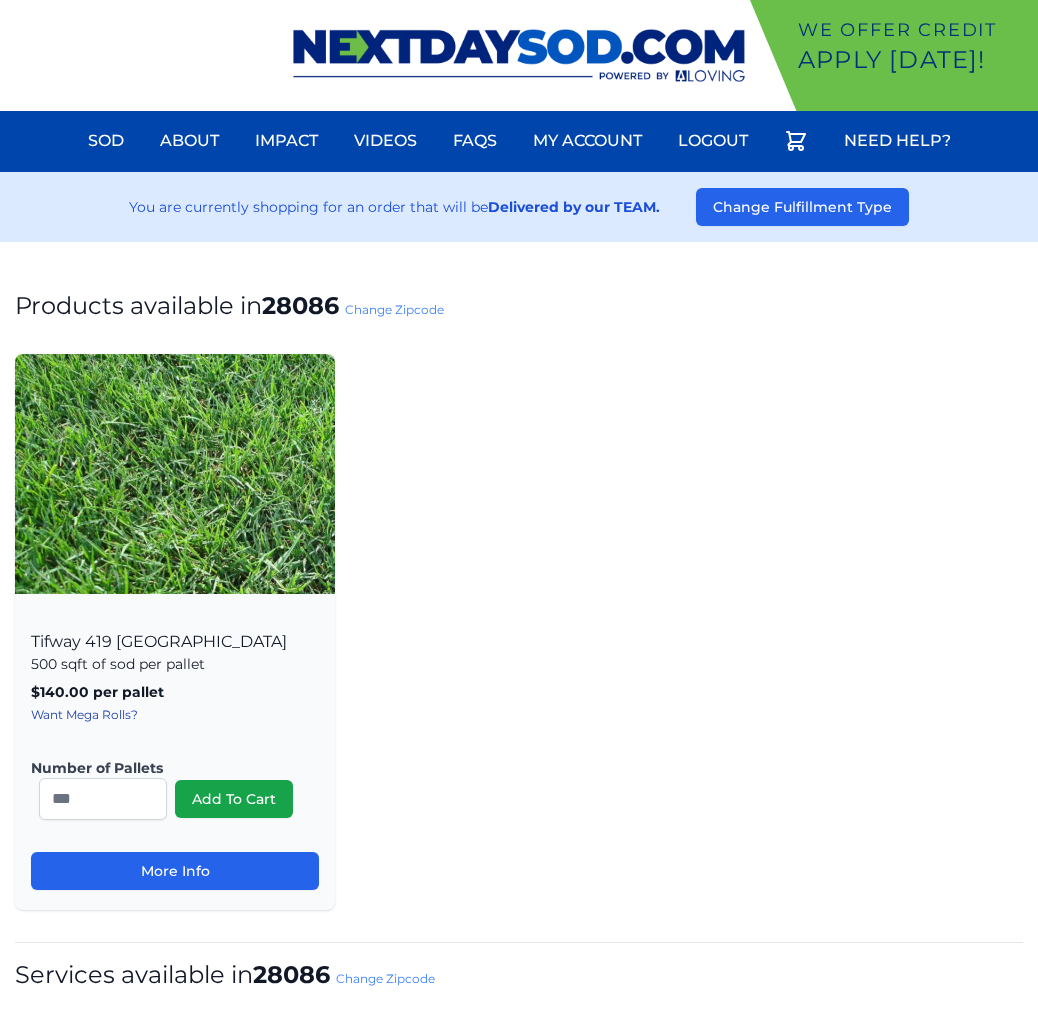 scroll, scrollTop: 0, scrollLeft: 0, axis: both 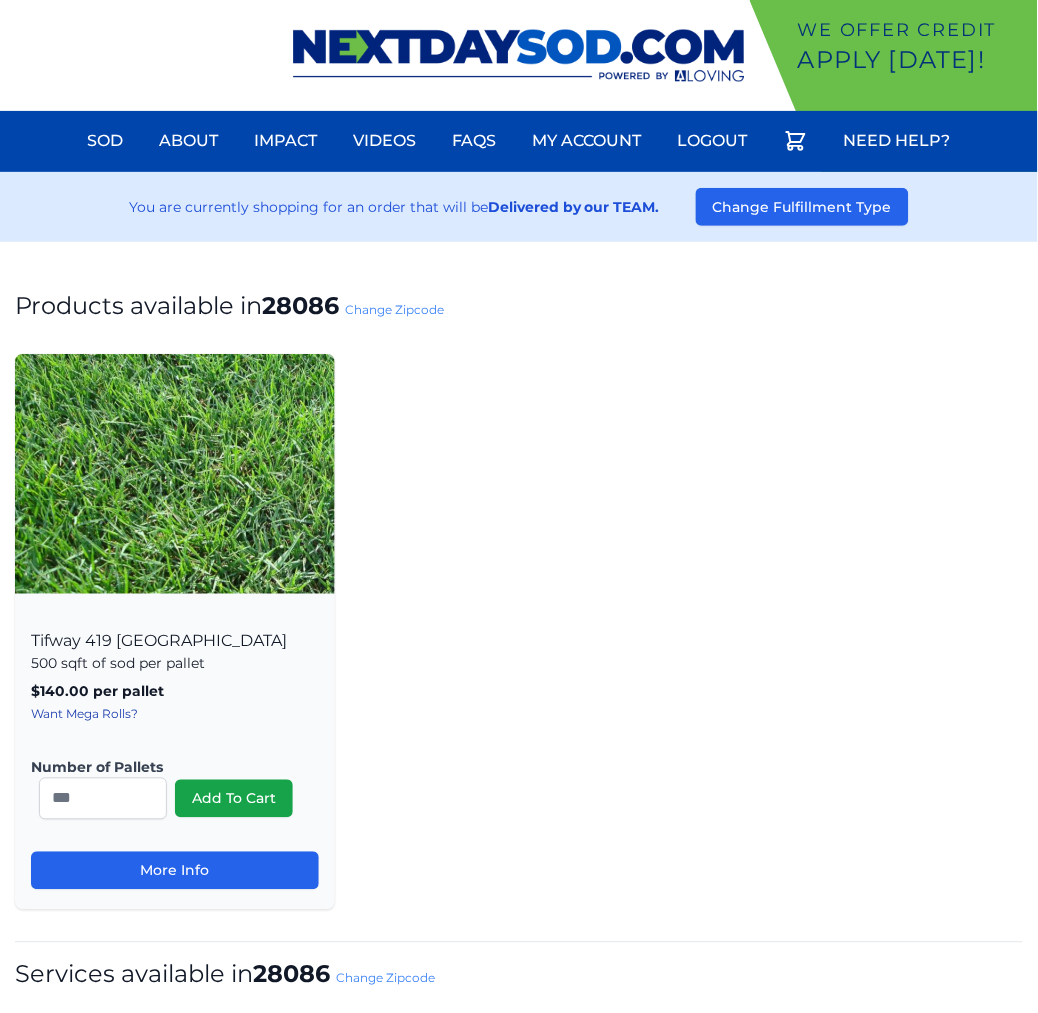 click on "Change Zipcode" at bounding box center [394, 309] 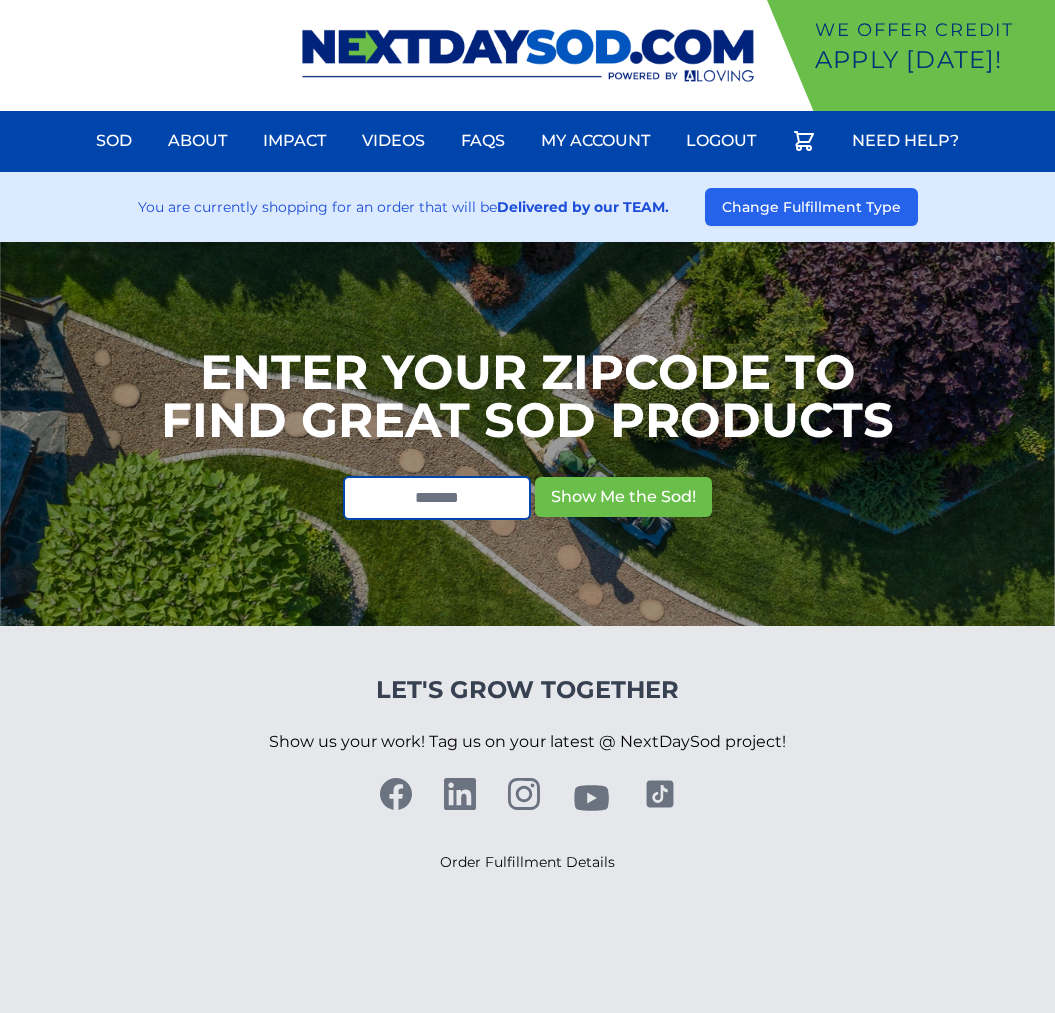 scroll, scrollTop: 0, scrollLeft: 0, axis: both 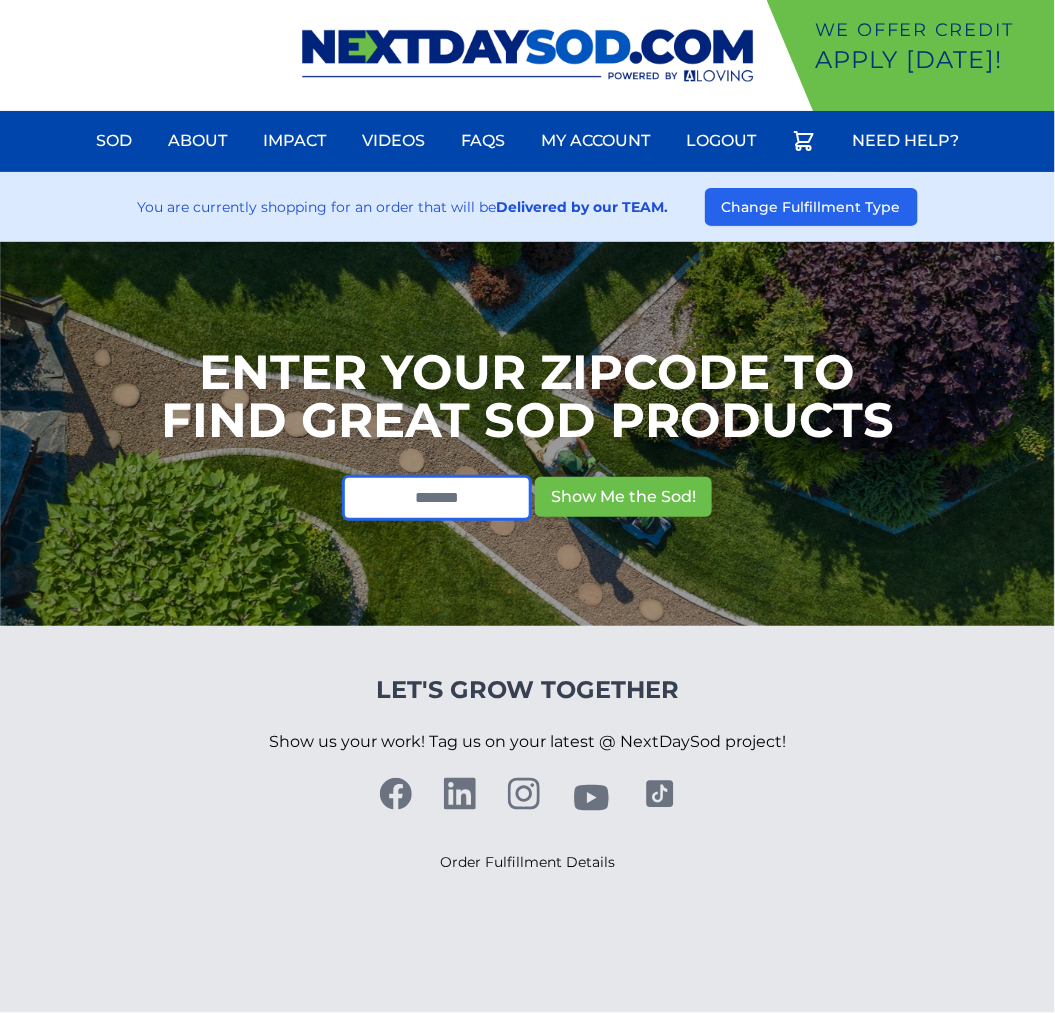 click at bounding box center (437, 498) 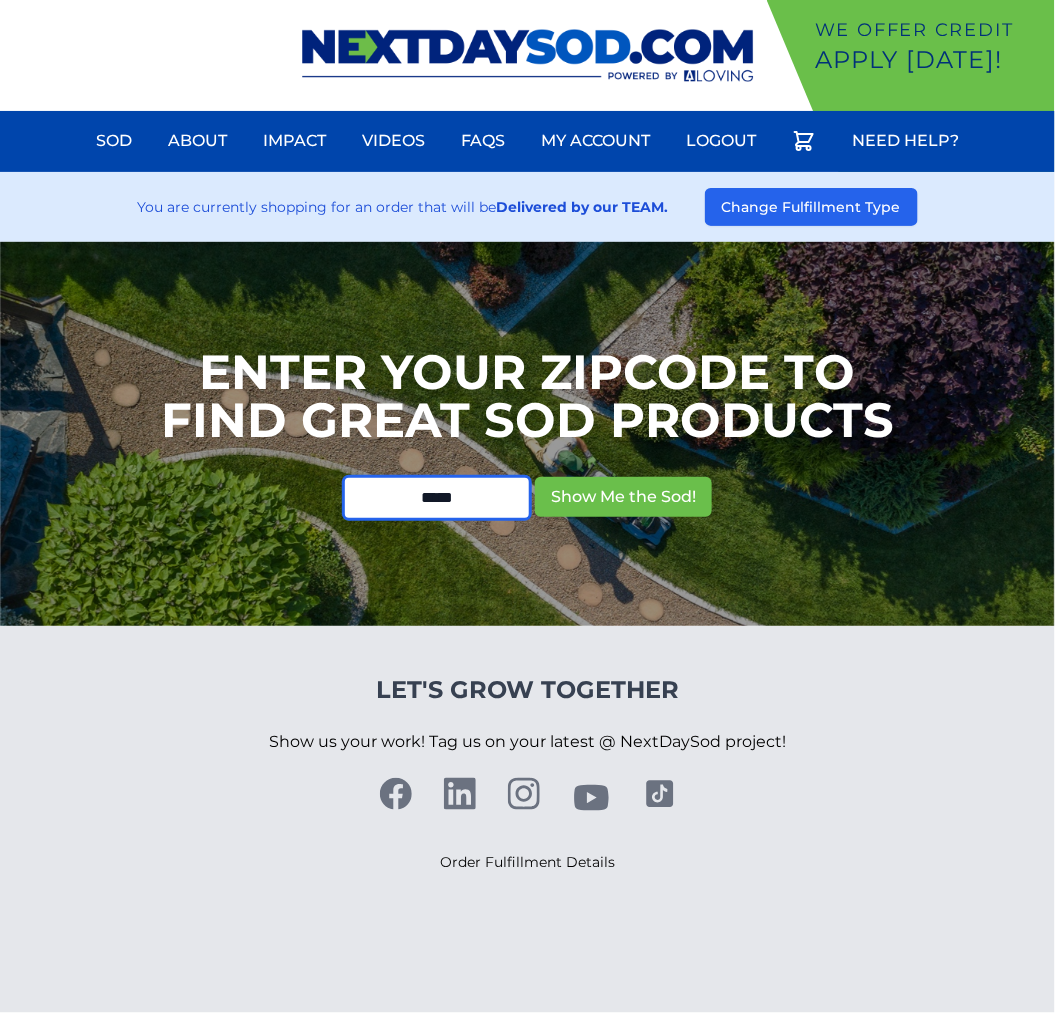 type on "*****" 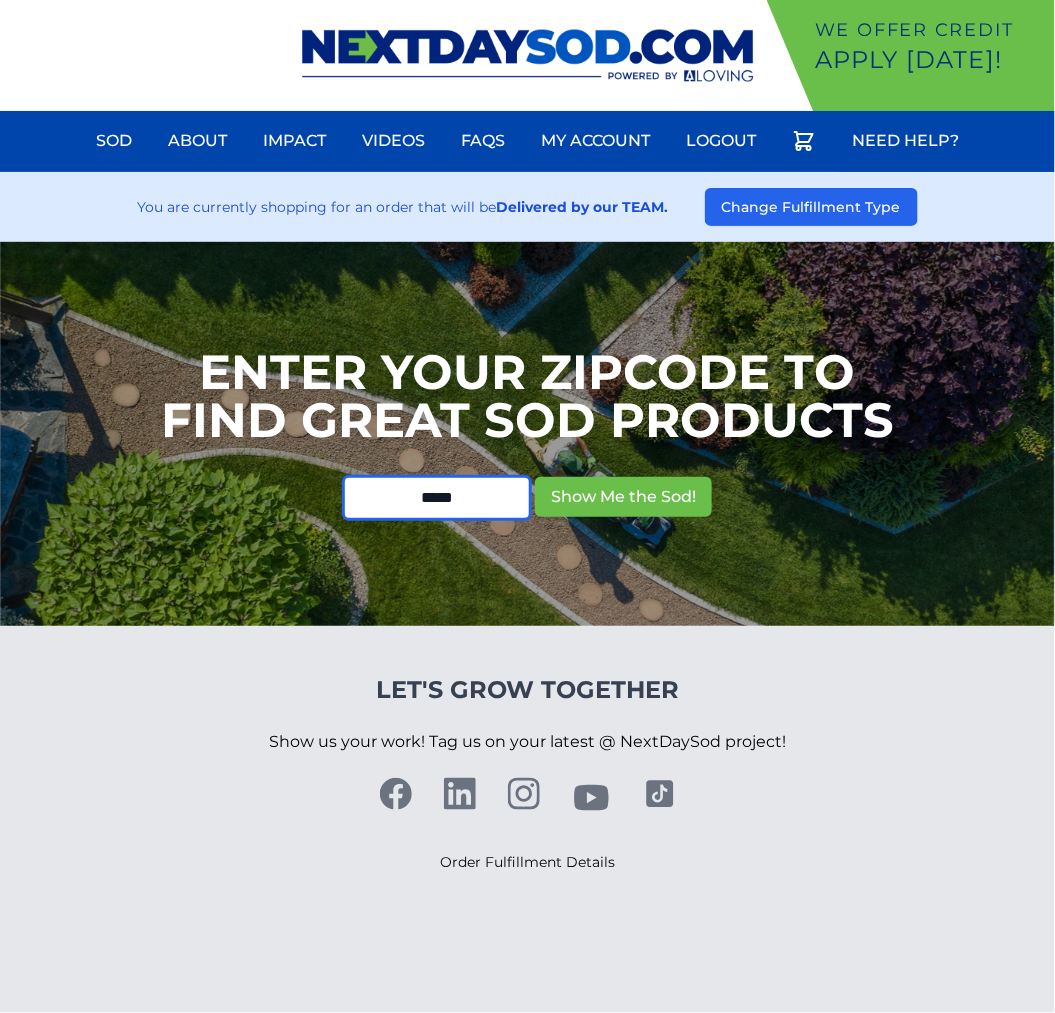 click on "Show Me the Sod!" at bounding box center (623, 497) 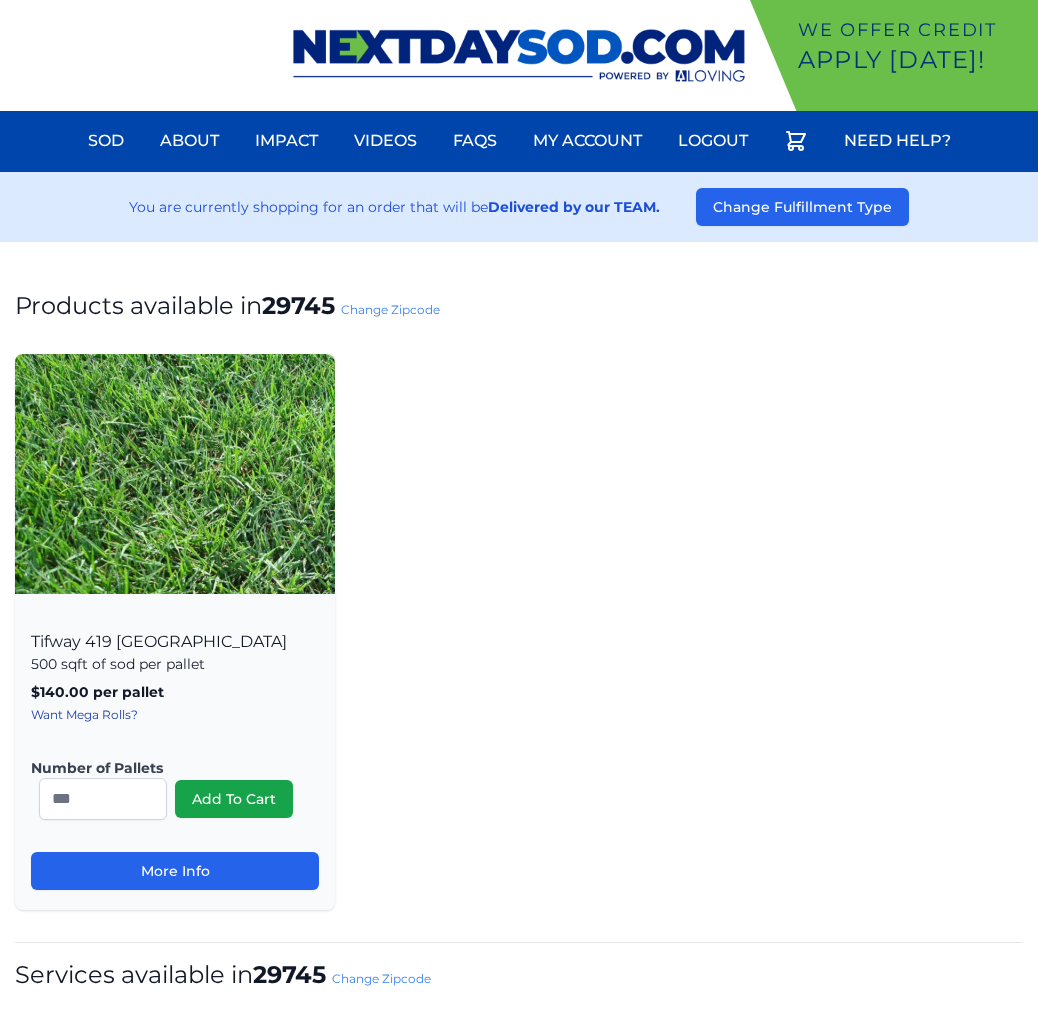 scroll, scrollTop: 0, scrollLeft: 0, axis: both 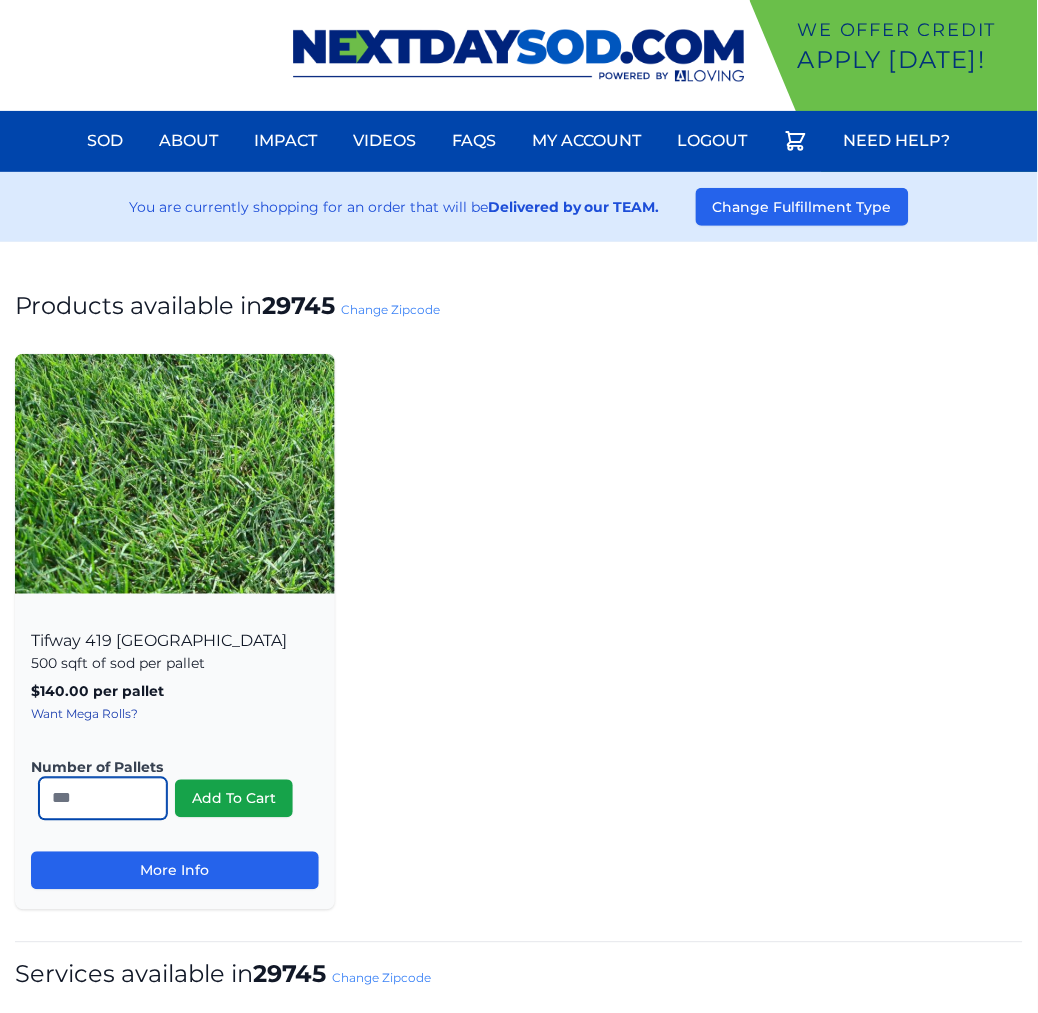 click on "*" at bounding box center [103, 799] 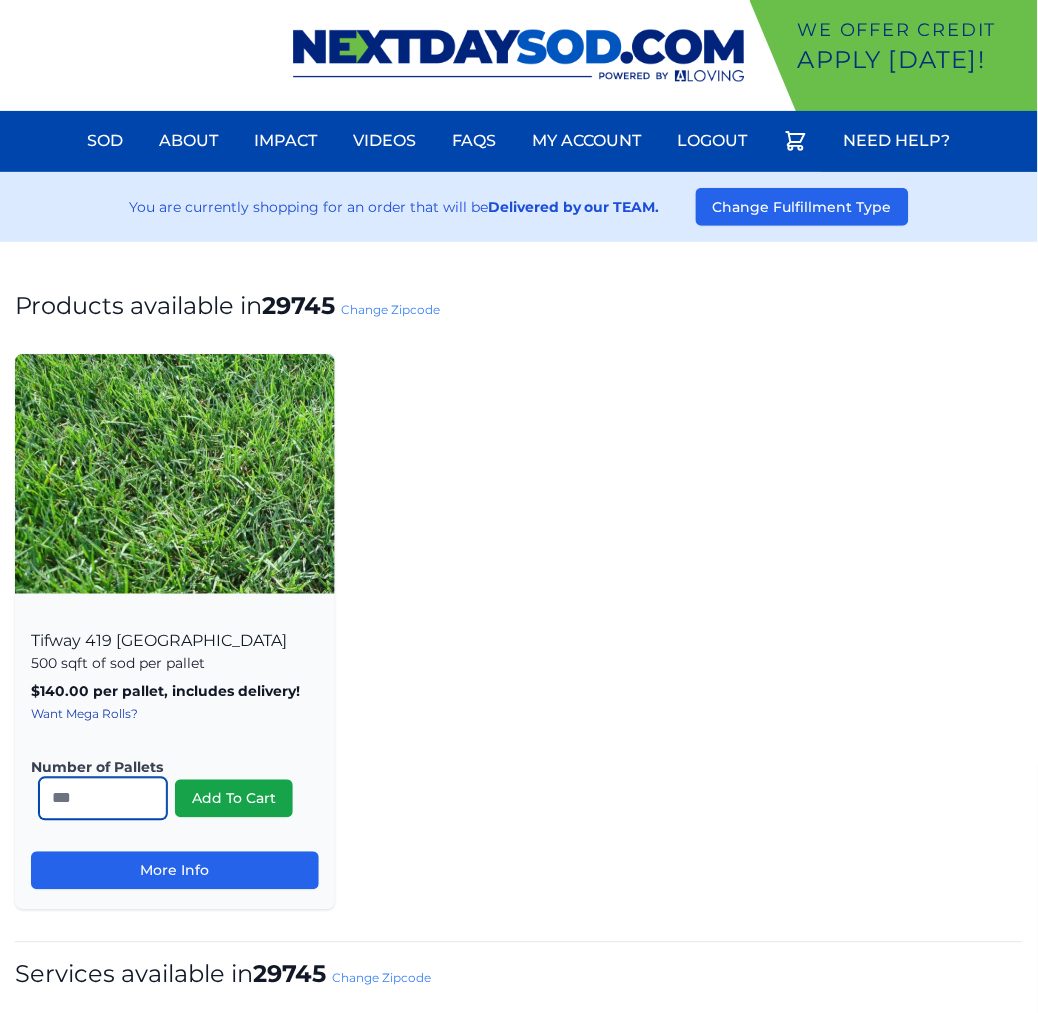 type on "**" 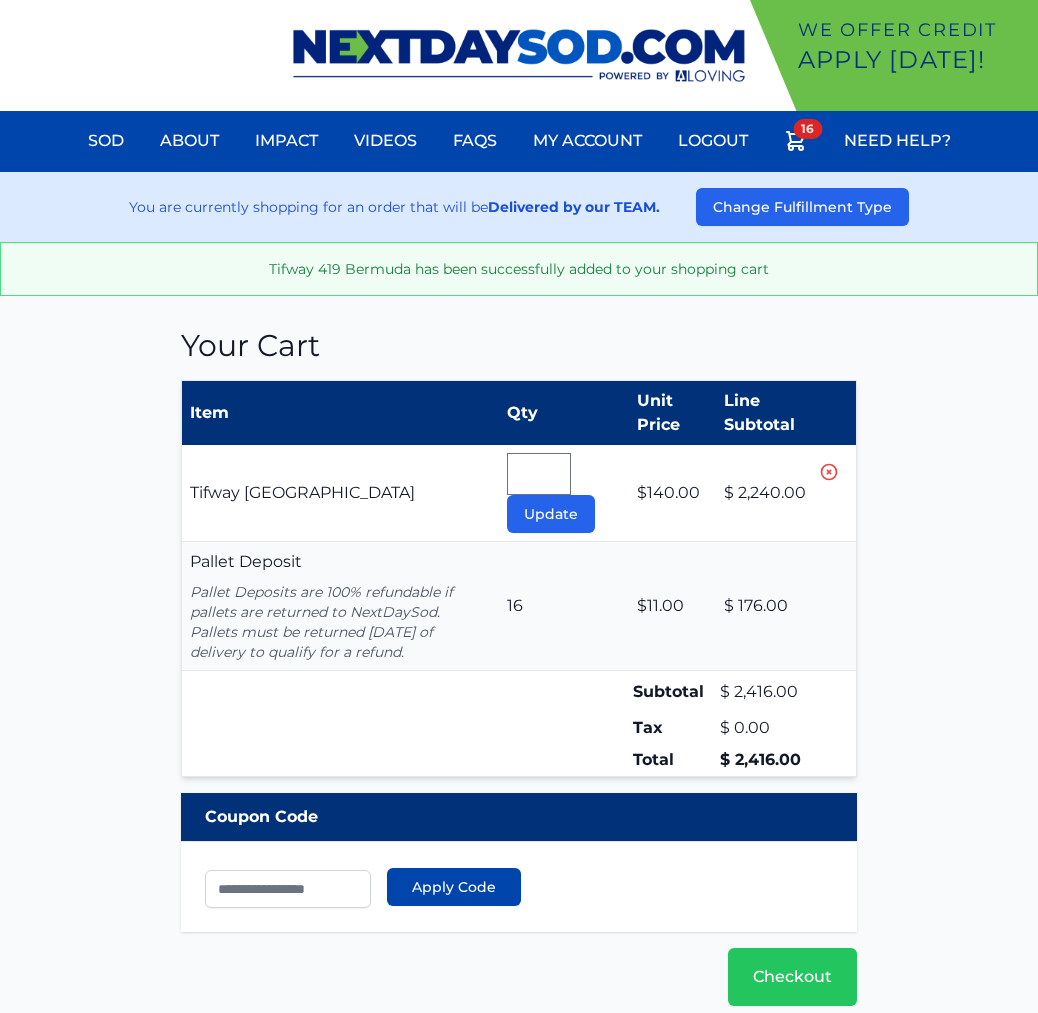 scroll, scrollTop: 0, scrollLeft: 0, axis: both 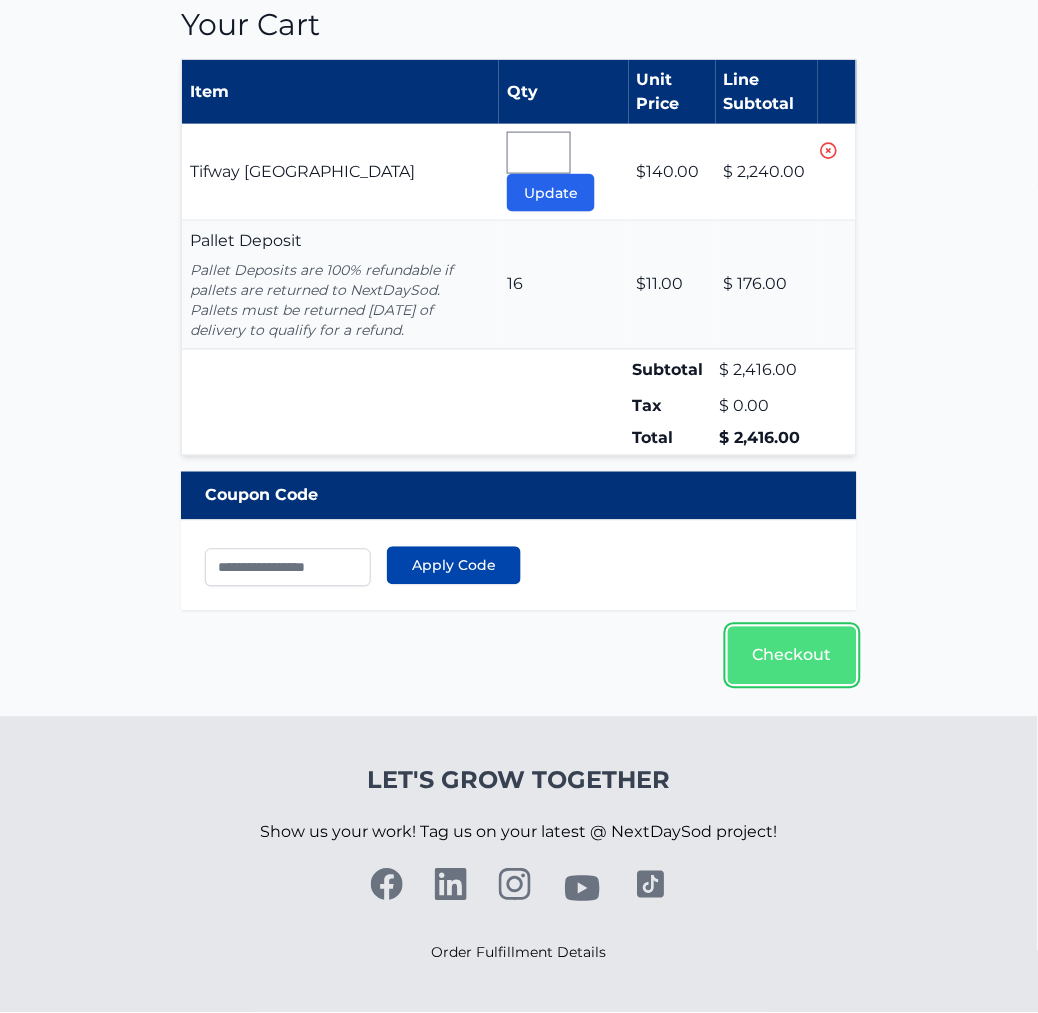 click on "Checkout" at bounding box center [792, 656] 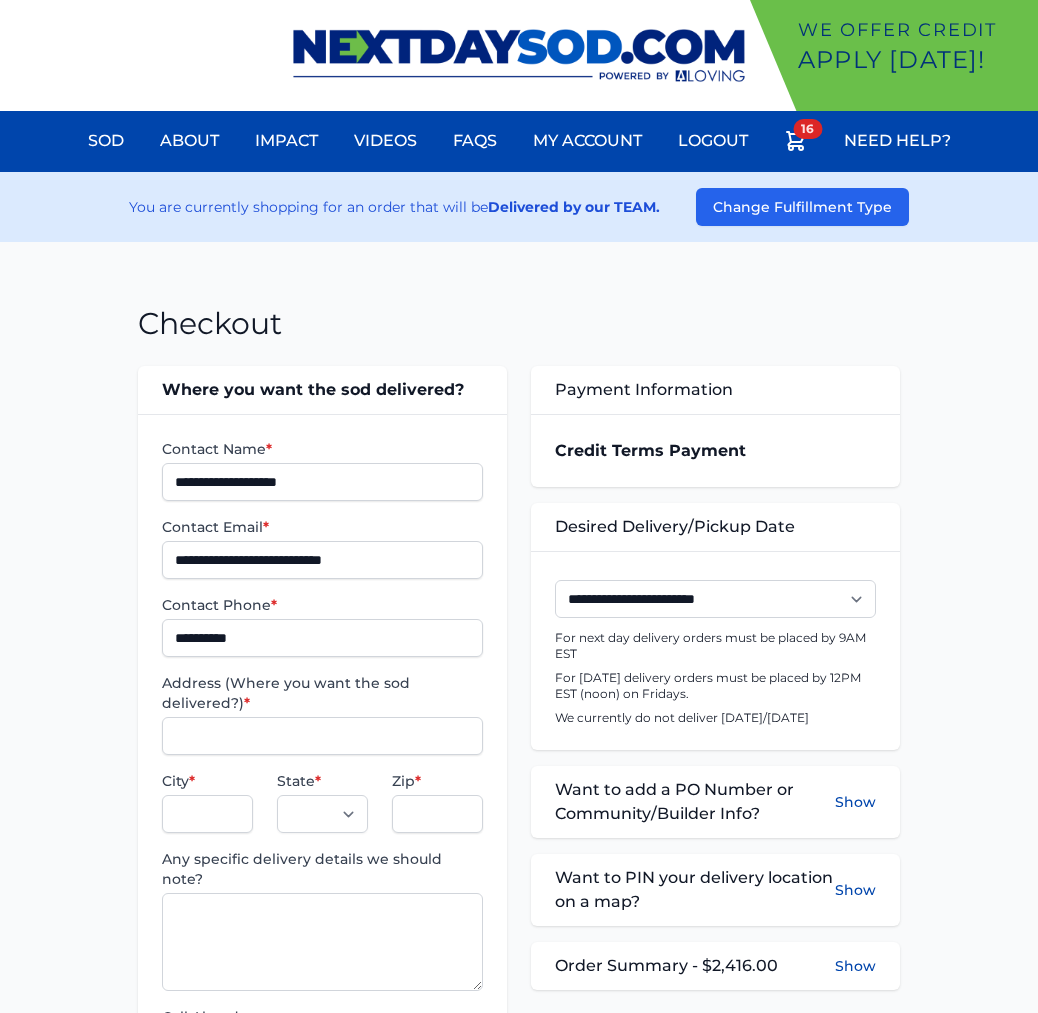scroll, scrollTop: 0, scrollLeft: 0, axis: both 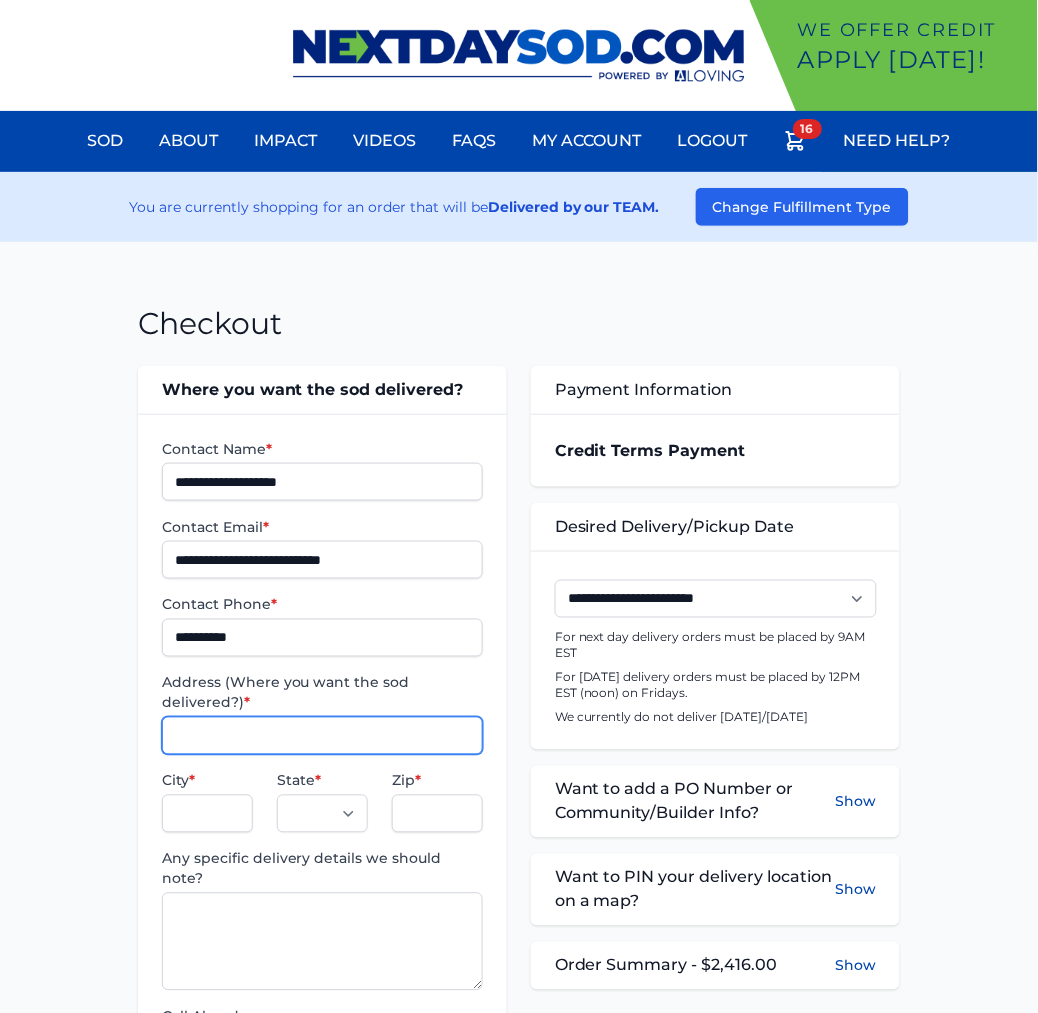 click on "Address (Where you want the sod delivered?)
*" at bounding box center [322, 736] 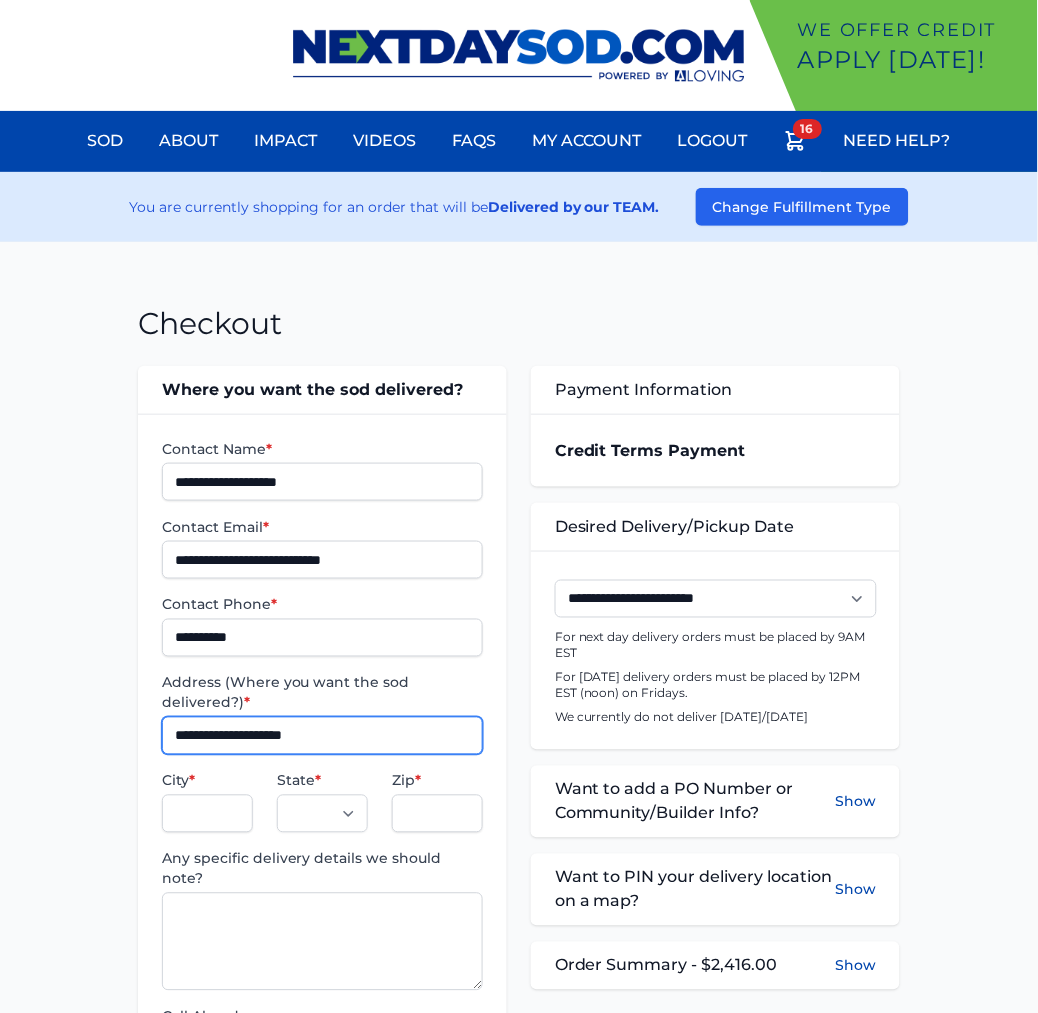 type on "**********" 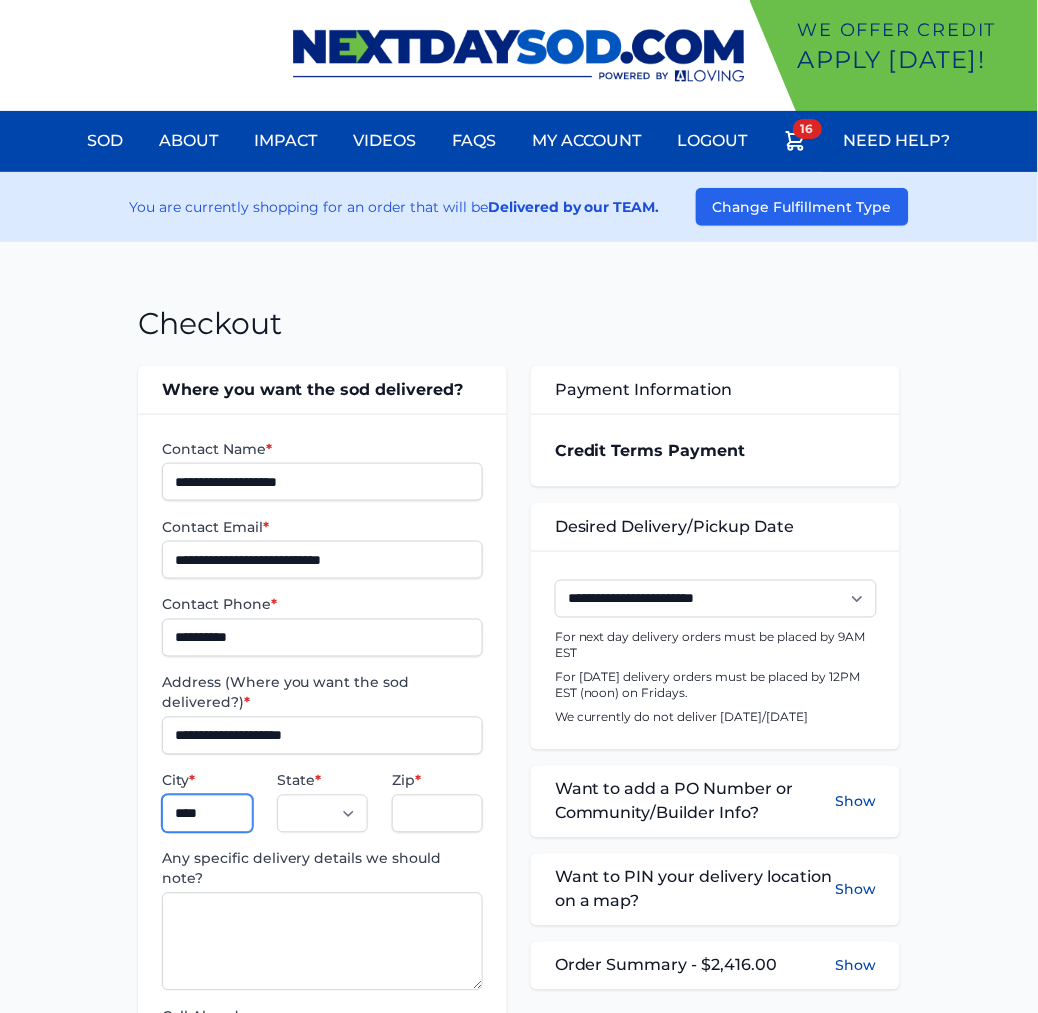 type on "****" 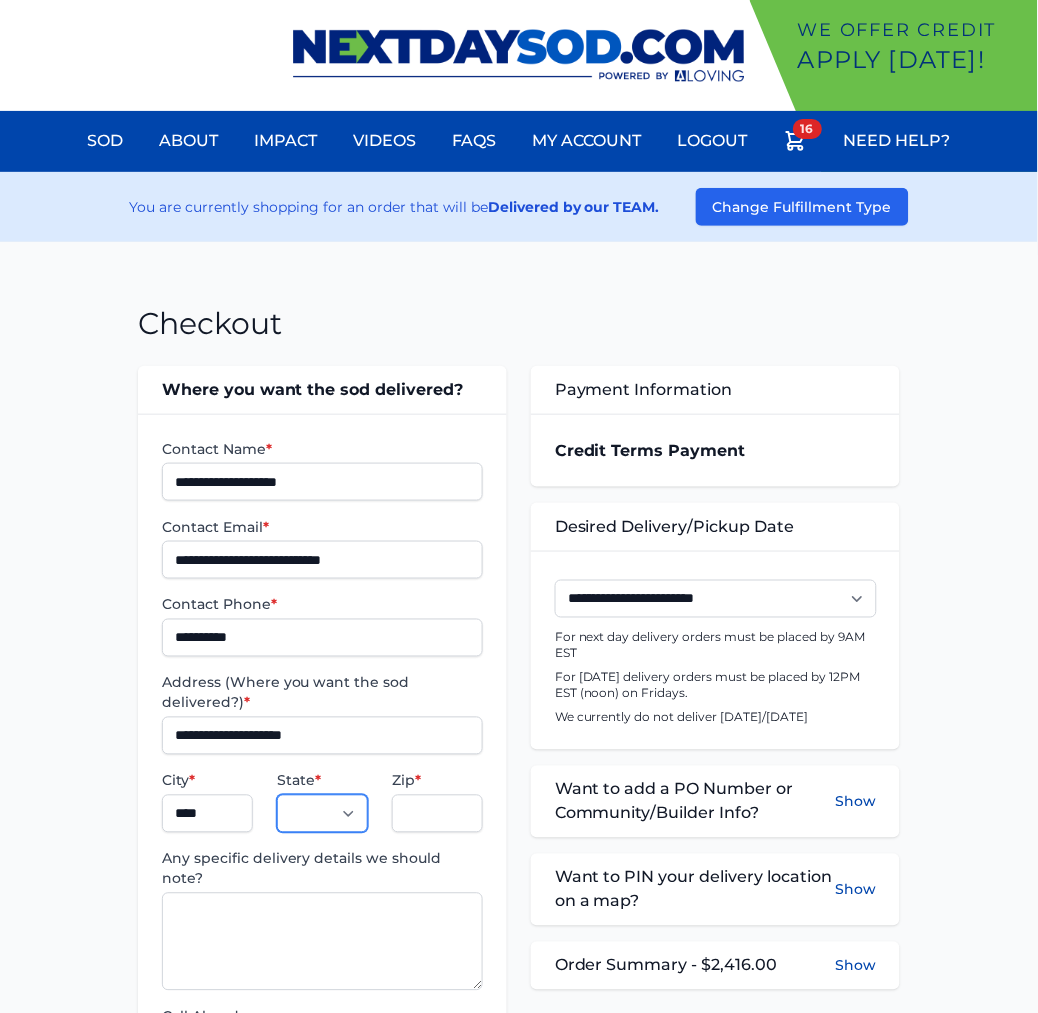select on "**" 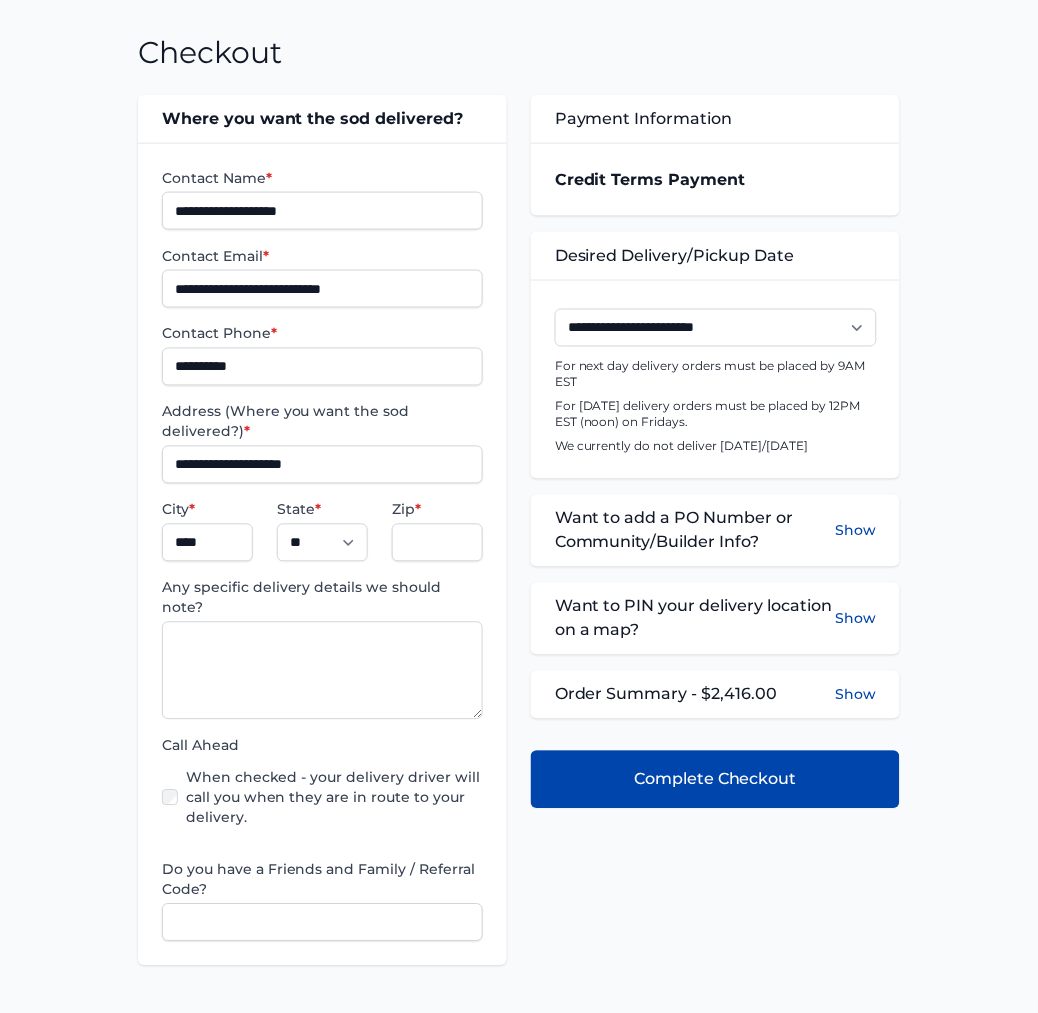 scroll, scrollTop: 333, scrollLeft: 0, axis: vertical 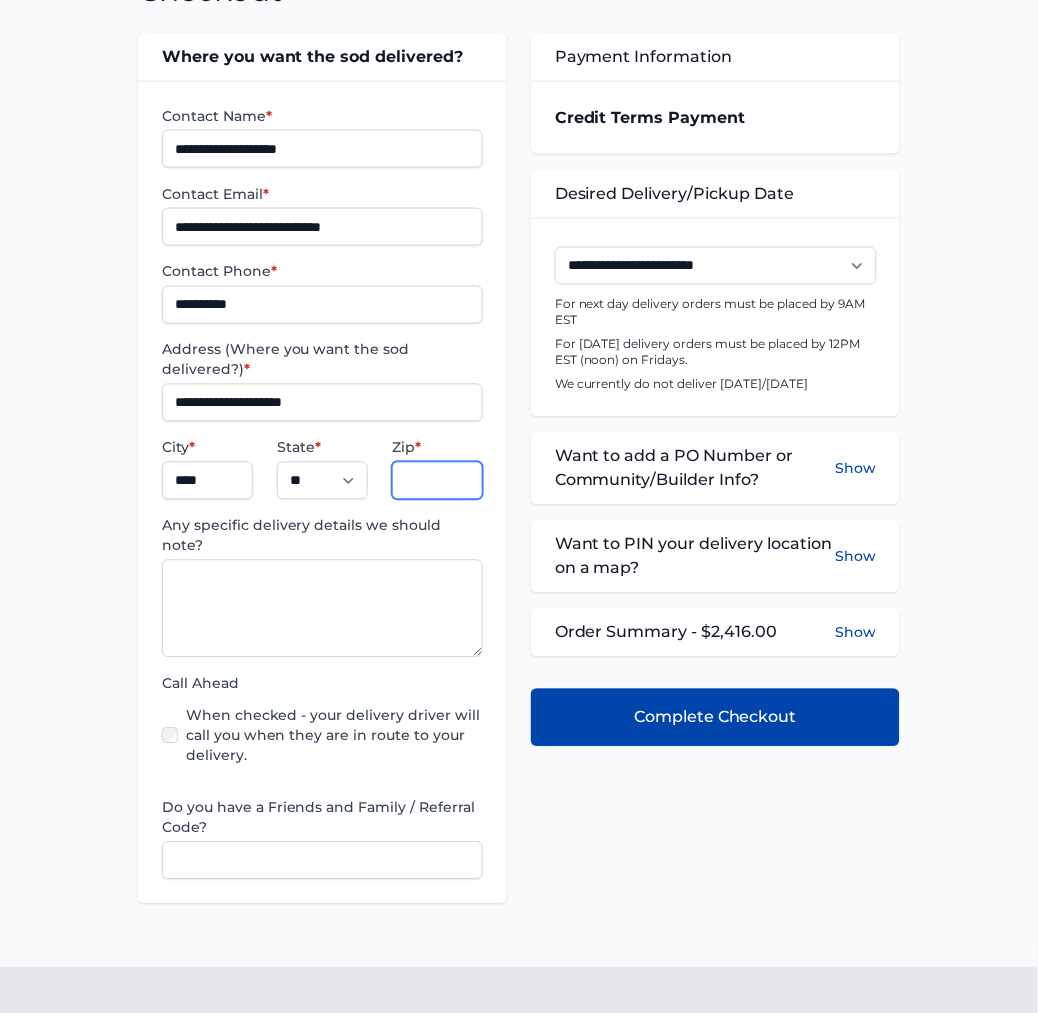 click on "Zip
*" at bounding box center [437, 481] 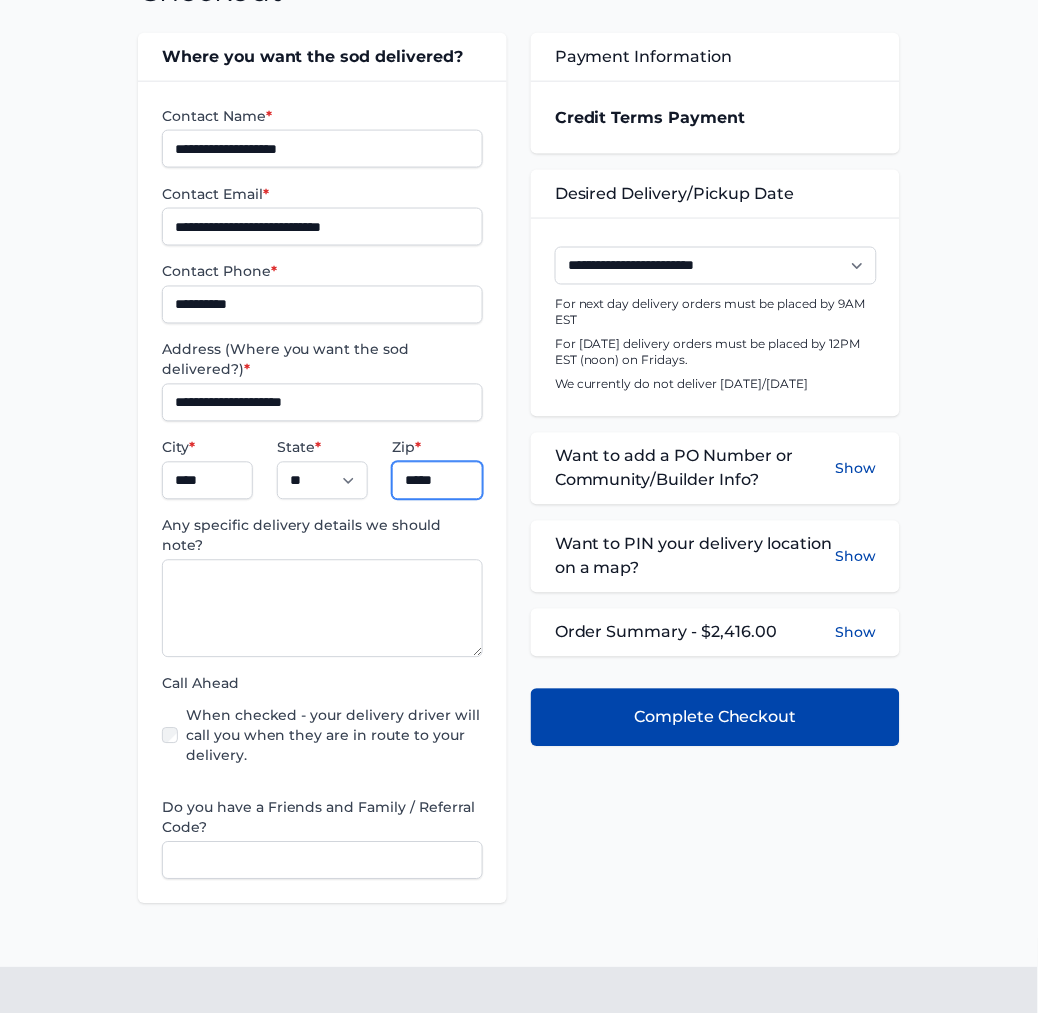type on "*****" 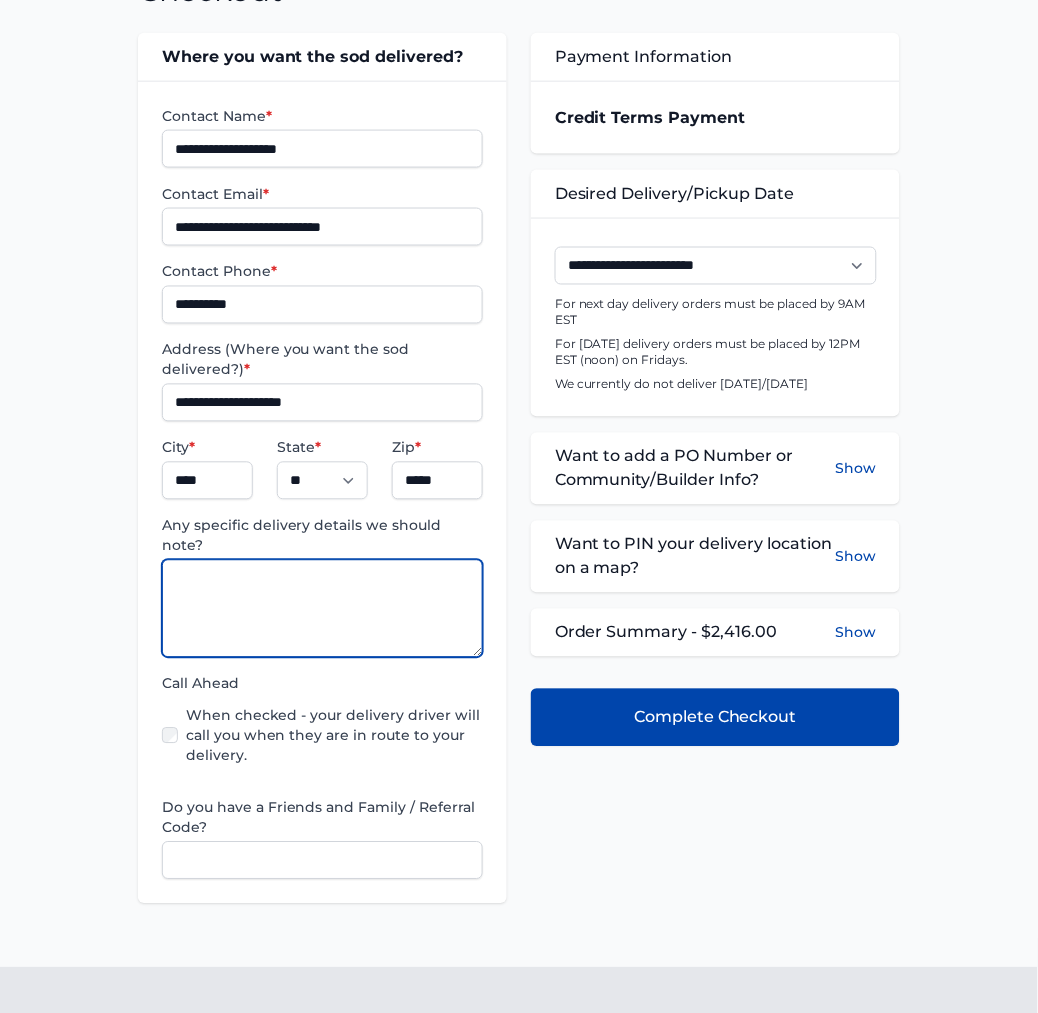 click at bounding box center [322, 609] 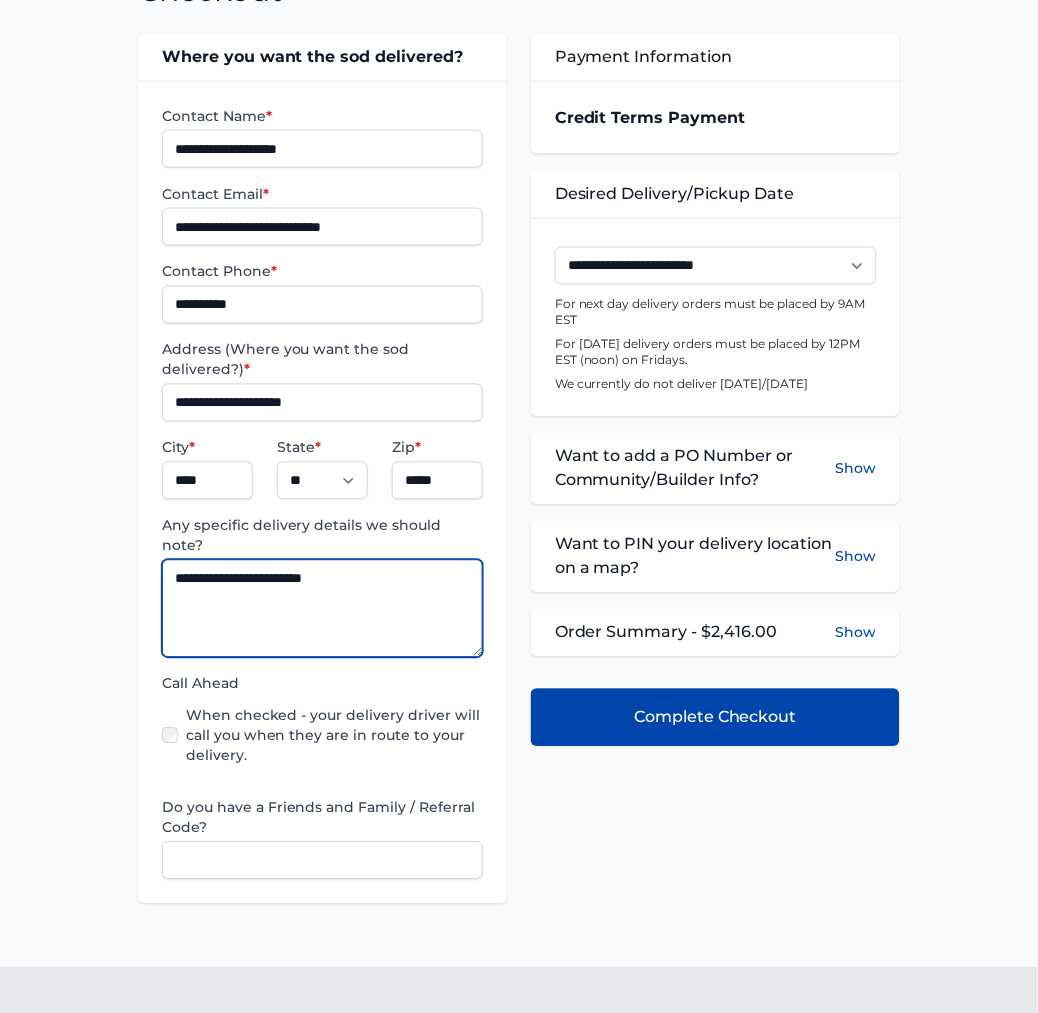 type on "**********" 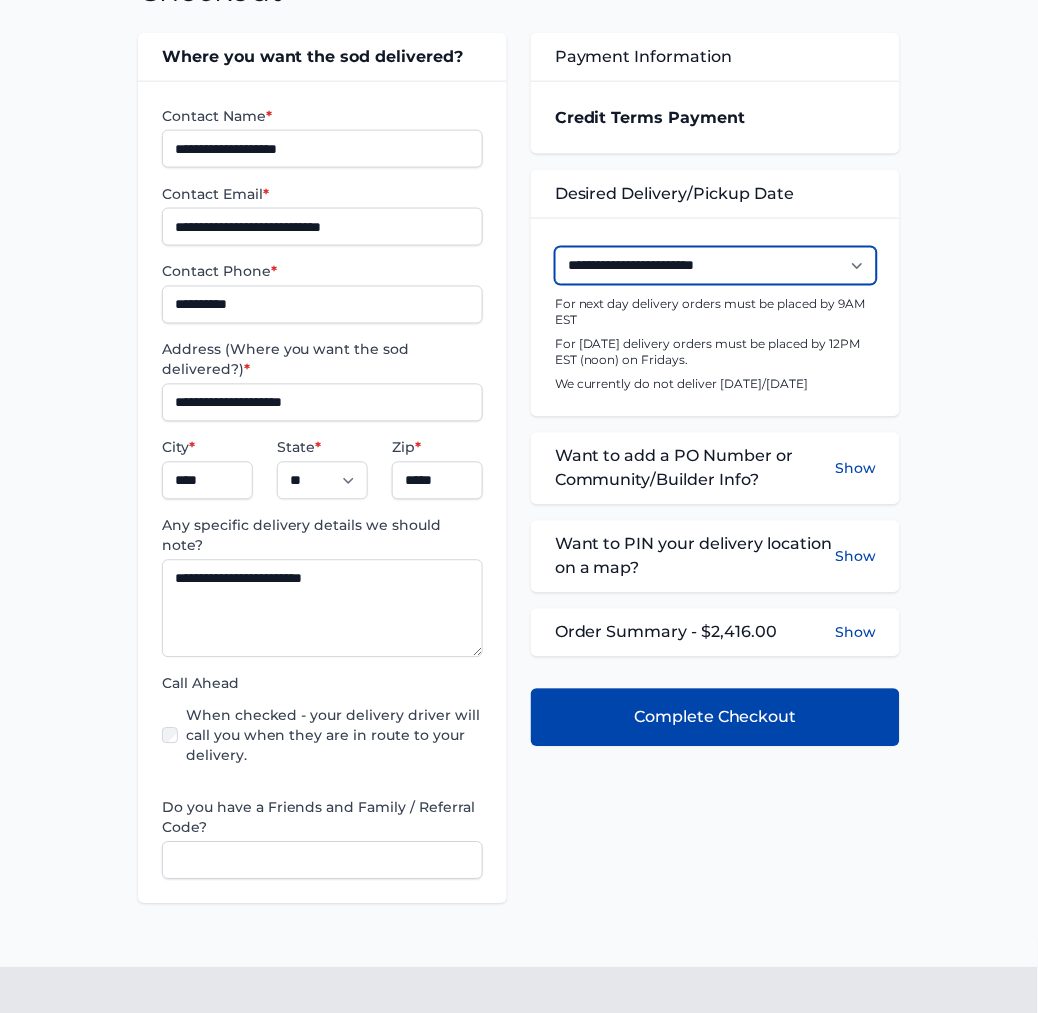 click on "**********" at bounding box center (716, 266) 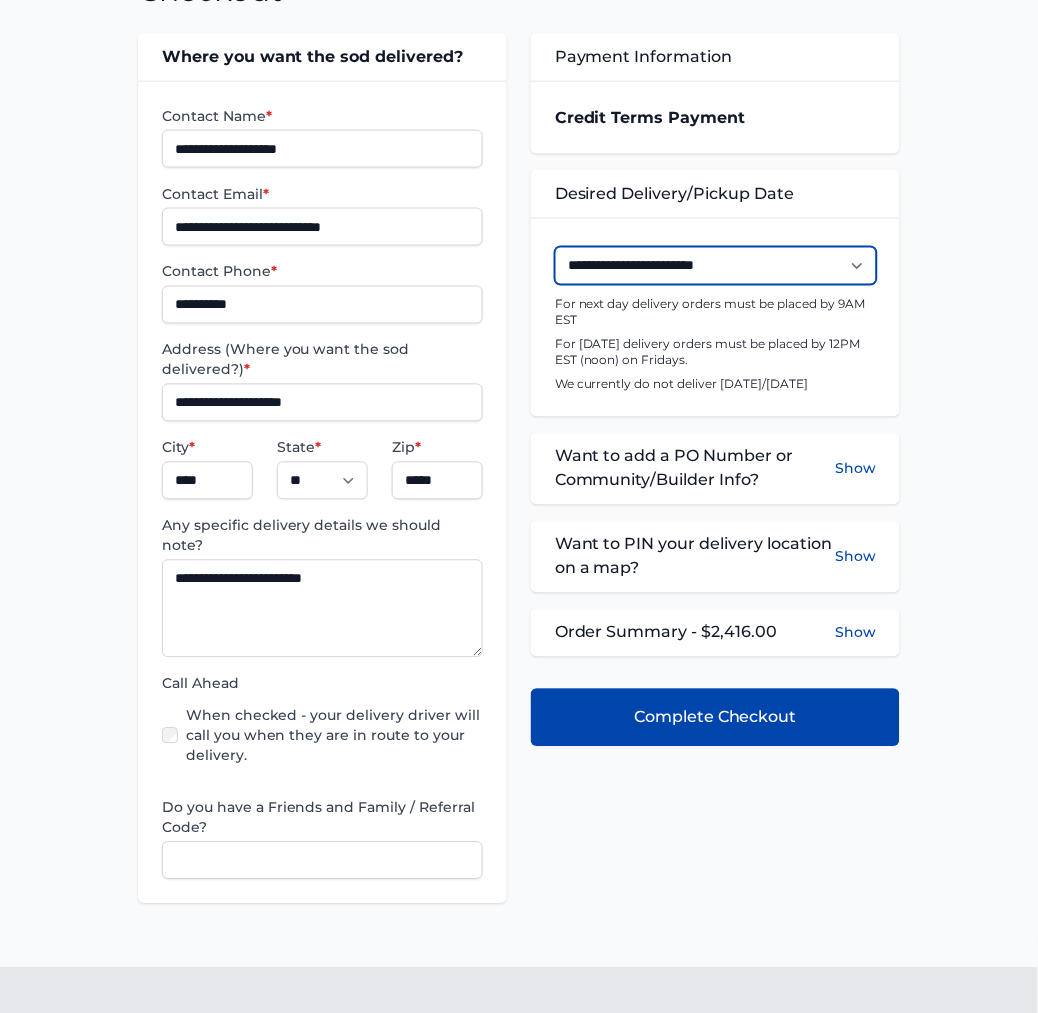 select on "**********" 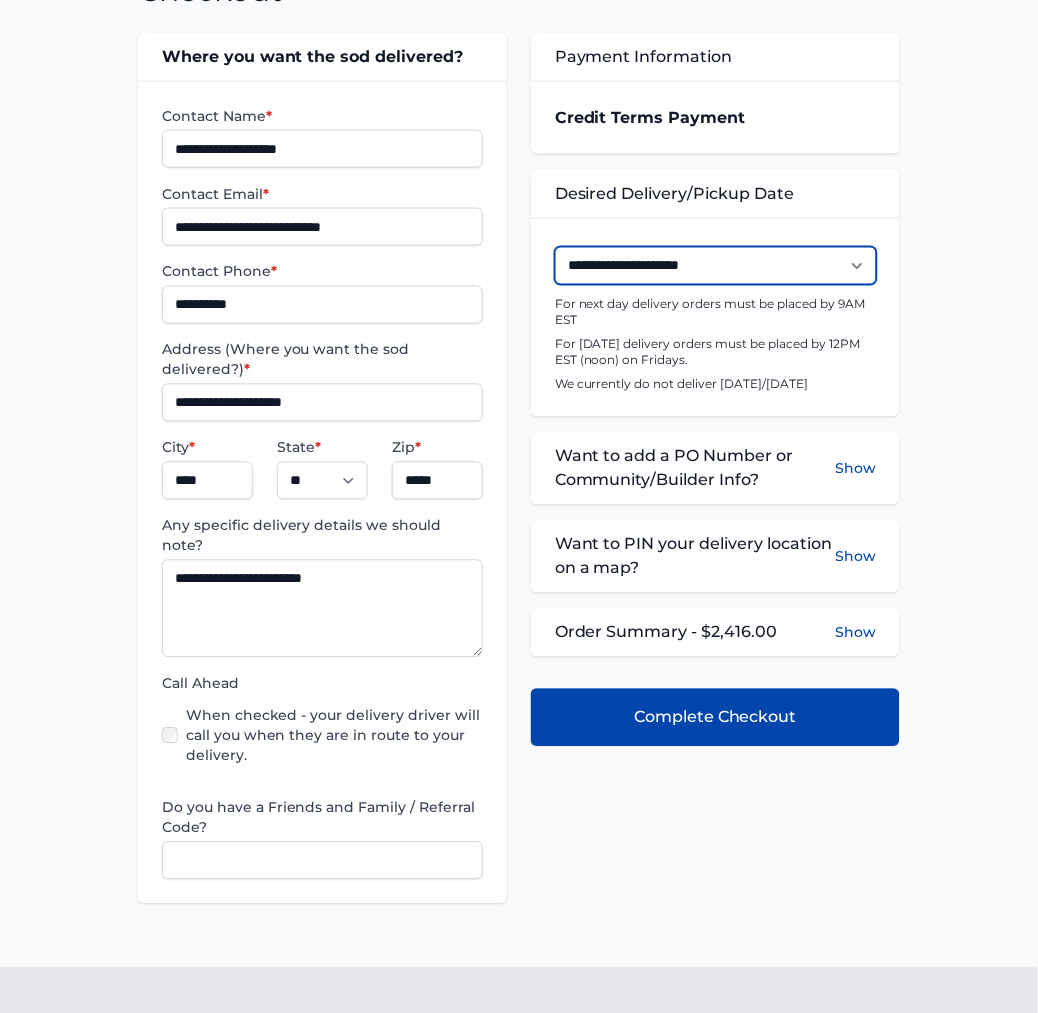 click on "**********" at bounding box center [716, 266] 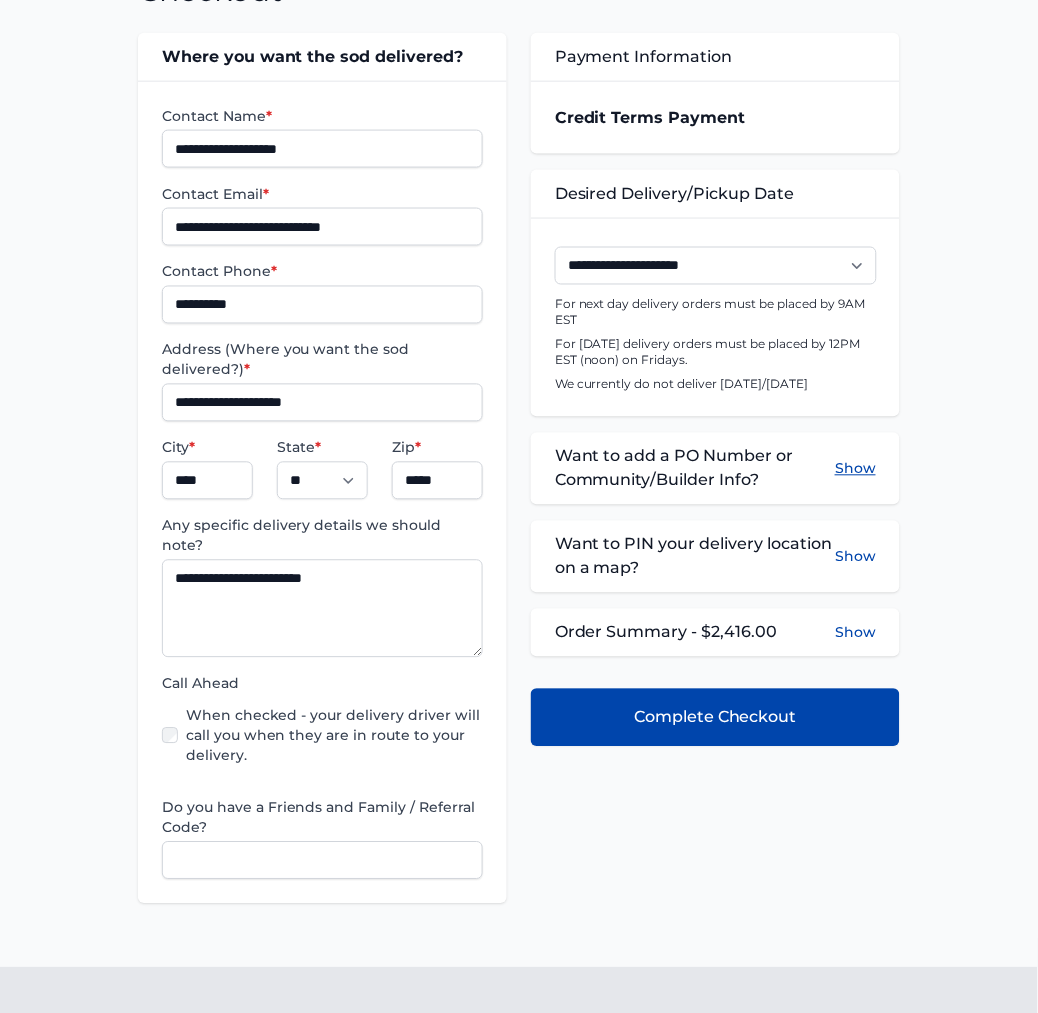 click on "Show" at bounding box center (855, 469) 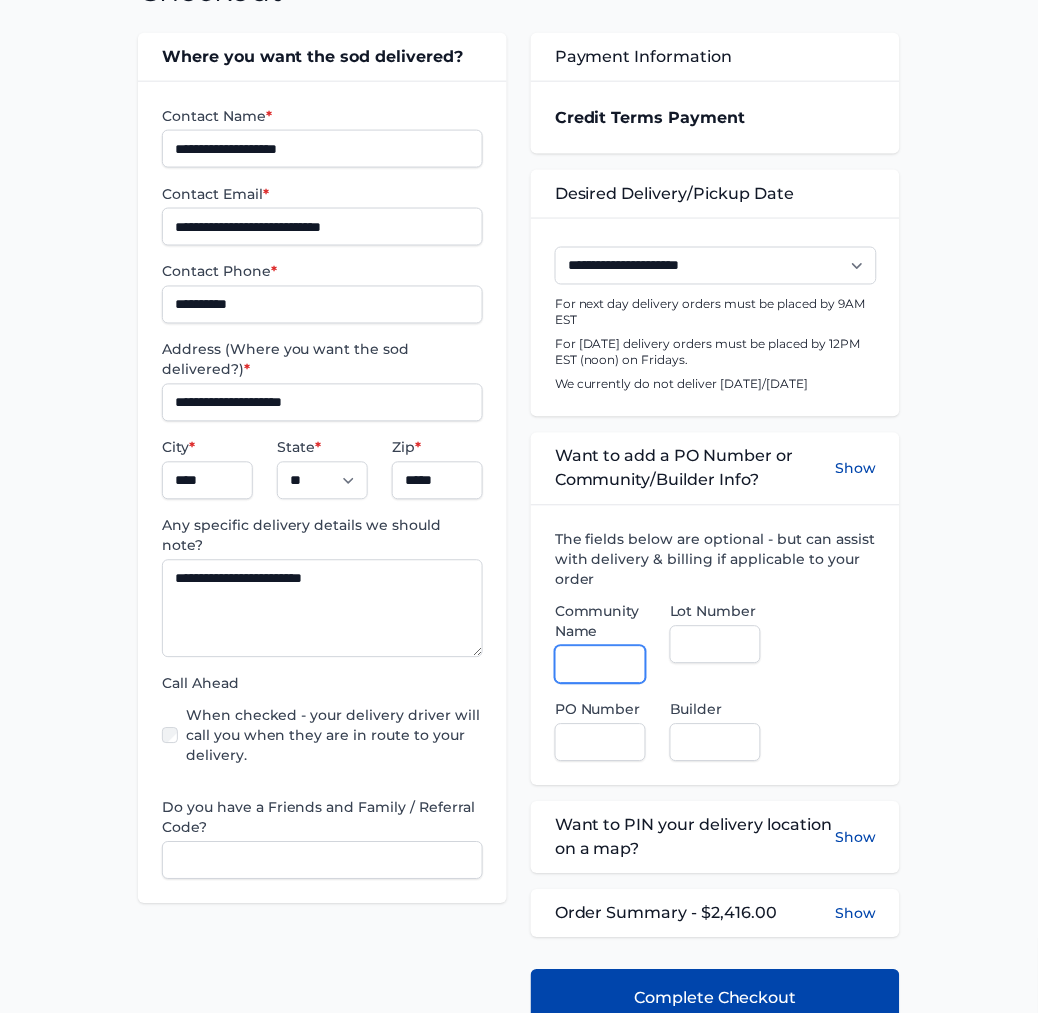 click on "Community Name" at bounding box center [600, 665] 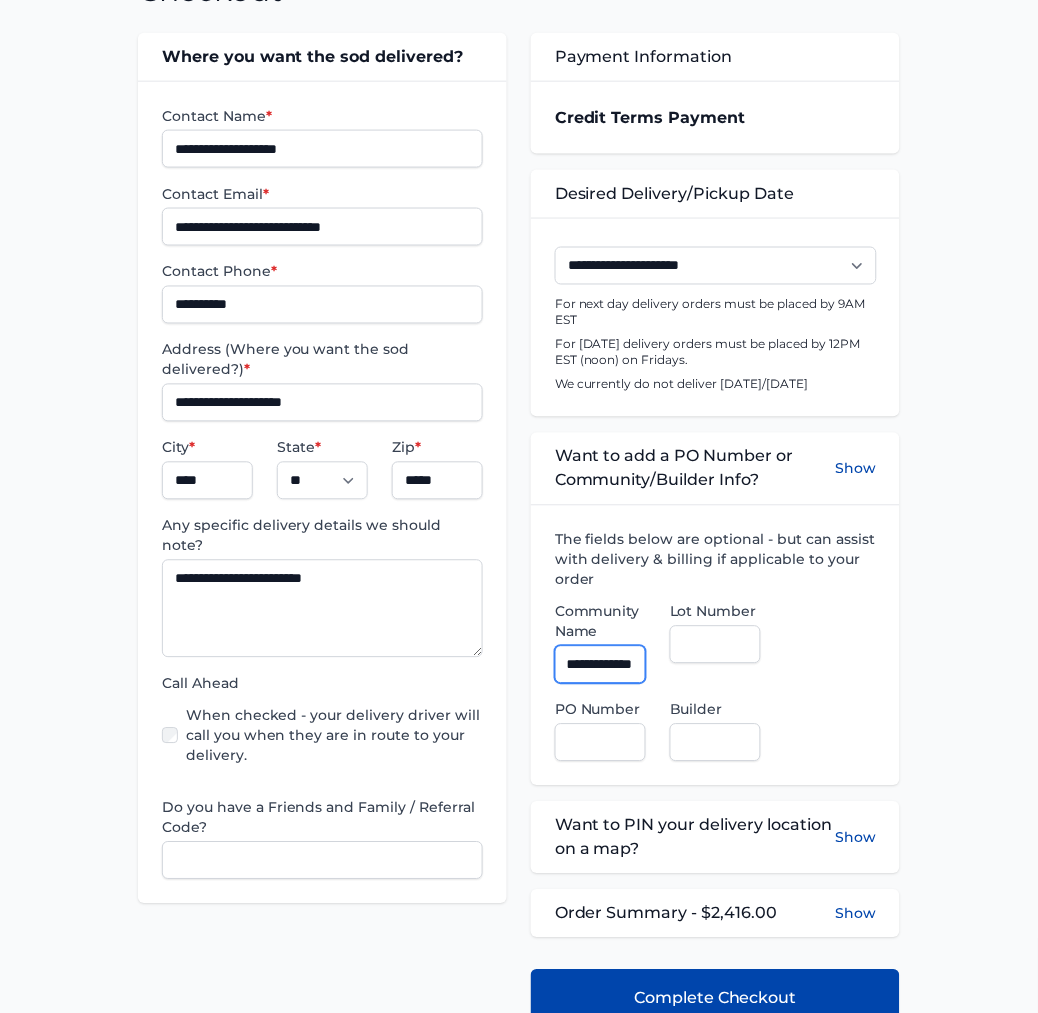 scroll, scrollTop: 0, scrollLeft: 37, axis: horizontal 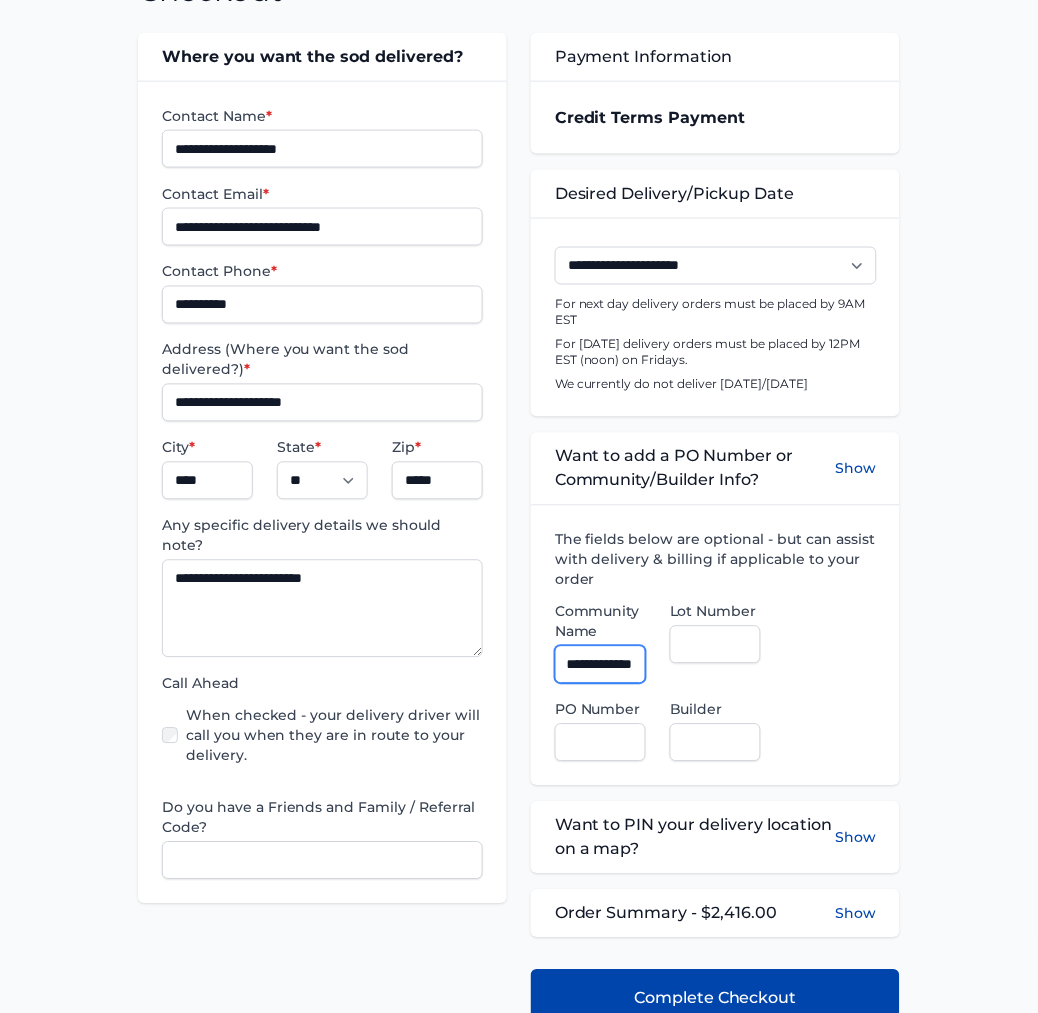 type on "**********" 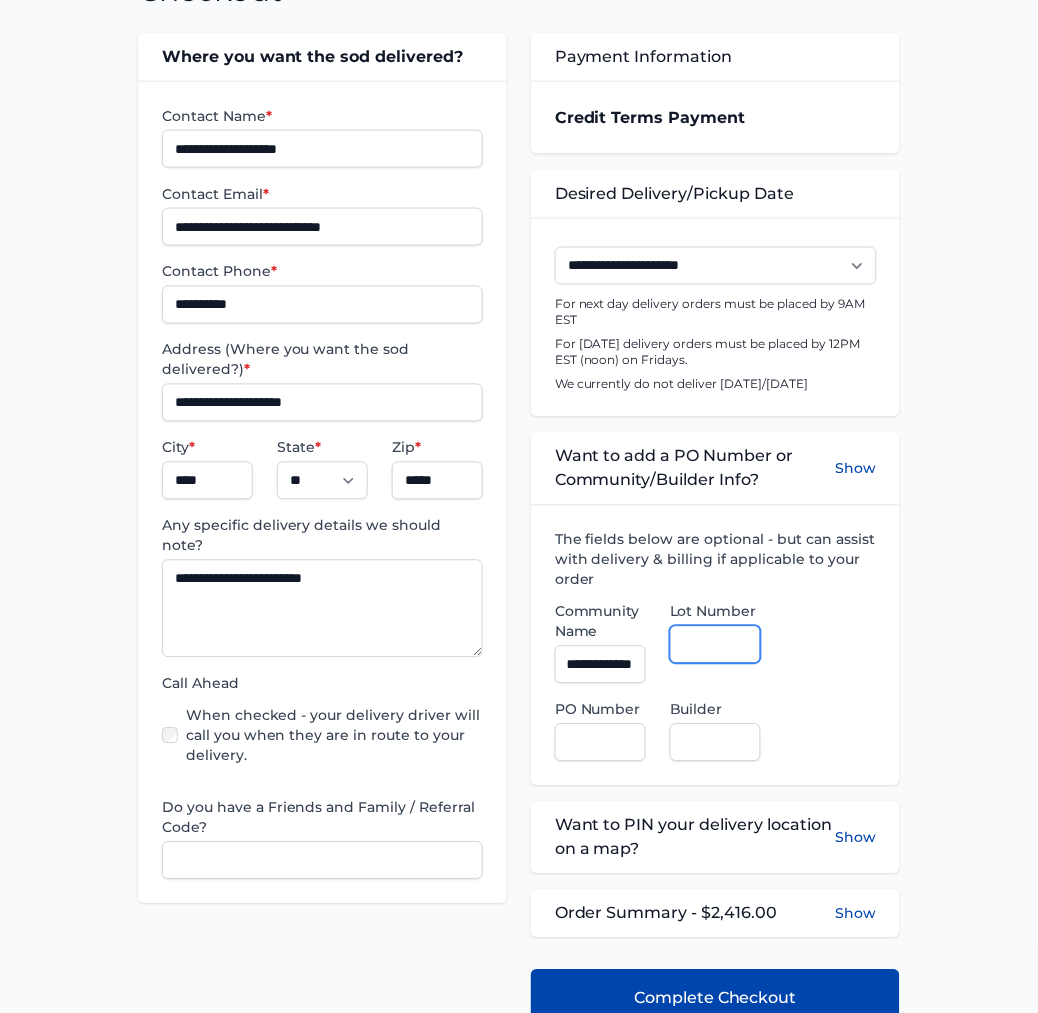 scroll, scrollTop: 0, scrollLeft: 0, axis: both 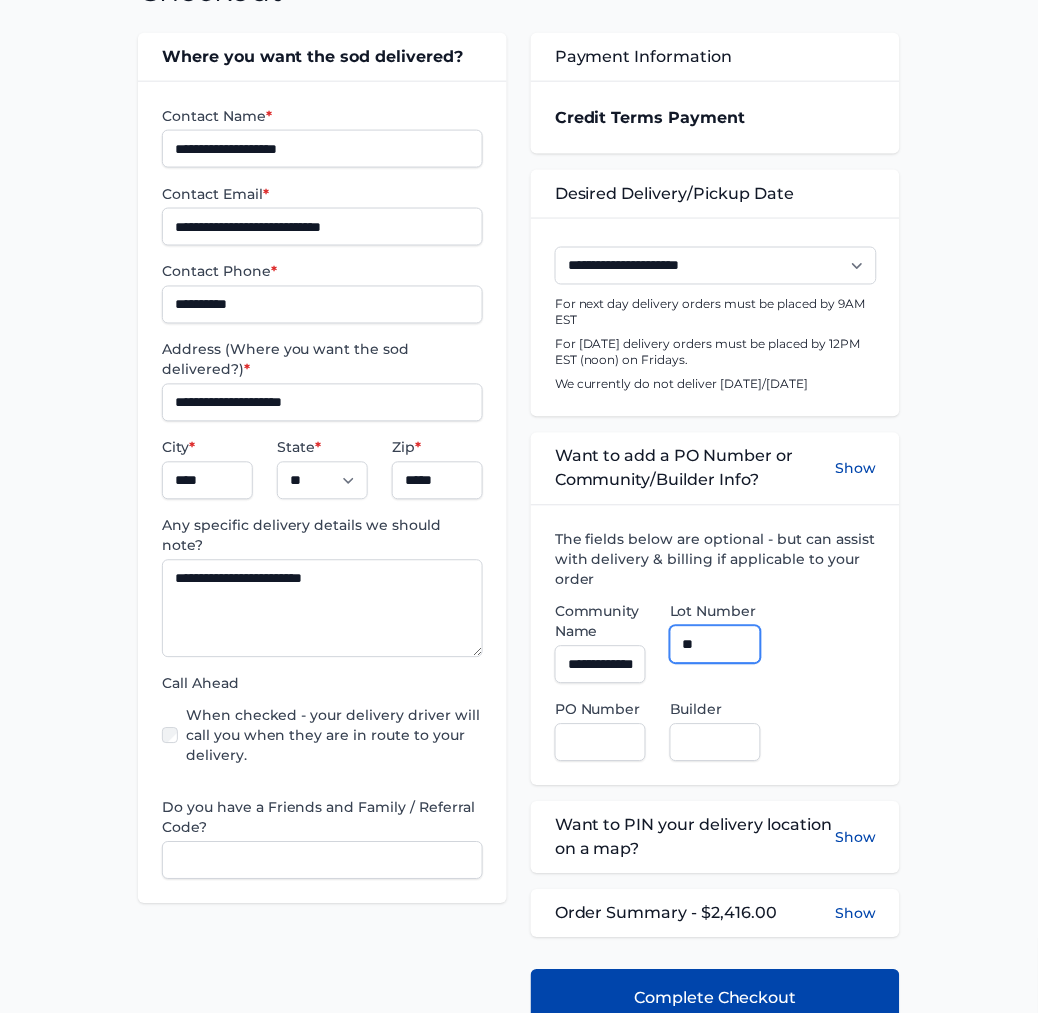 type on "**" 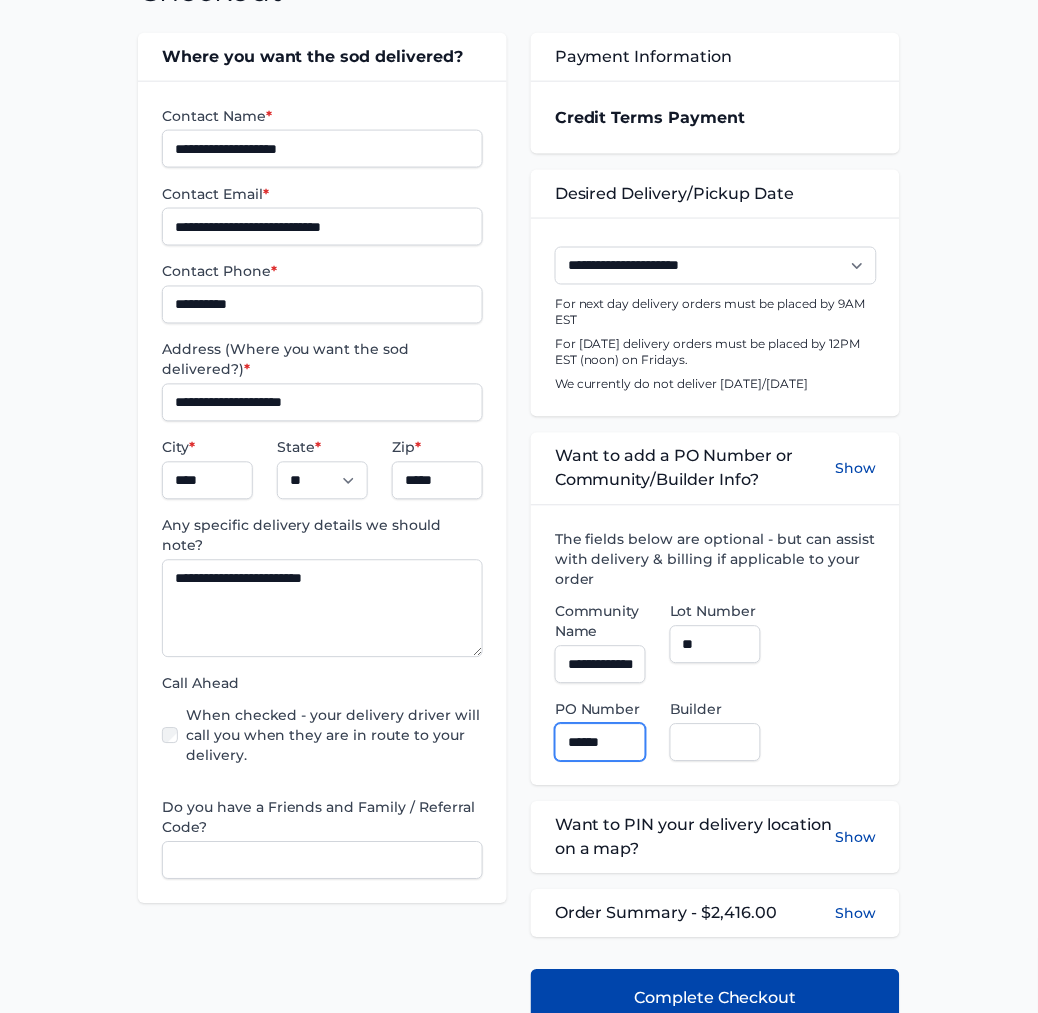 type on "******" 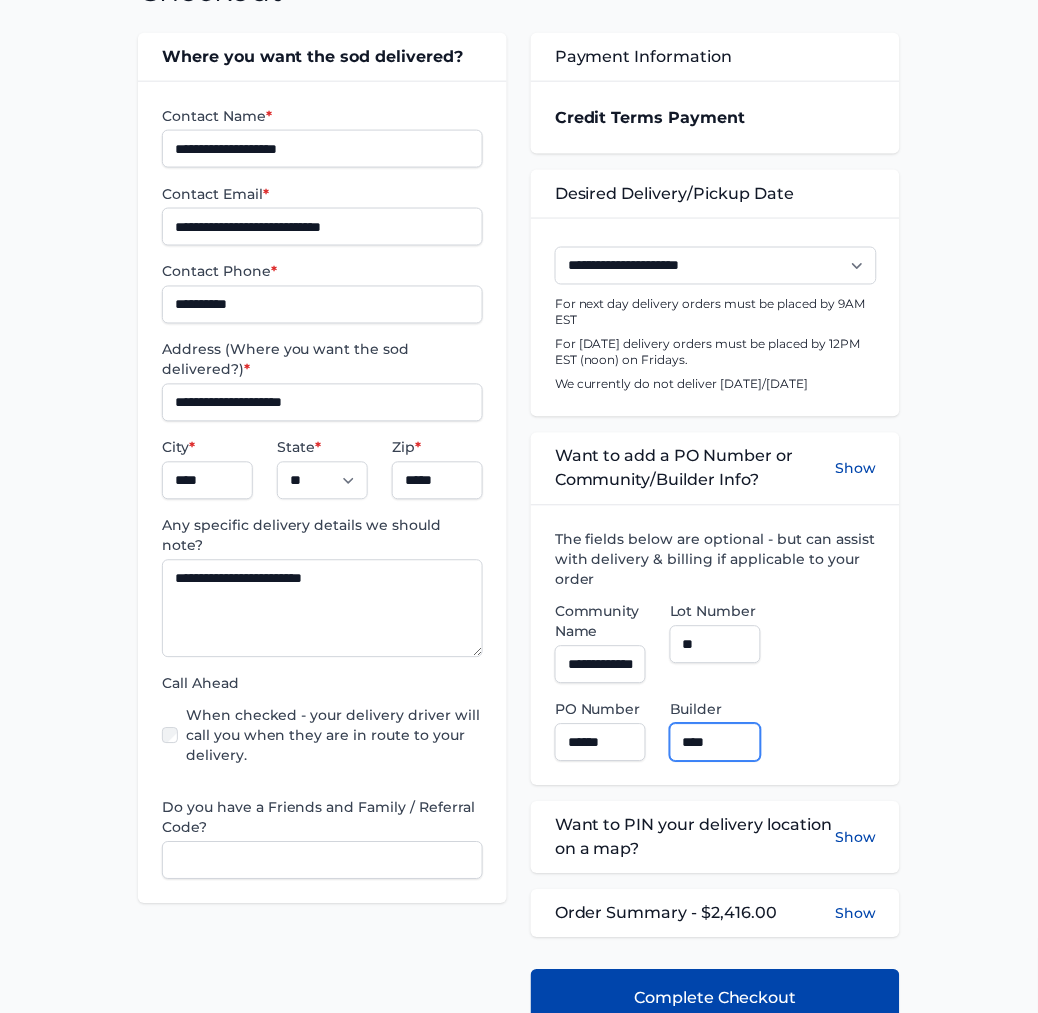 type on "**********" 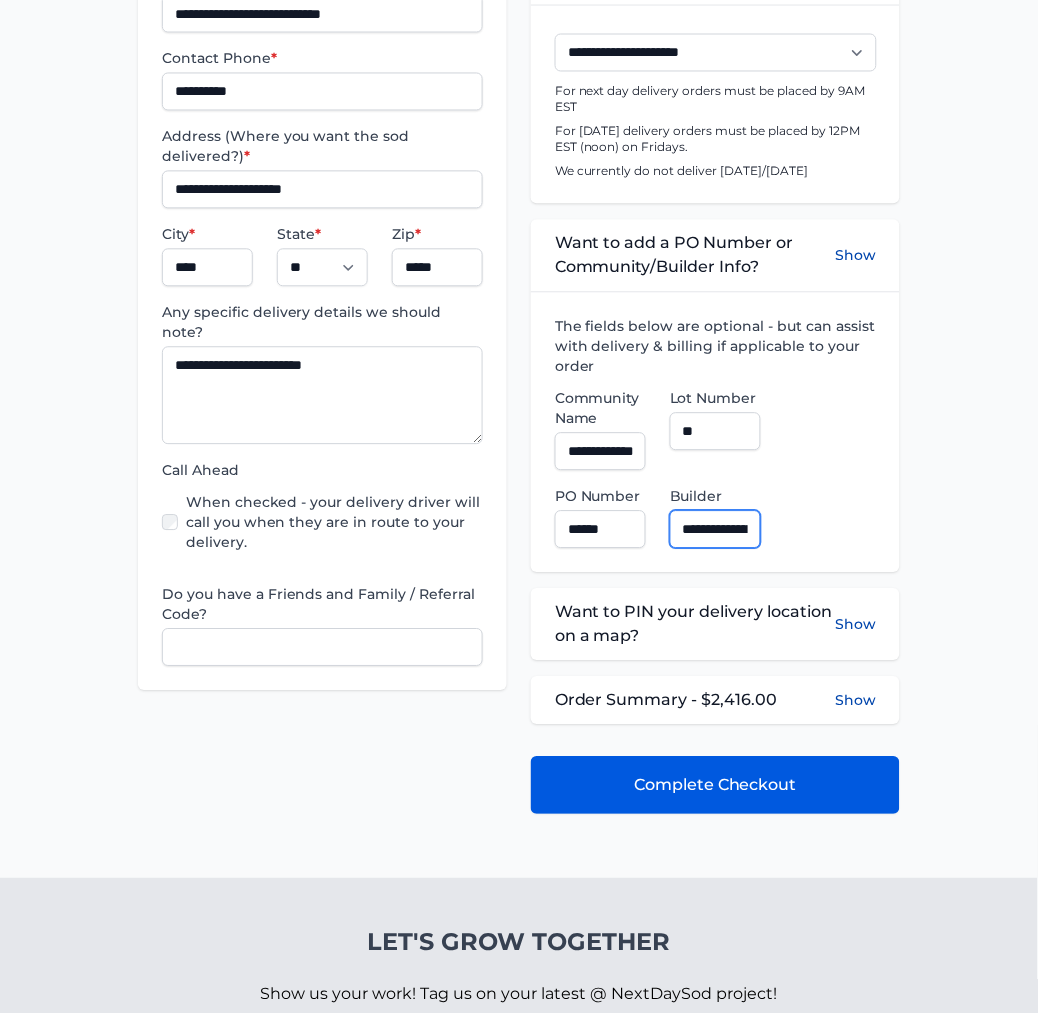 scroll, scrollTop: 555, scrollLeft: 0, axis: vertical 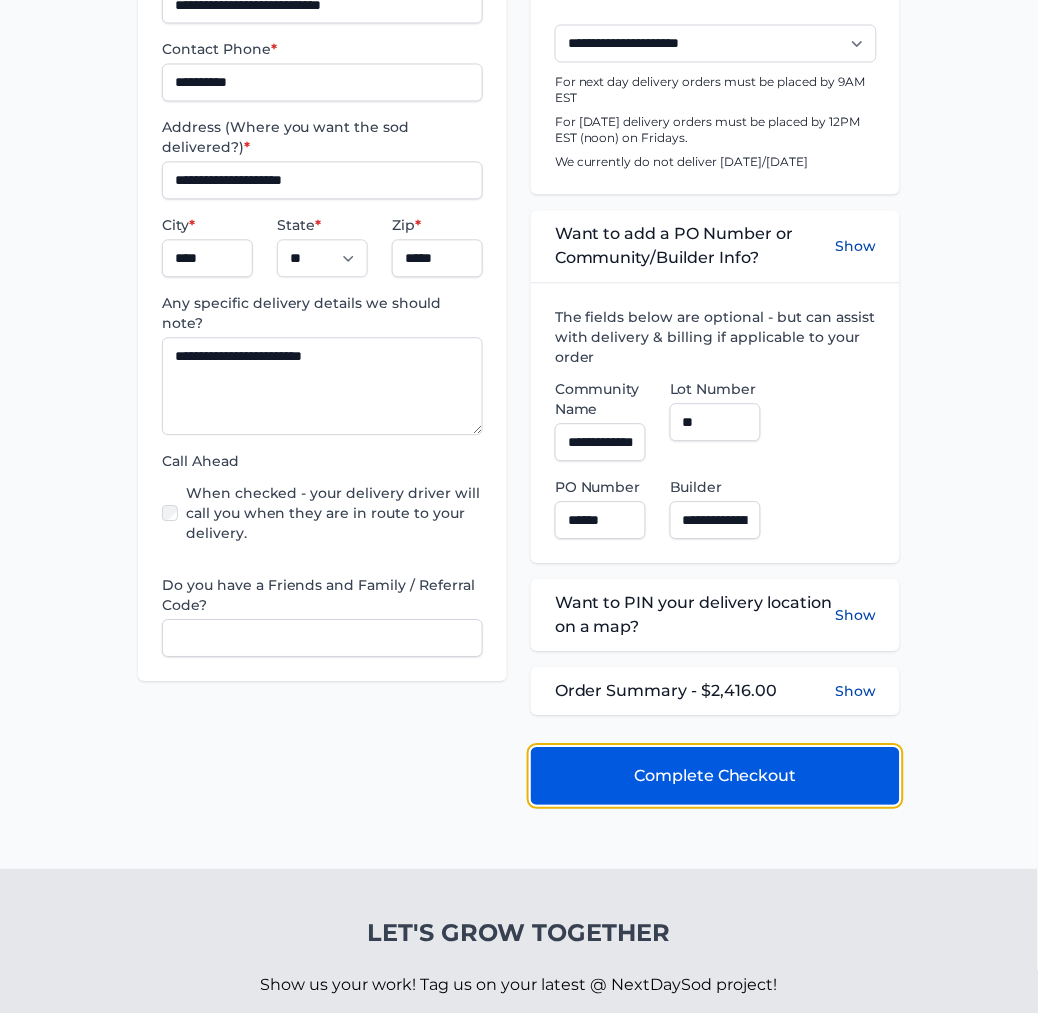 click on "Complete Checkout" at bounding box center (715, 777) 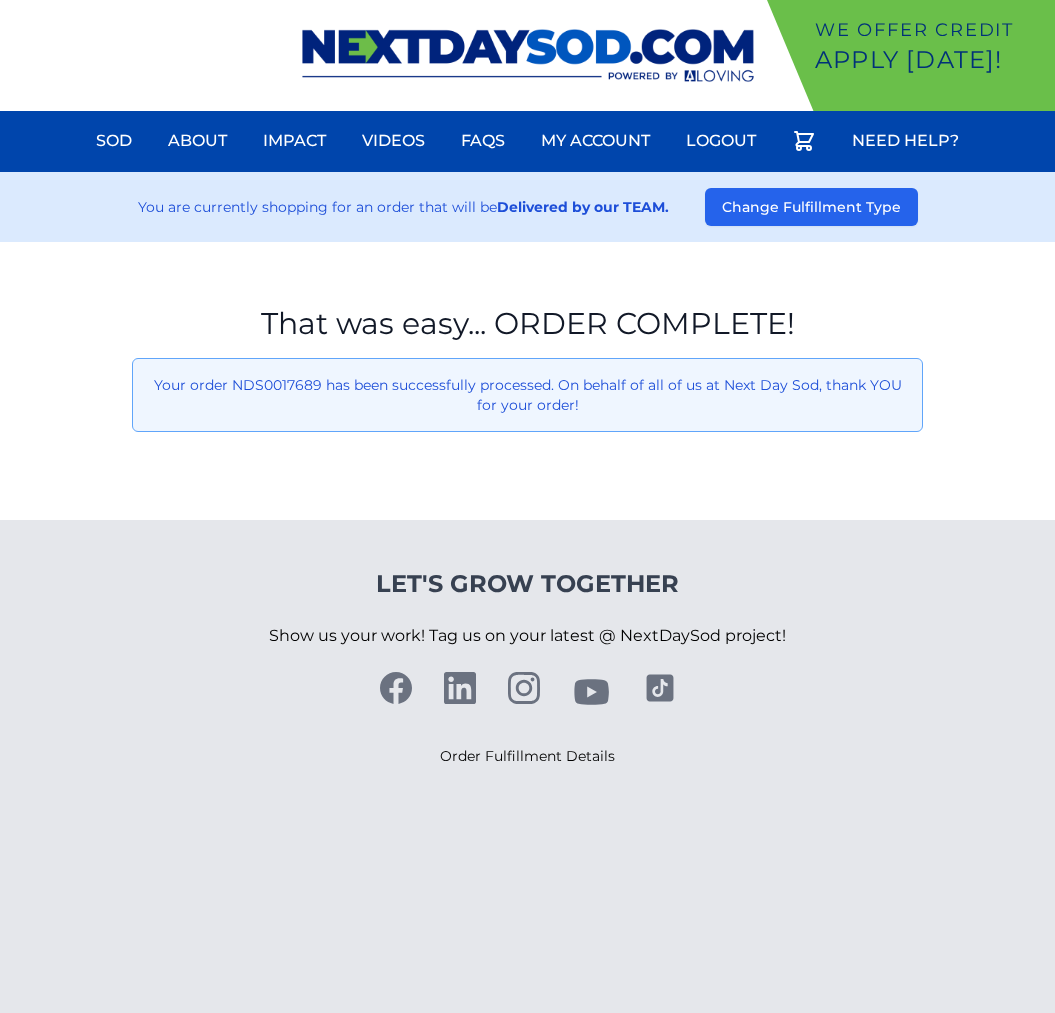 scroll, scrollTop: 0, scrollLeft: 0, axis: both 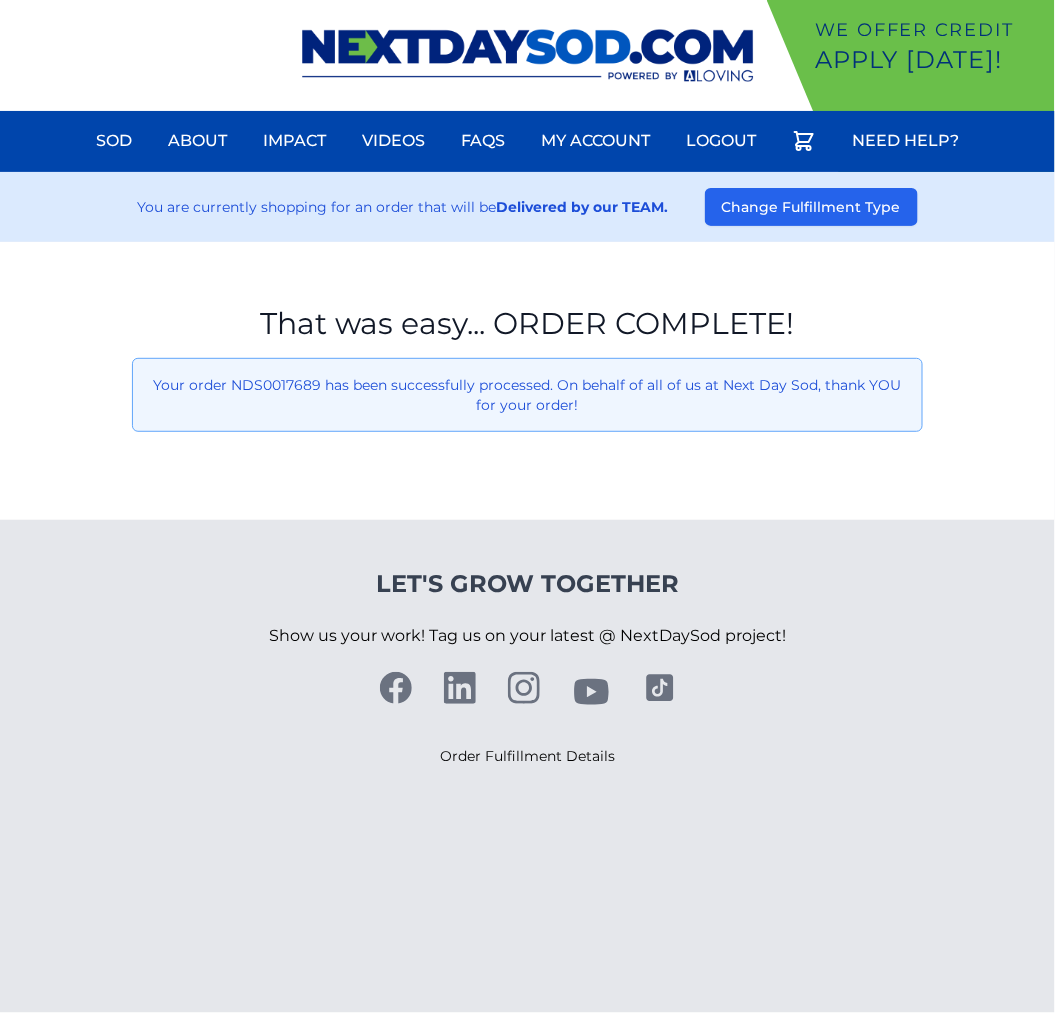 click on "That was easy... ORDER COMPLETE!
Your order NDS0017689 has been successfully processed. On behalf of all of us at  Next Day Sod, thank YOU for your order!" at bounding box center [527, 381] 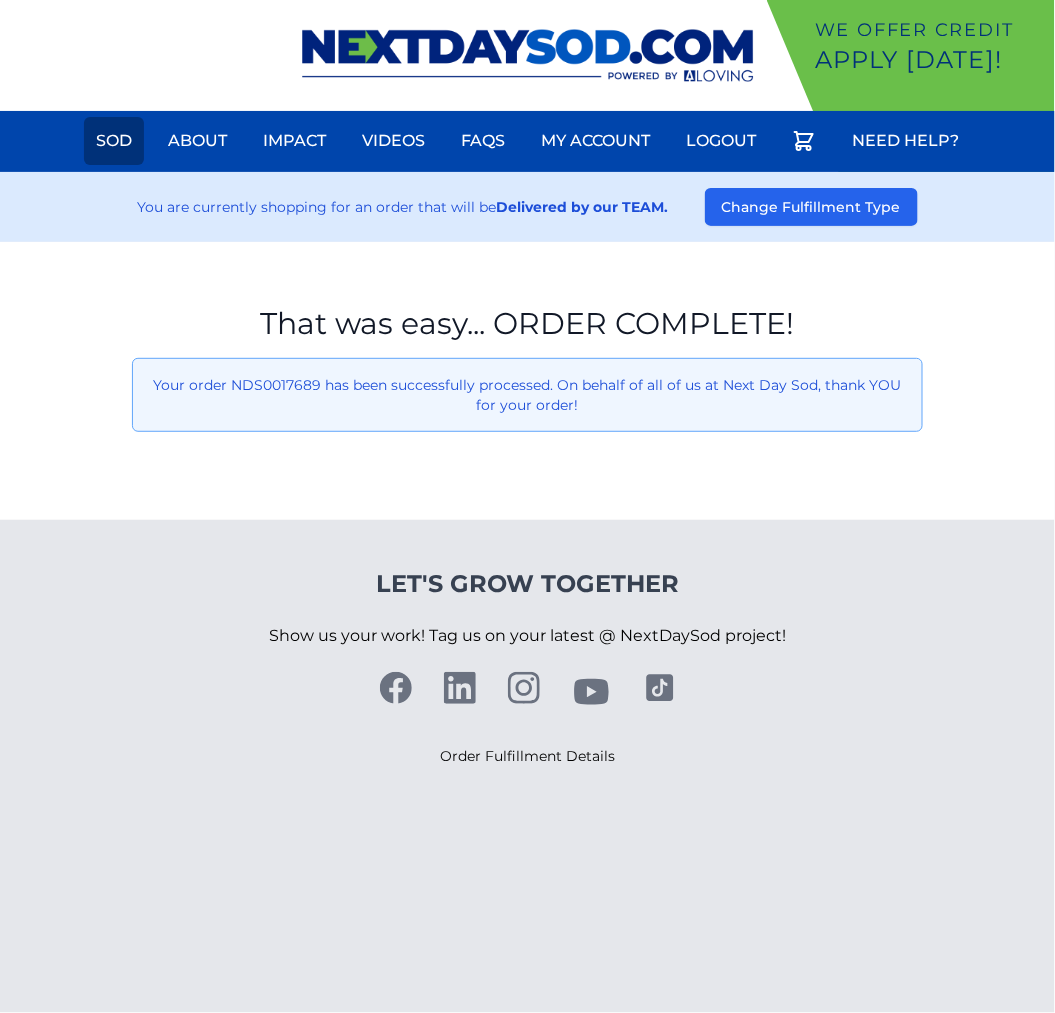 click on "Sod" at bounding box center [114, 141] 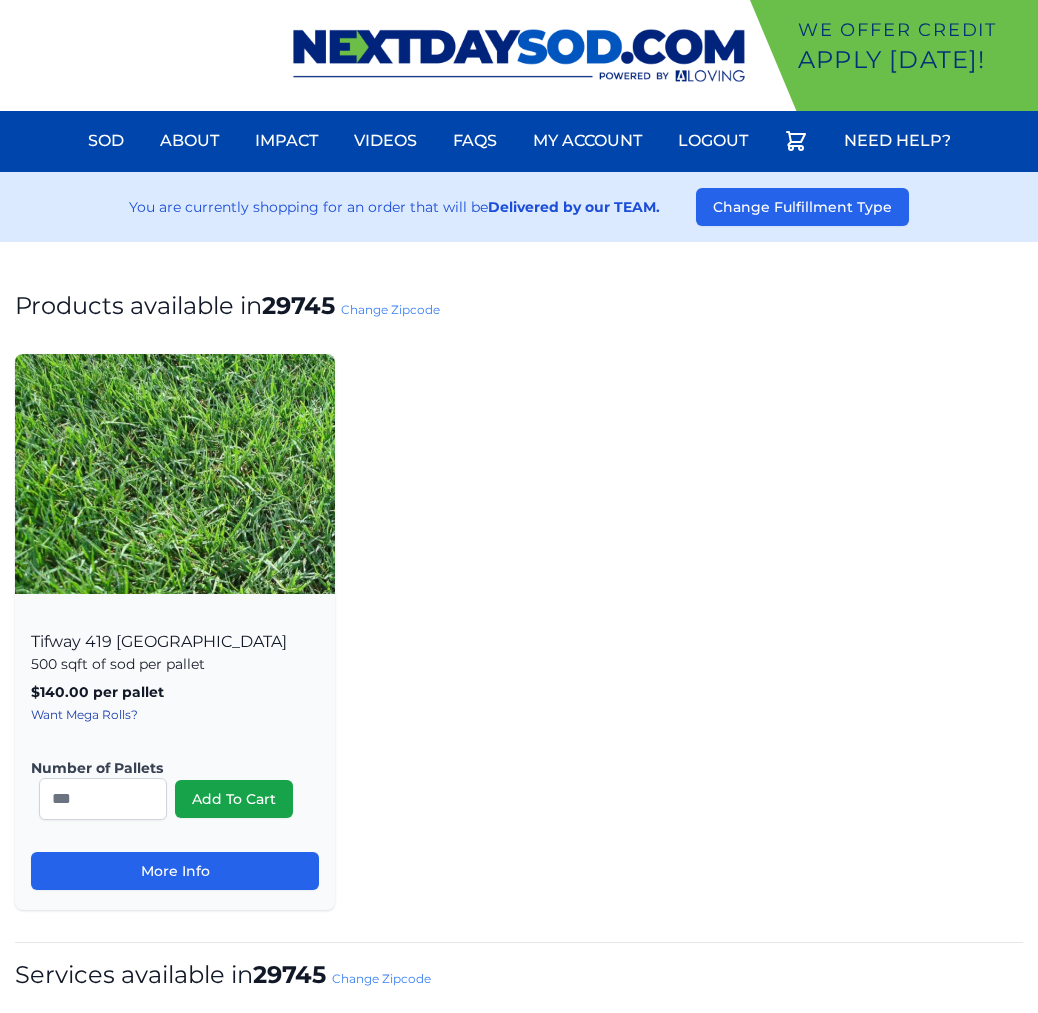 scroll, scrollTop: 0, scrollLeft: 0, axis: both 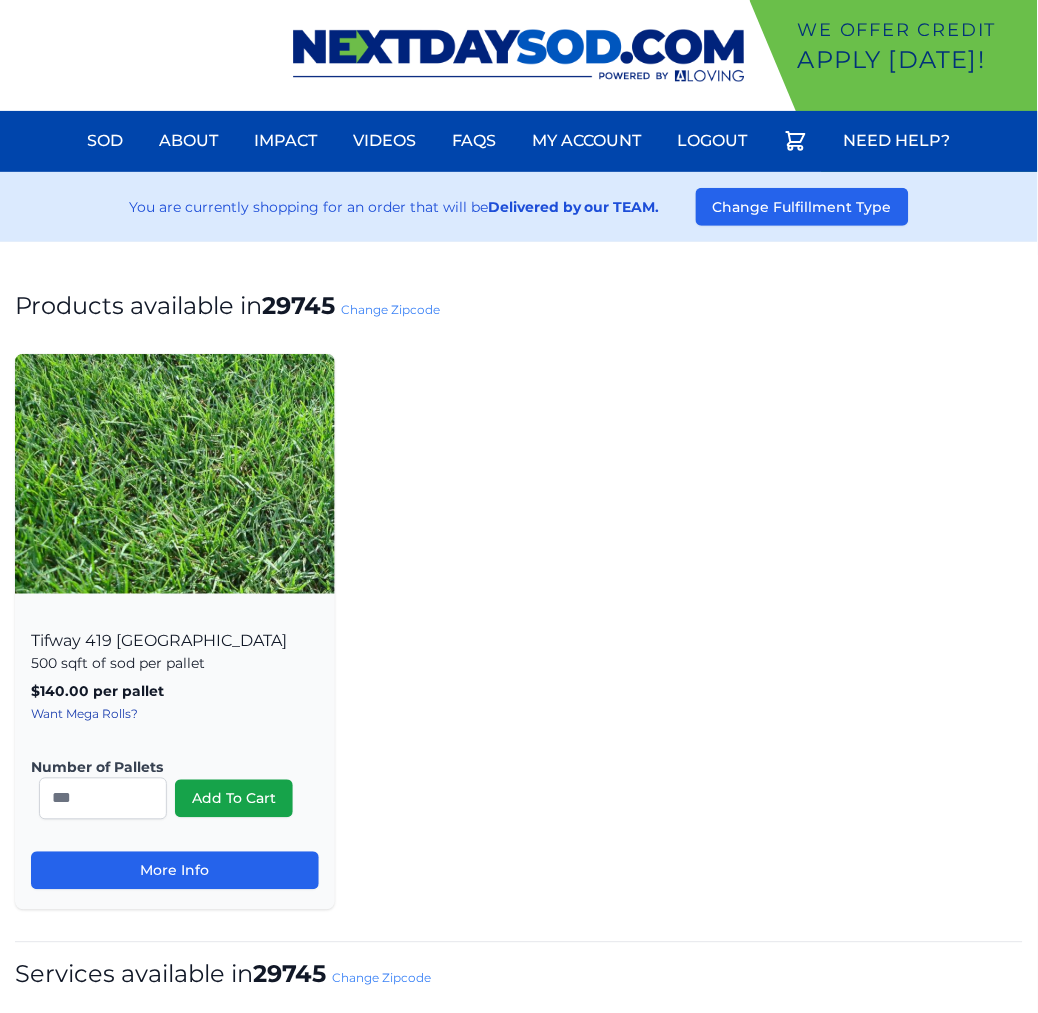 click on "Change Zipcode" at bounding box center (390, 309) 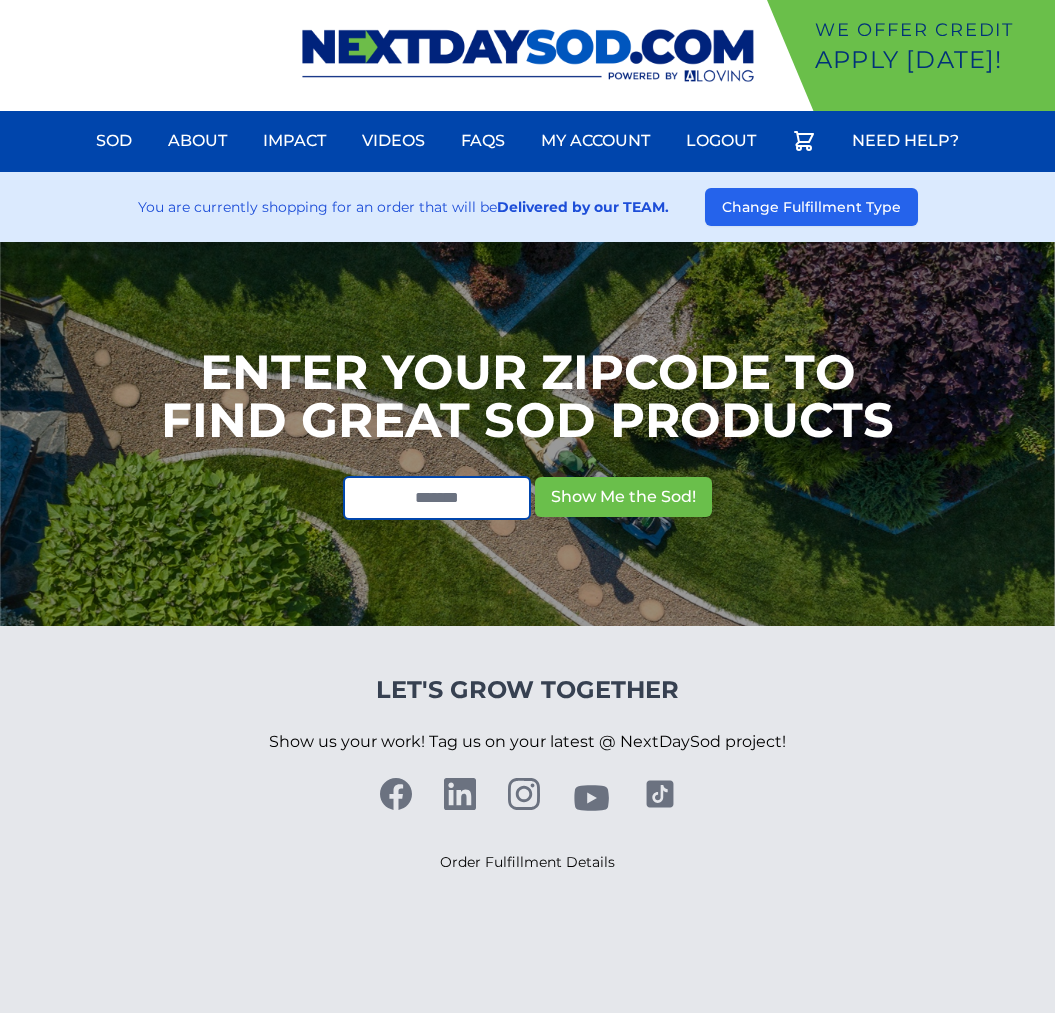scroll, scrollTop: 0, scrollLeft: 0, axis: both 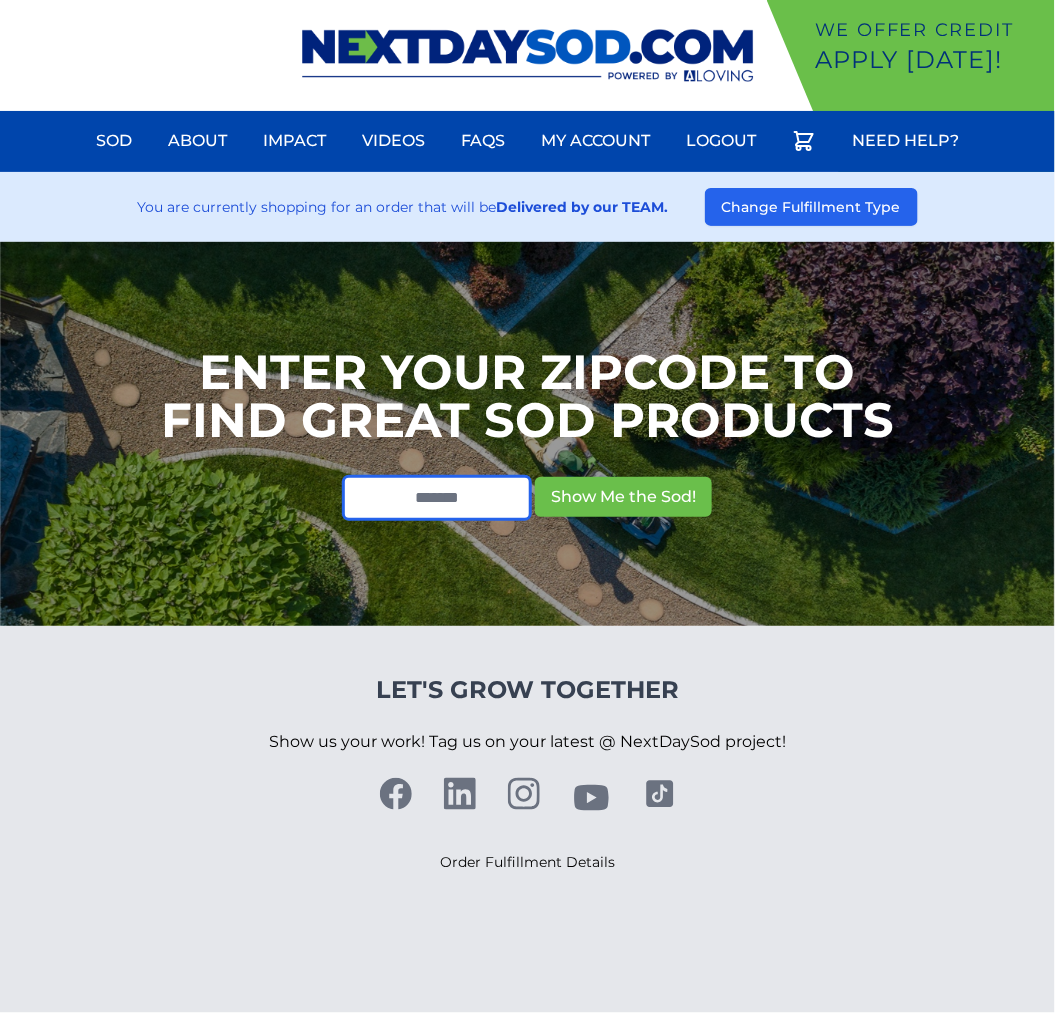 click at bounding box center [437, 498] 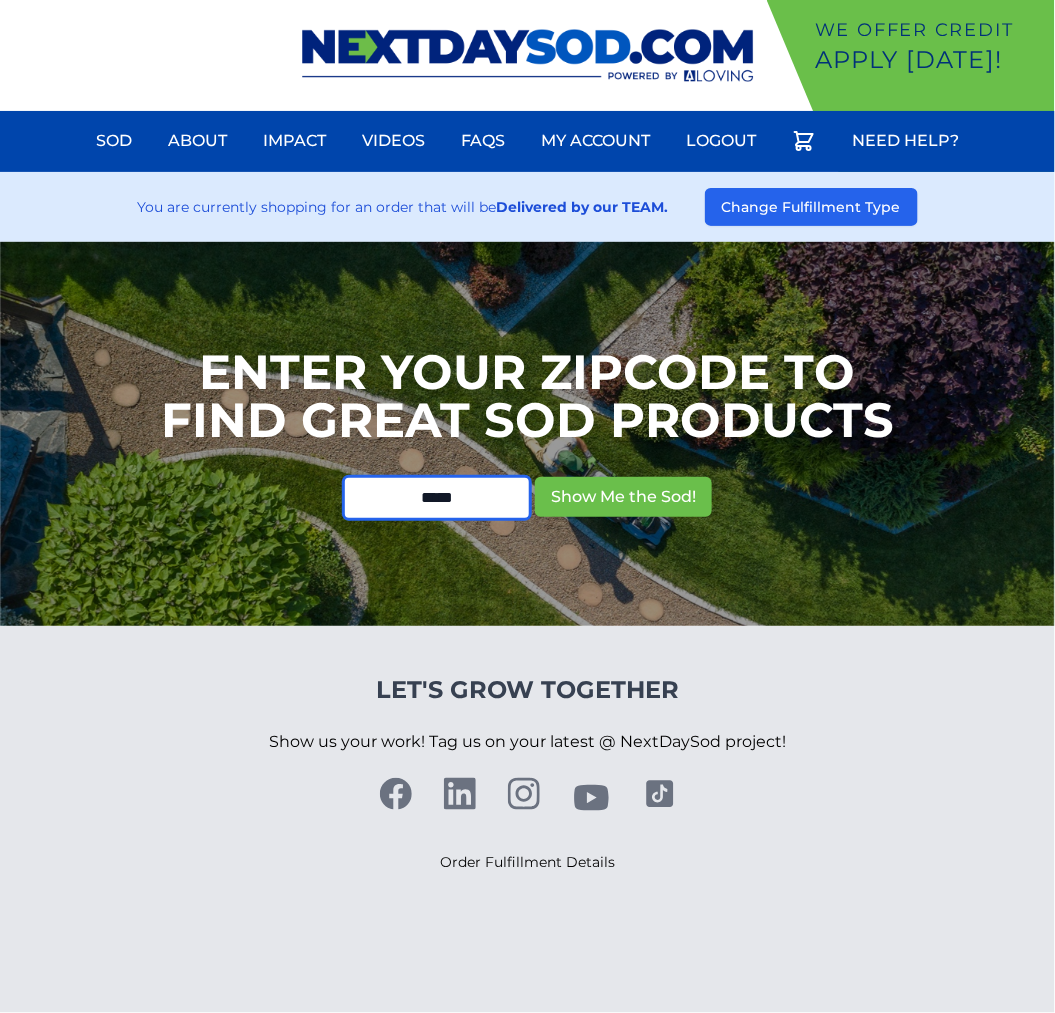 type on "*****" 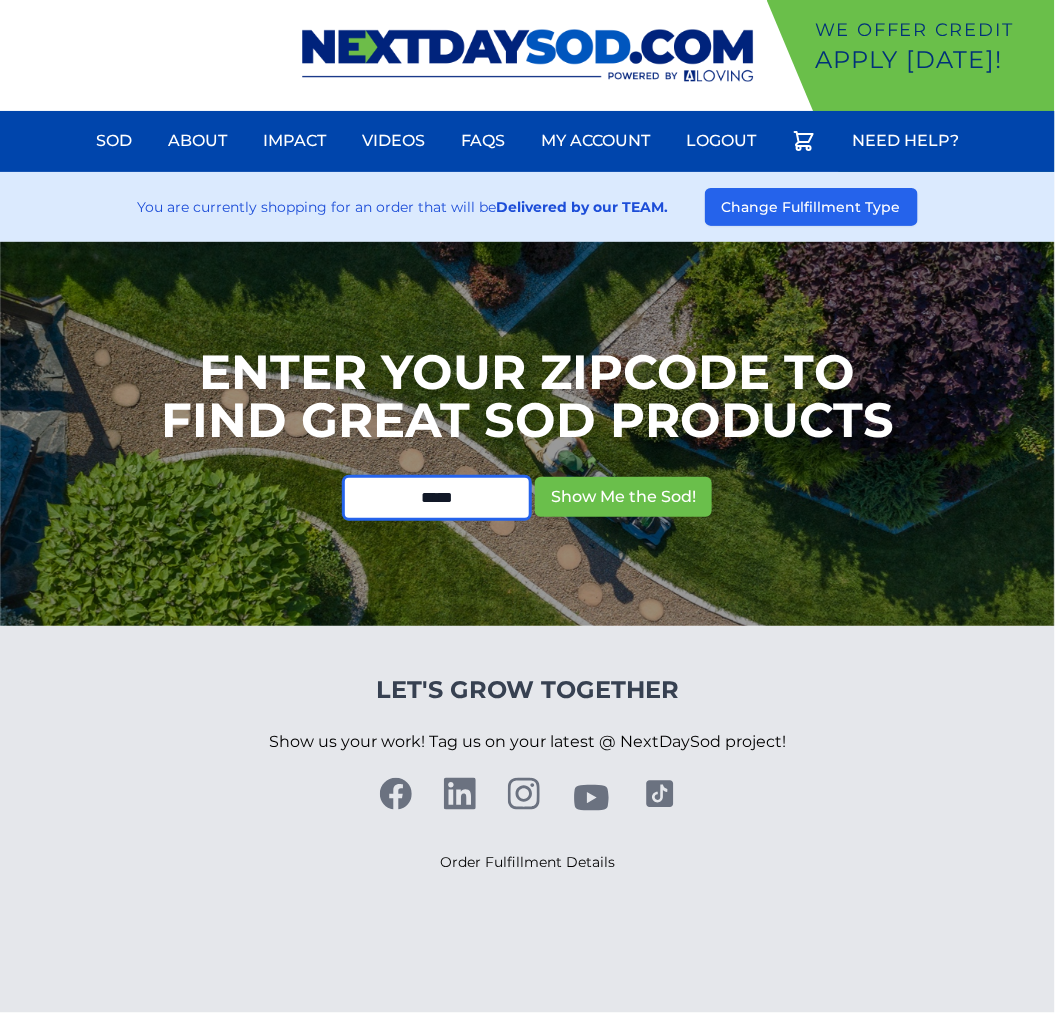 click on "Show Me the Sod!" at bounding box center [623, 497] 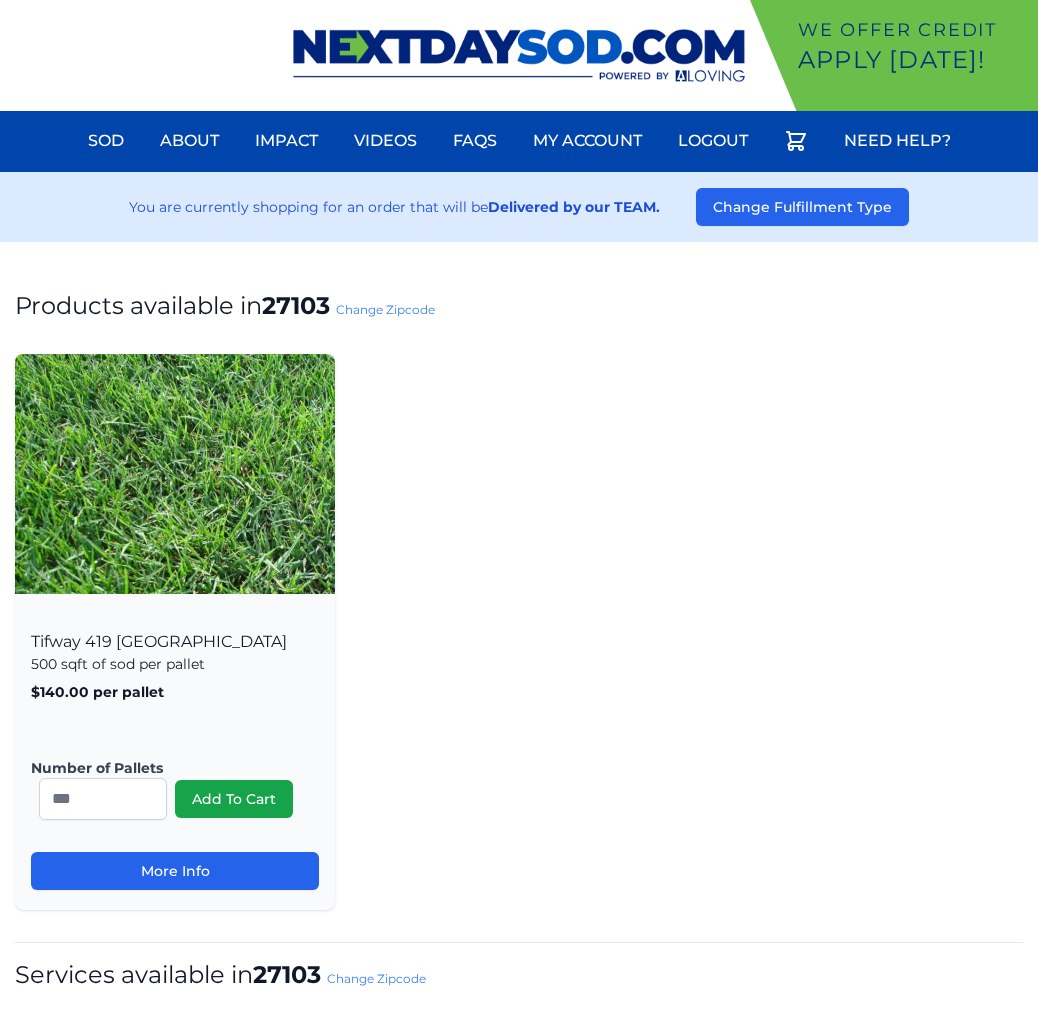 scroll, scrollTop: 0, scrollLeft: 0, axis: both 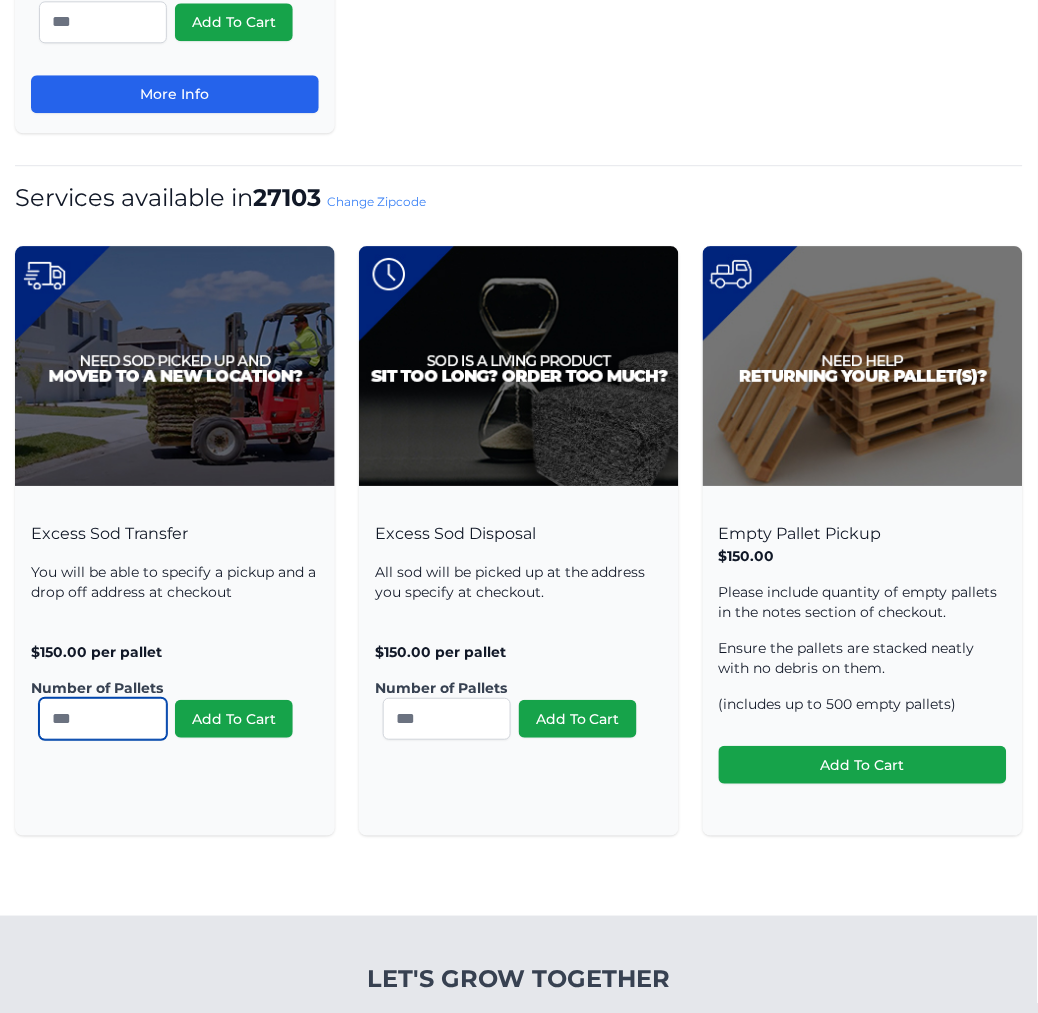 drag, startPoint x: 101, startPoint y: 718, endPoint x: -99, endPoint y: 711, distance: 200.12247 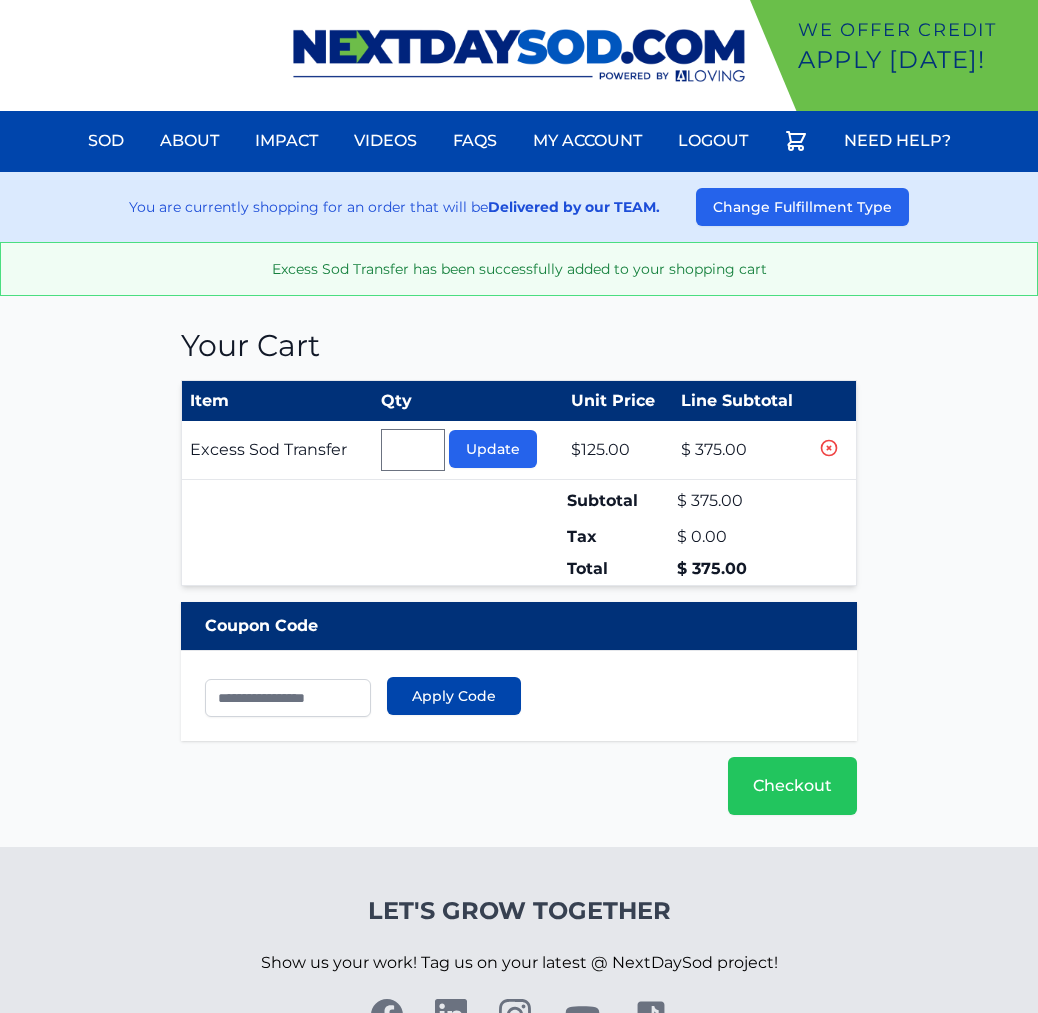 scroll, scrollTop: 0, scrollLeft: 0, axis: both 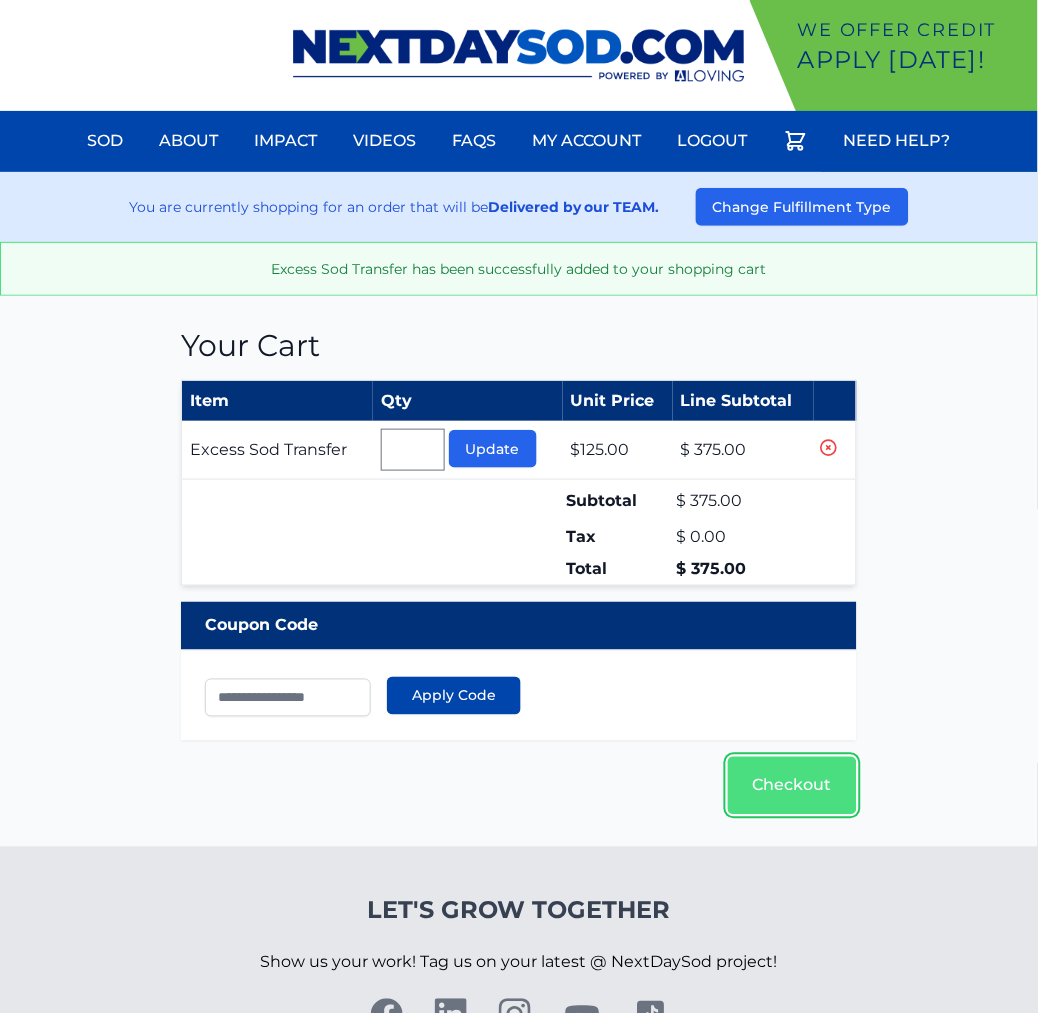 click on "Checkout" at bounding box center (792, 786) 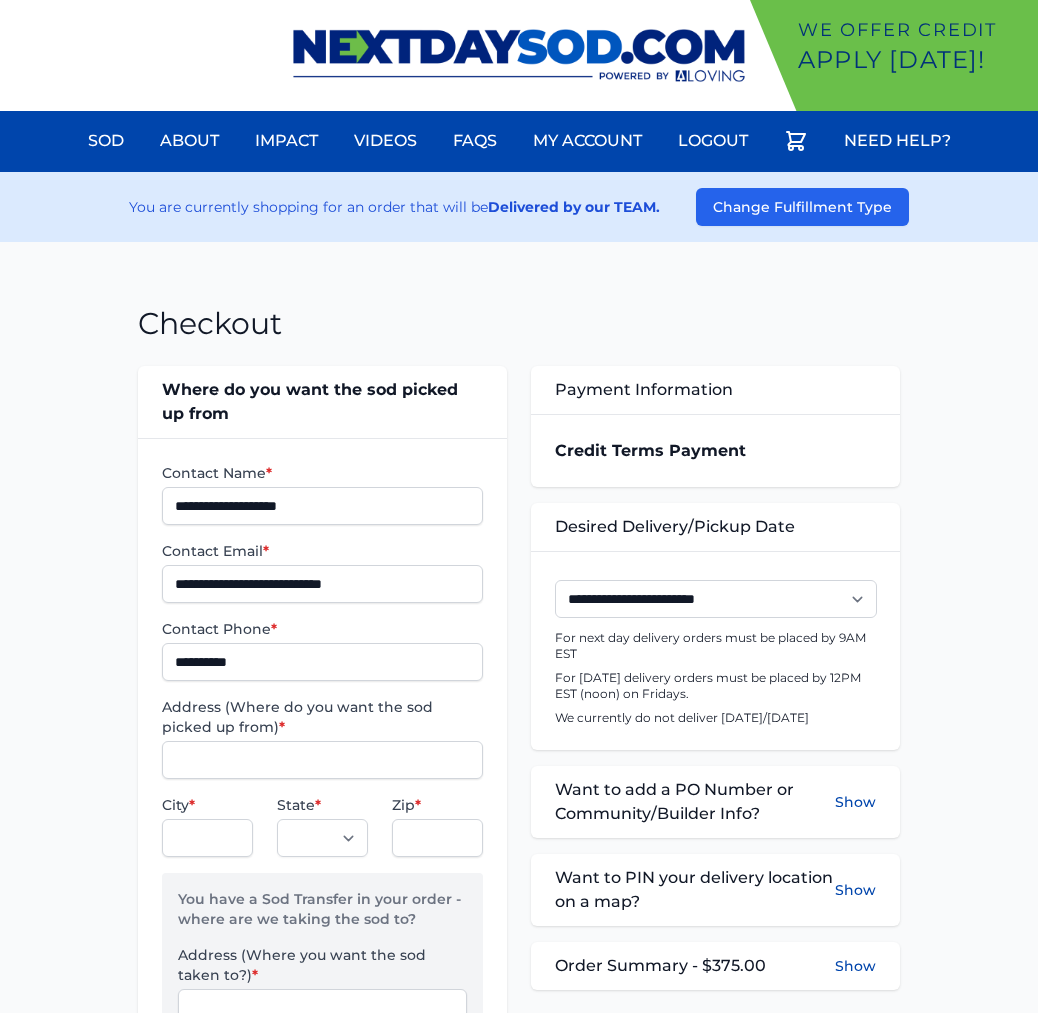 scroll, scrollTop: 0, scrollLeft: 0, axis: both 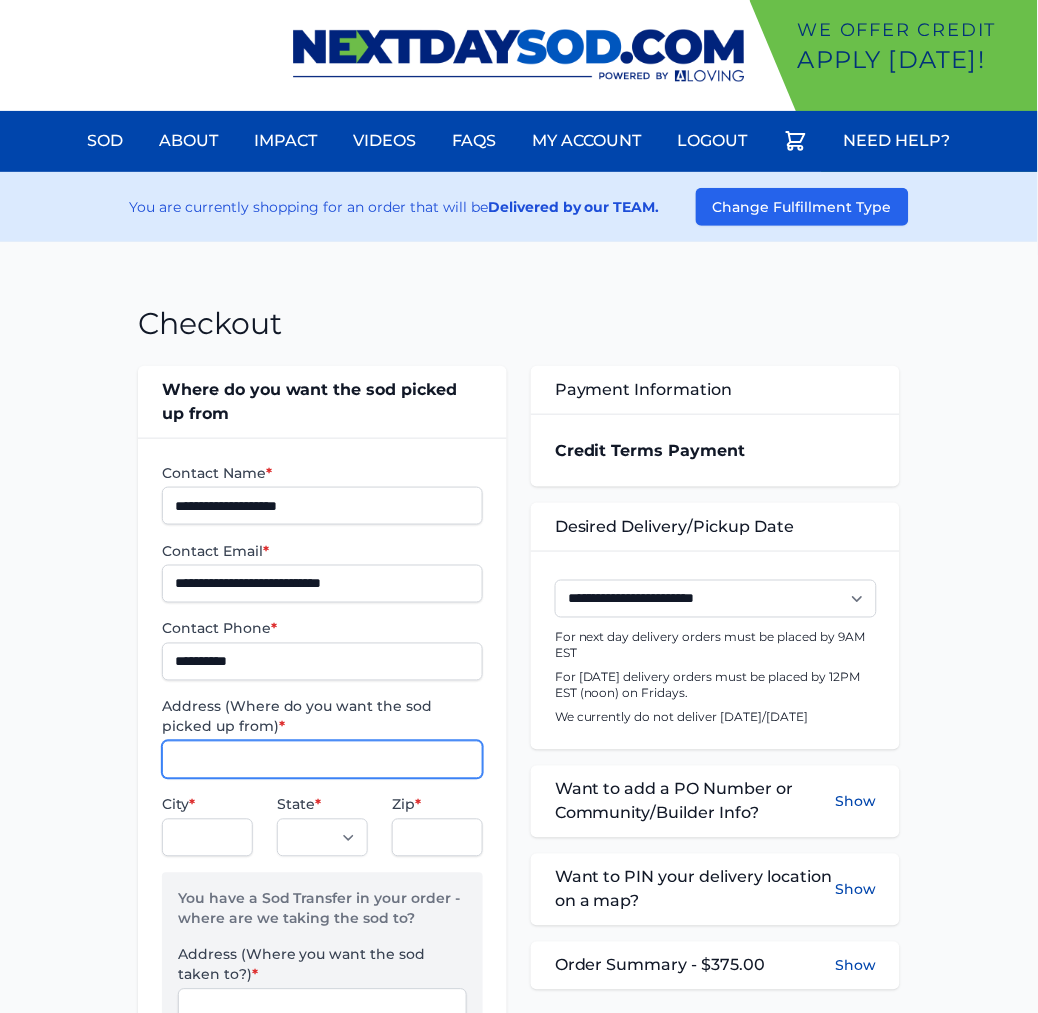click on "Address (Where do you want the sod picked up from)
*" at bounding box center [322, 760] 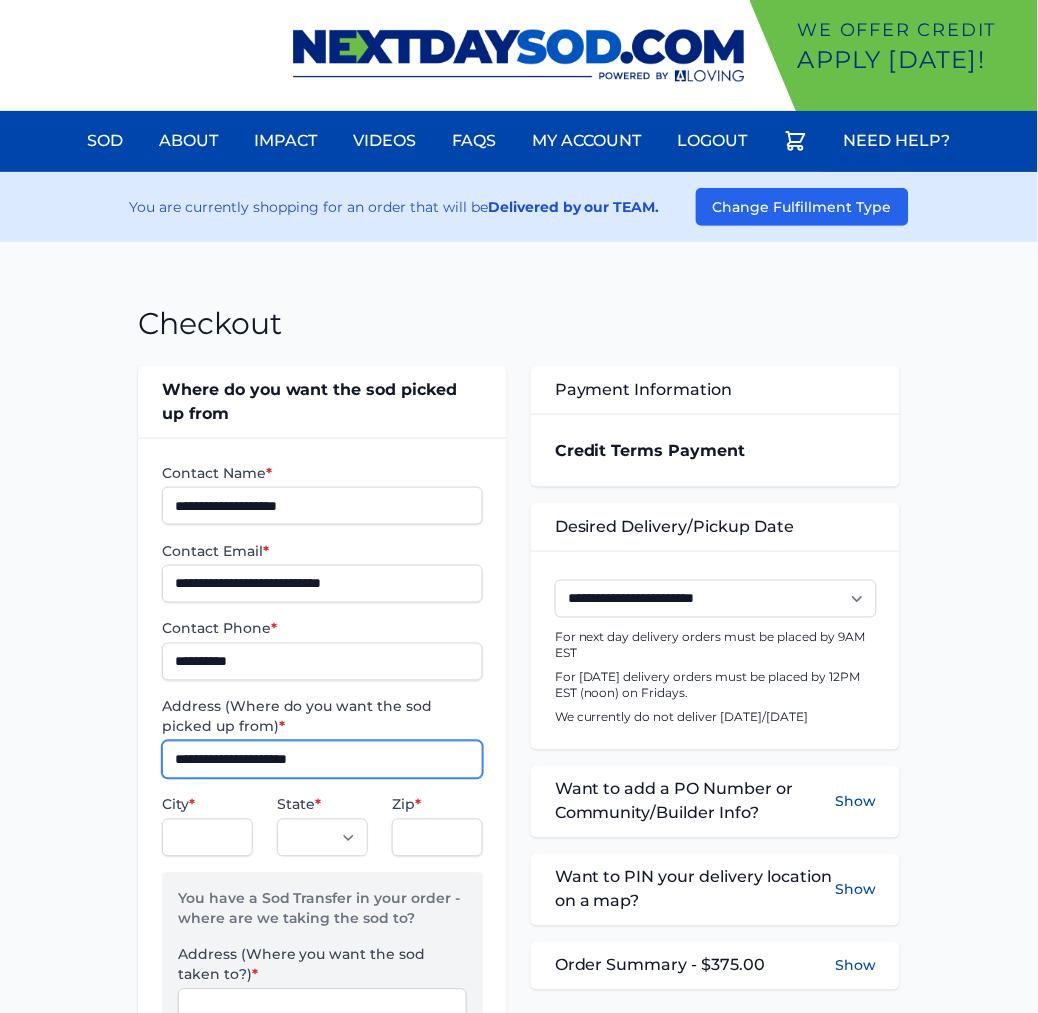 type on "**********" 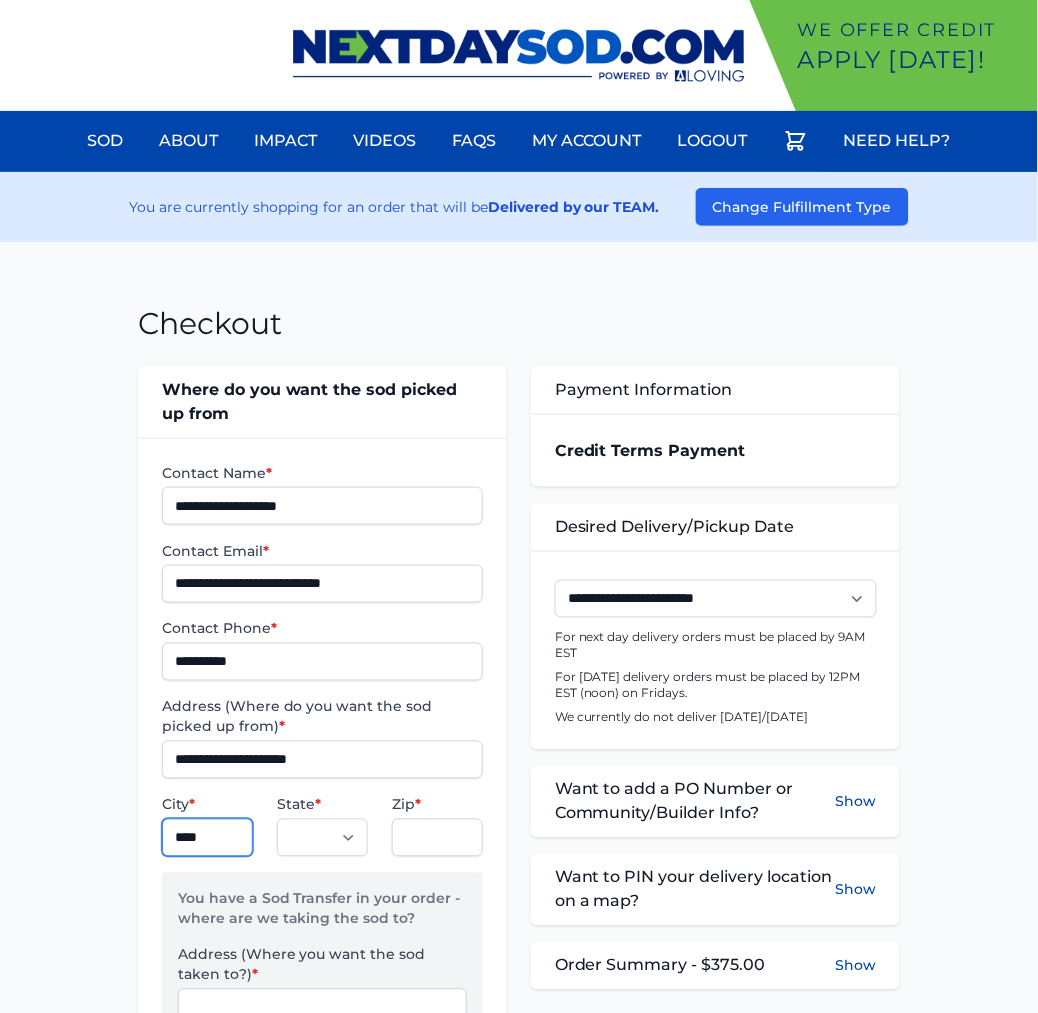 type on "**********" 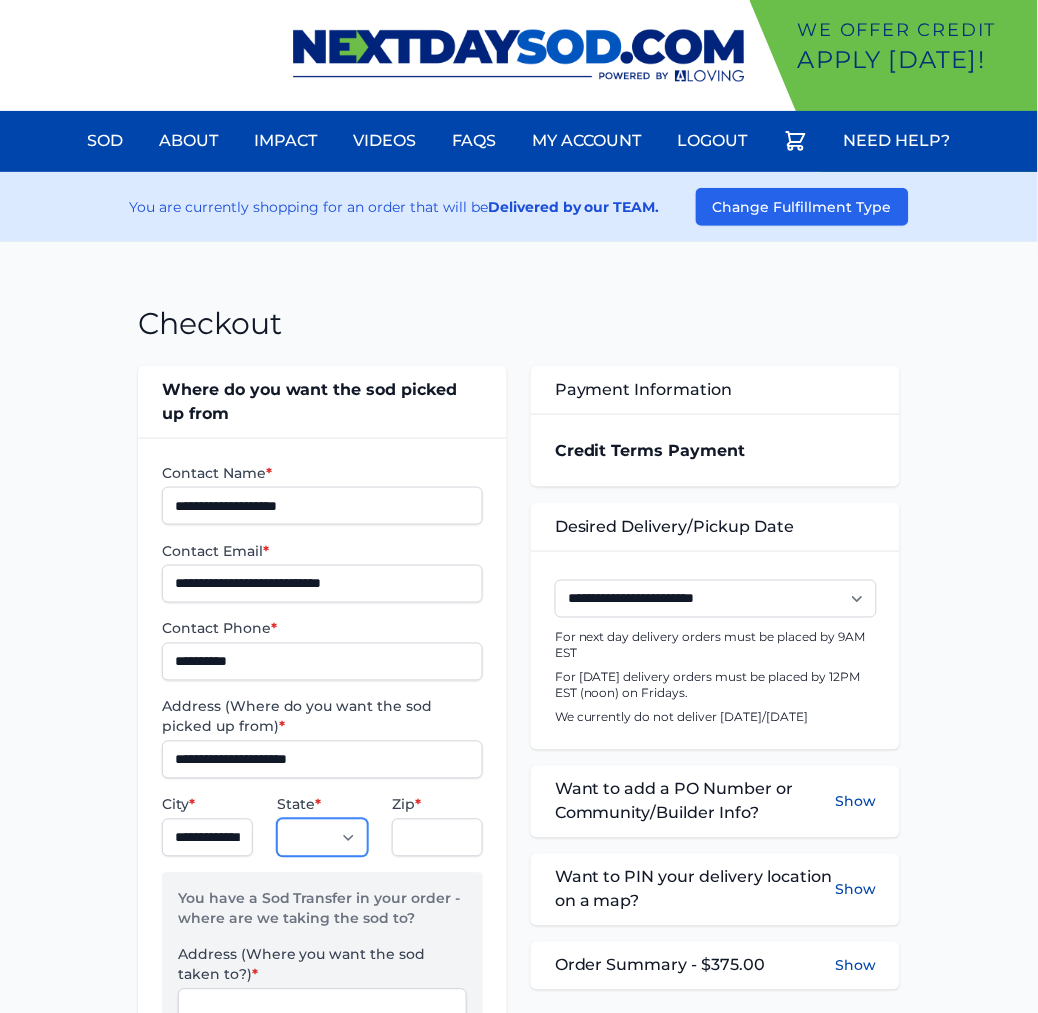 select on "**" 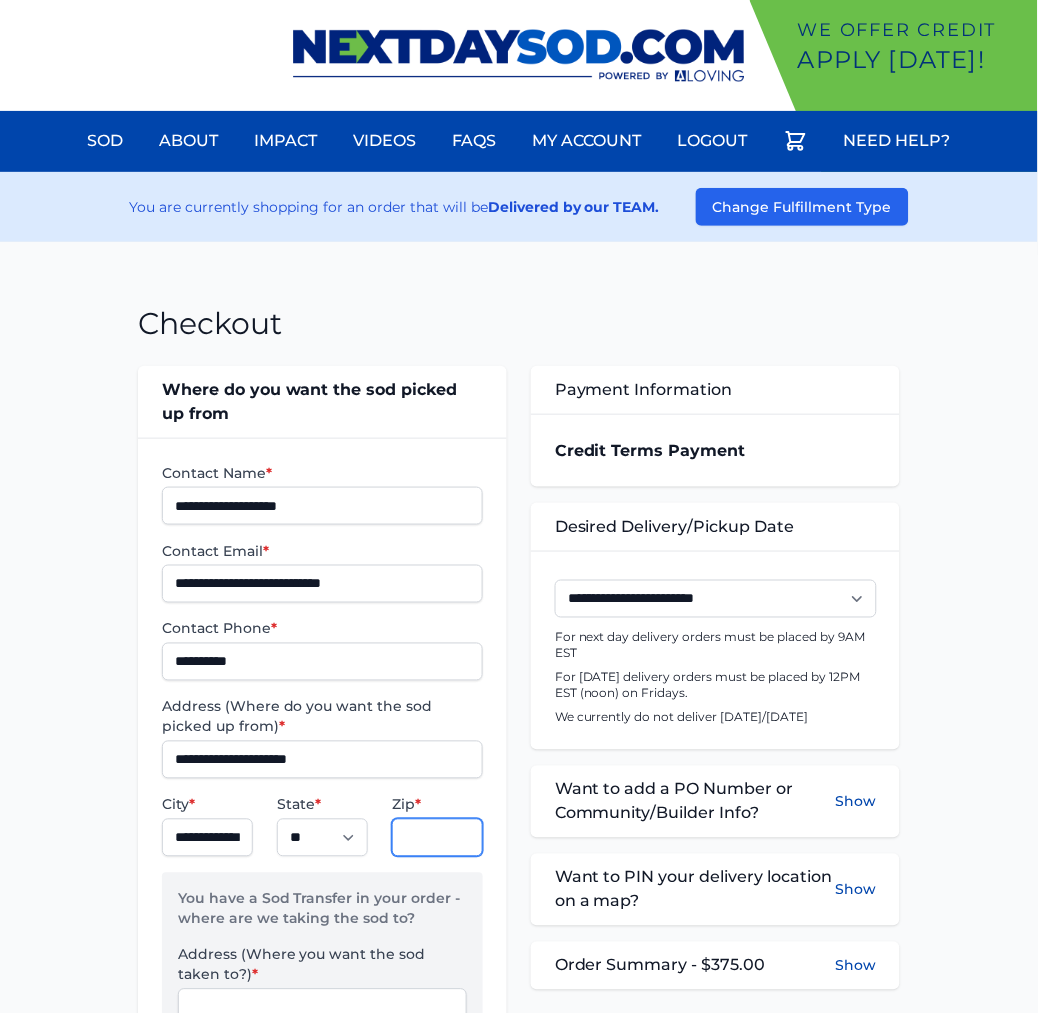 type on "*****" 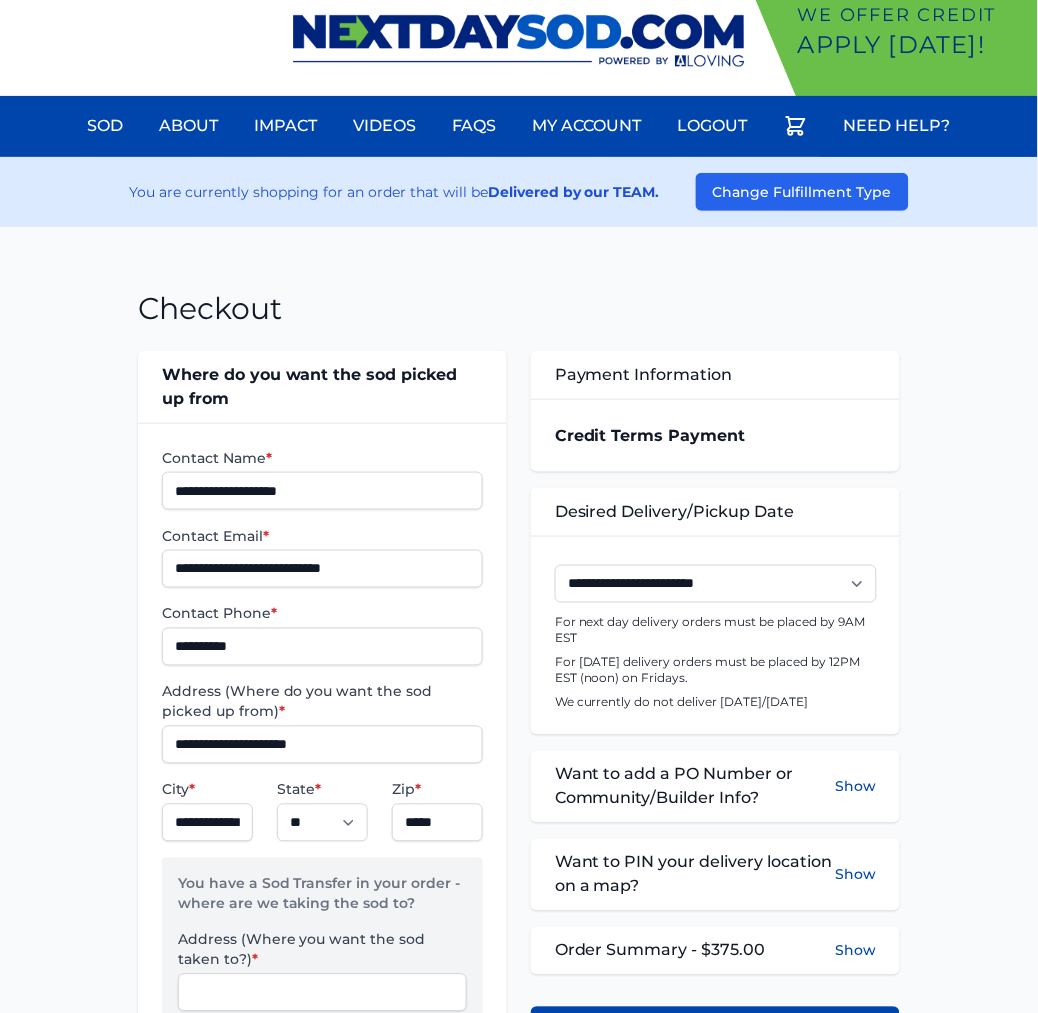 scroll, scrollTop: 588, scrollLeft: 0, axis: vertical 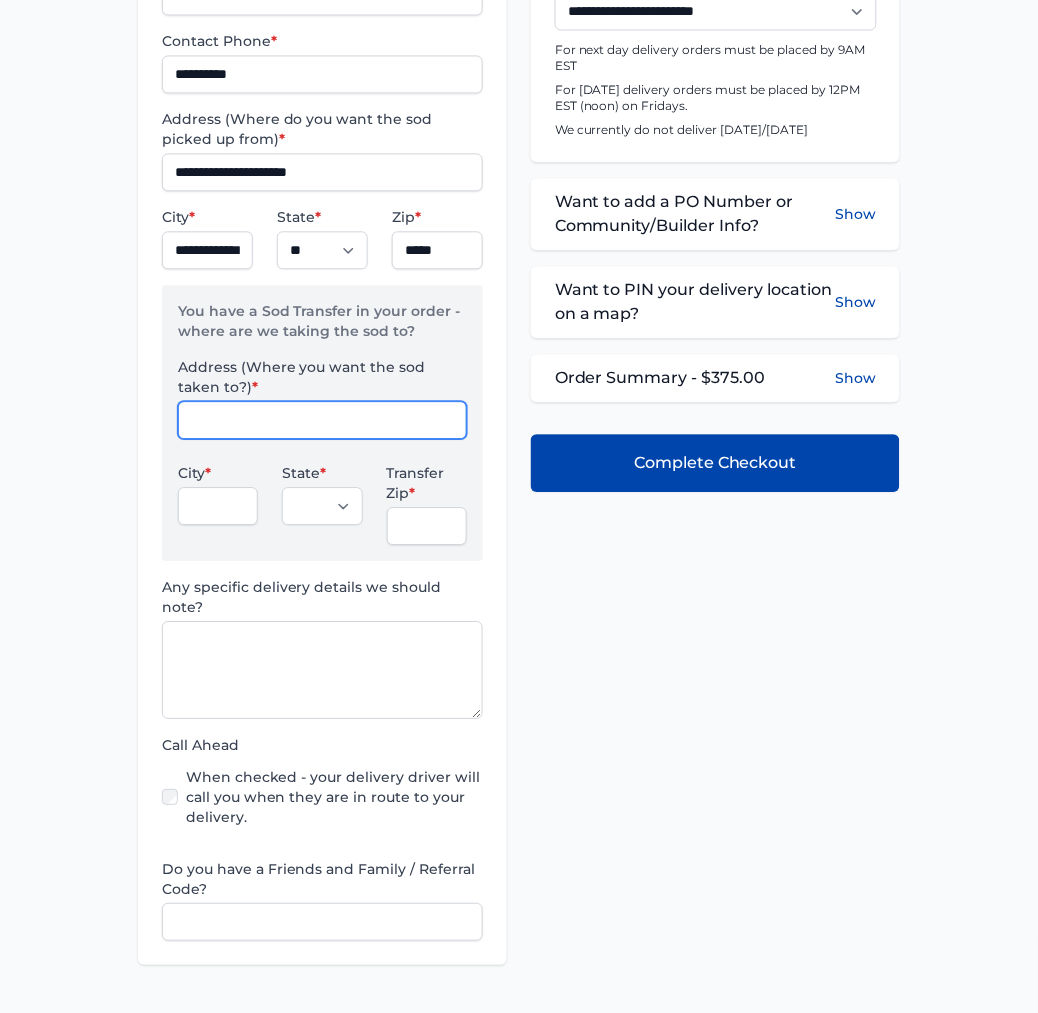 click on "Address (Where you want the sod taken to?)
*" at bounding box center [322, 420] 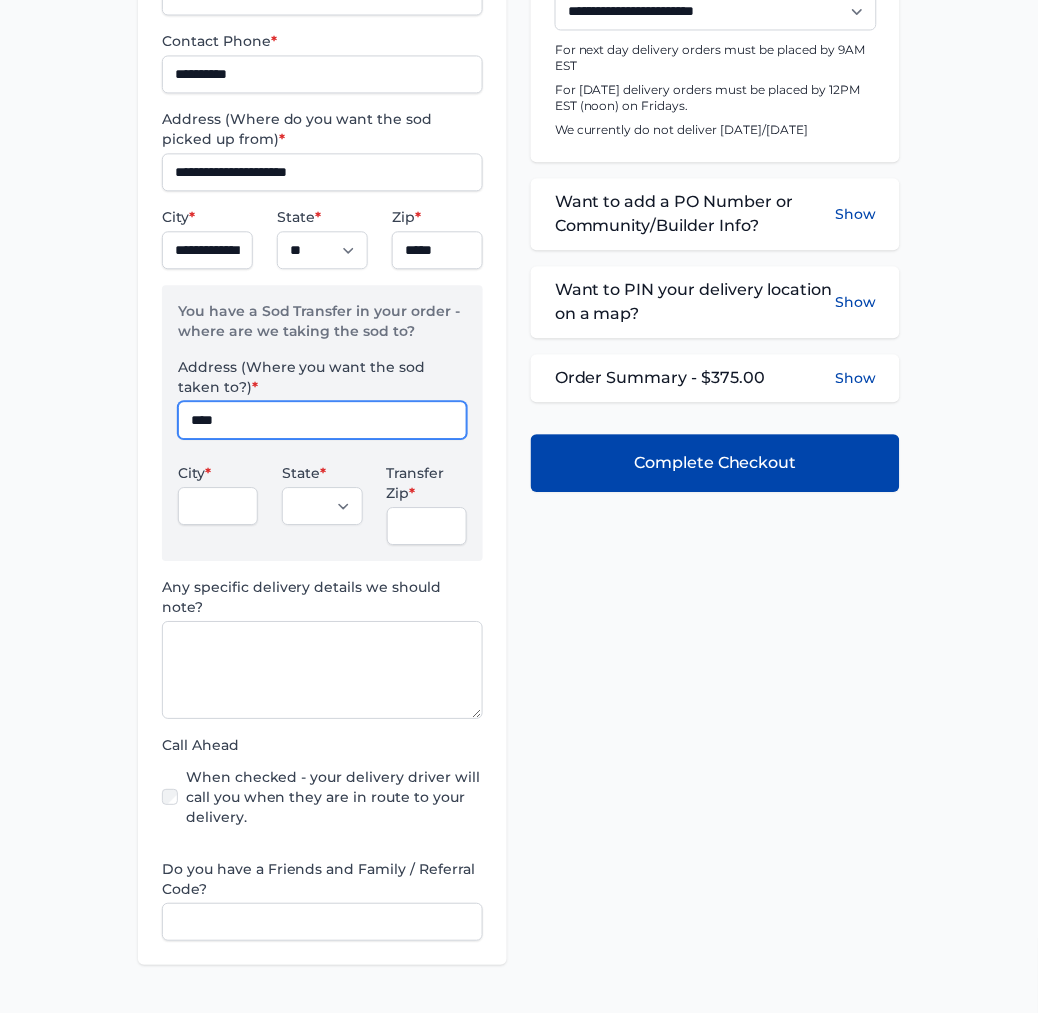 type on "**********" 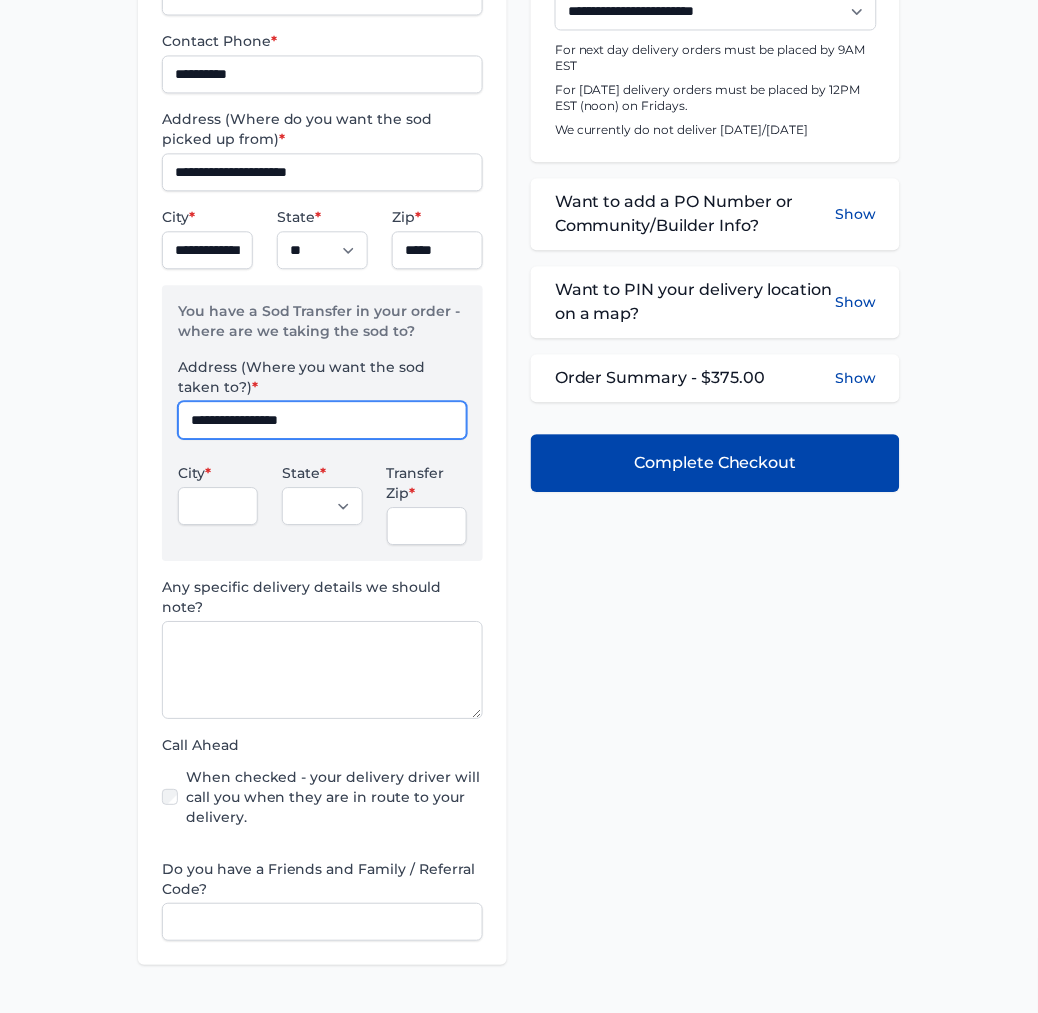 type on "*******" 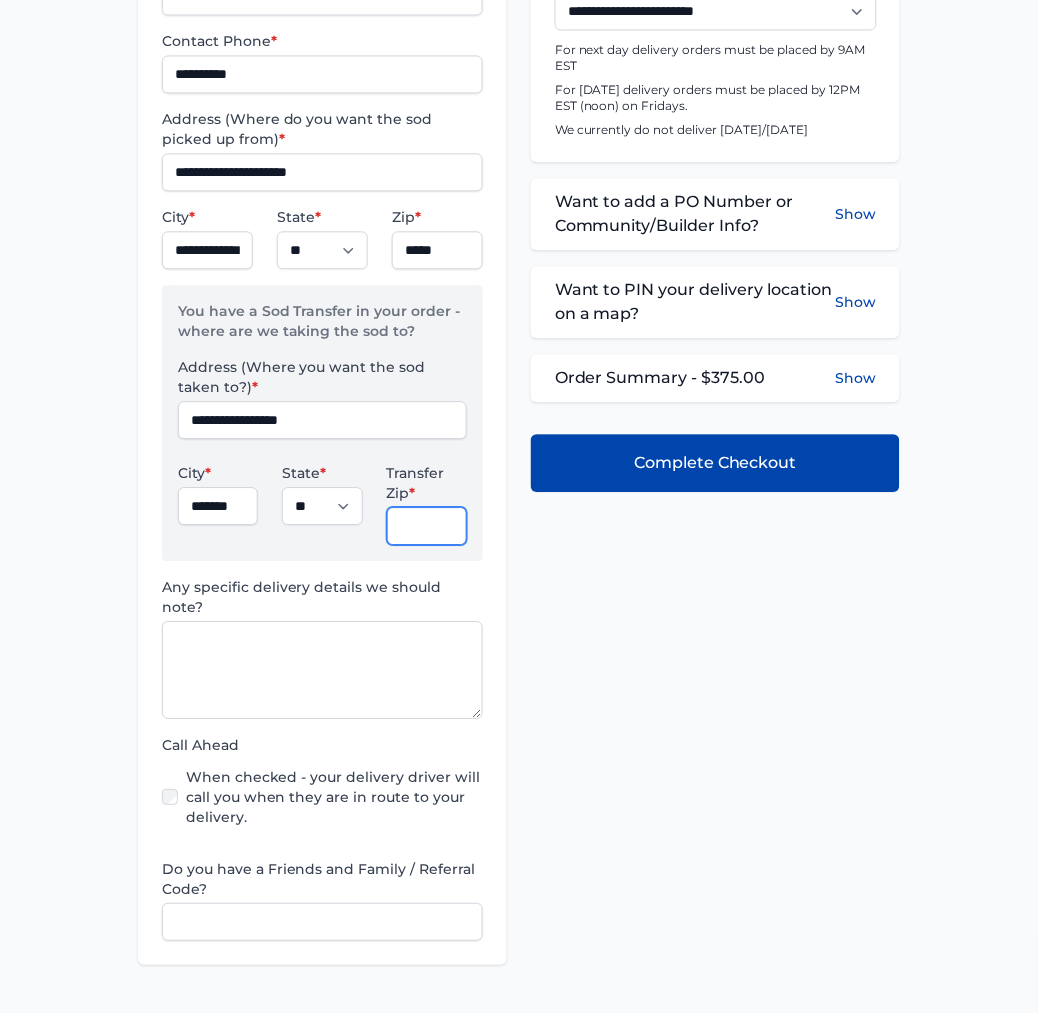 type on "*****" 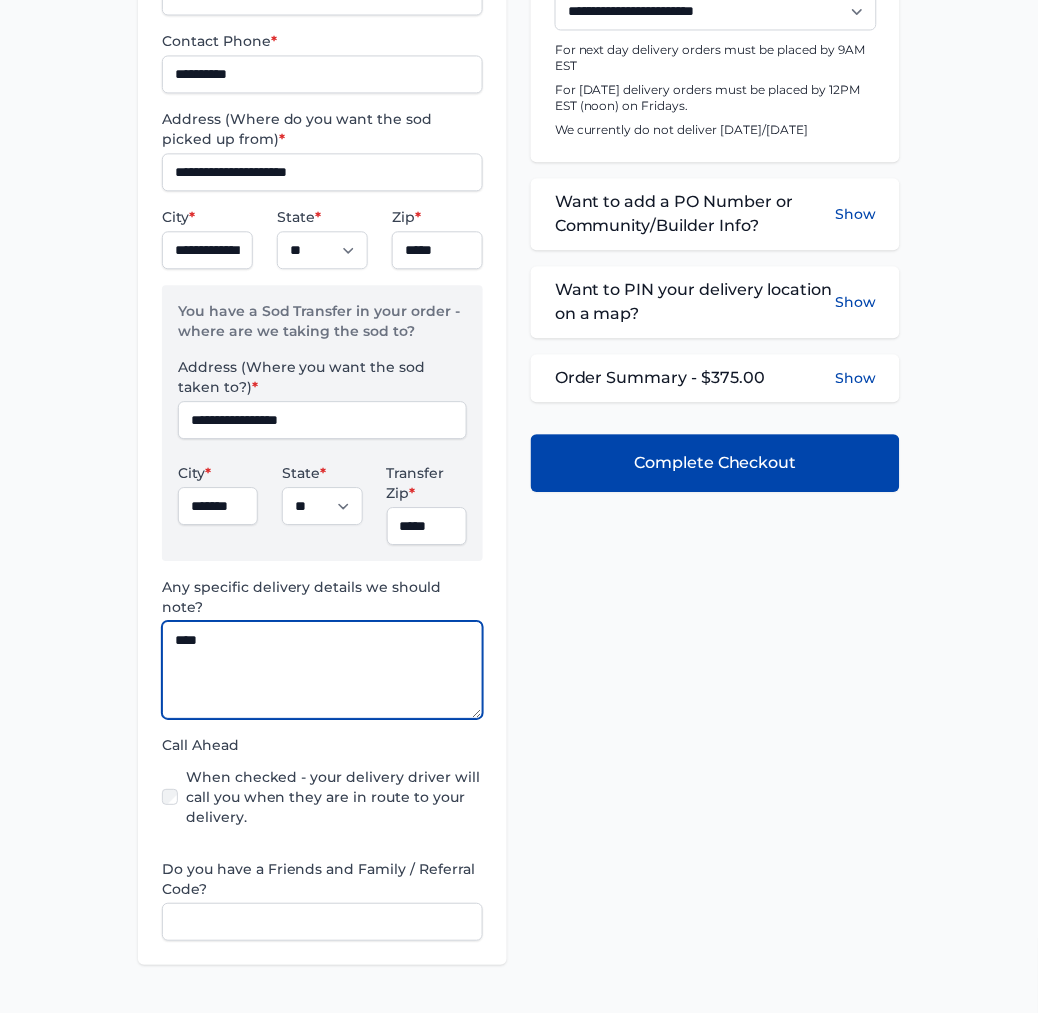 click on "****" at bounding box center [322, 670] 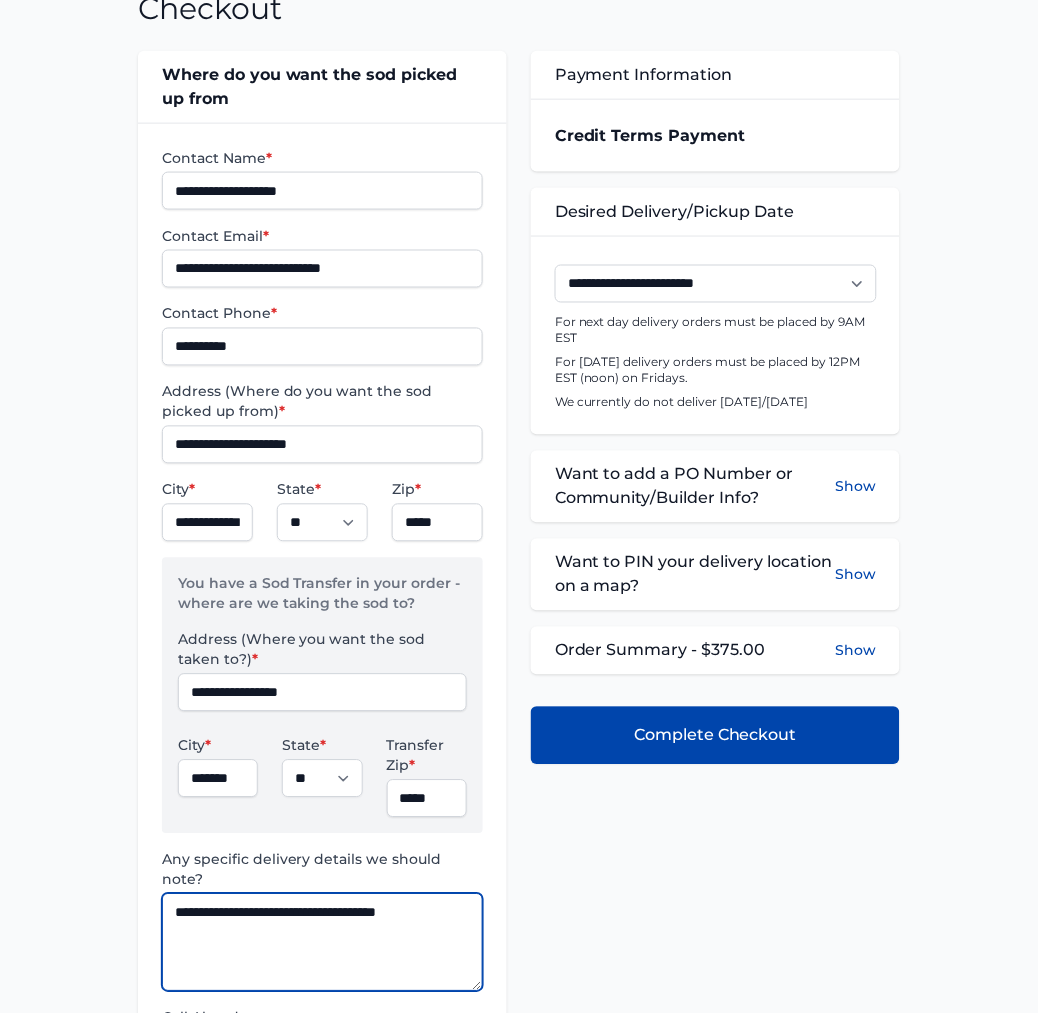 scroll, scrollTop: 255, scrollLeft: 0, axis: vertical 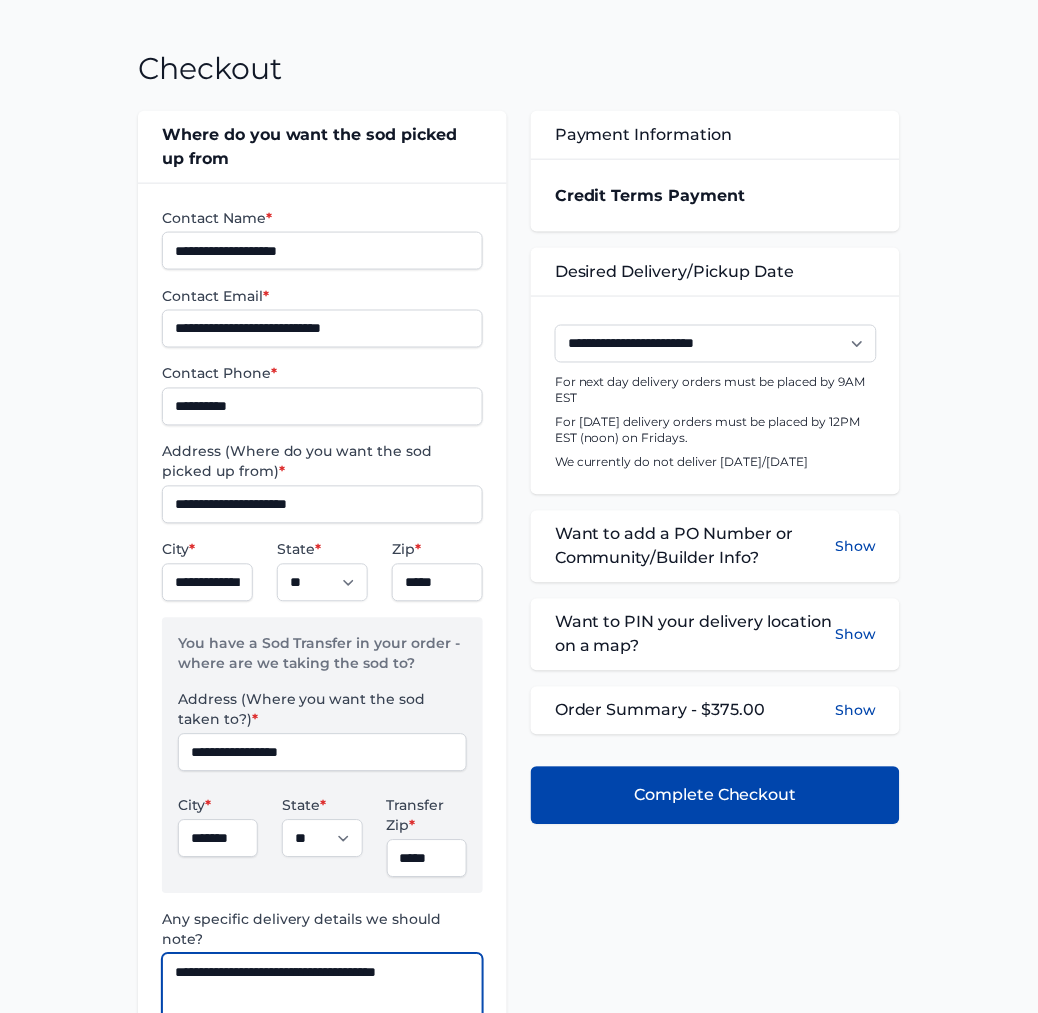 type on "**********" 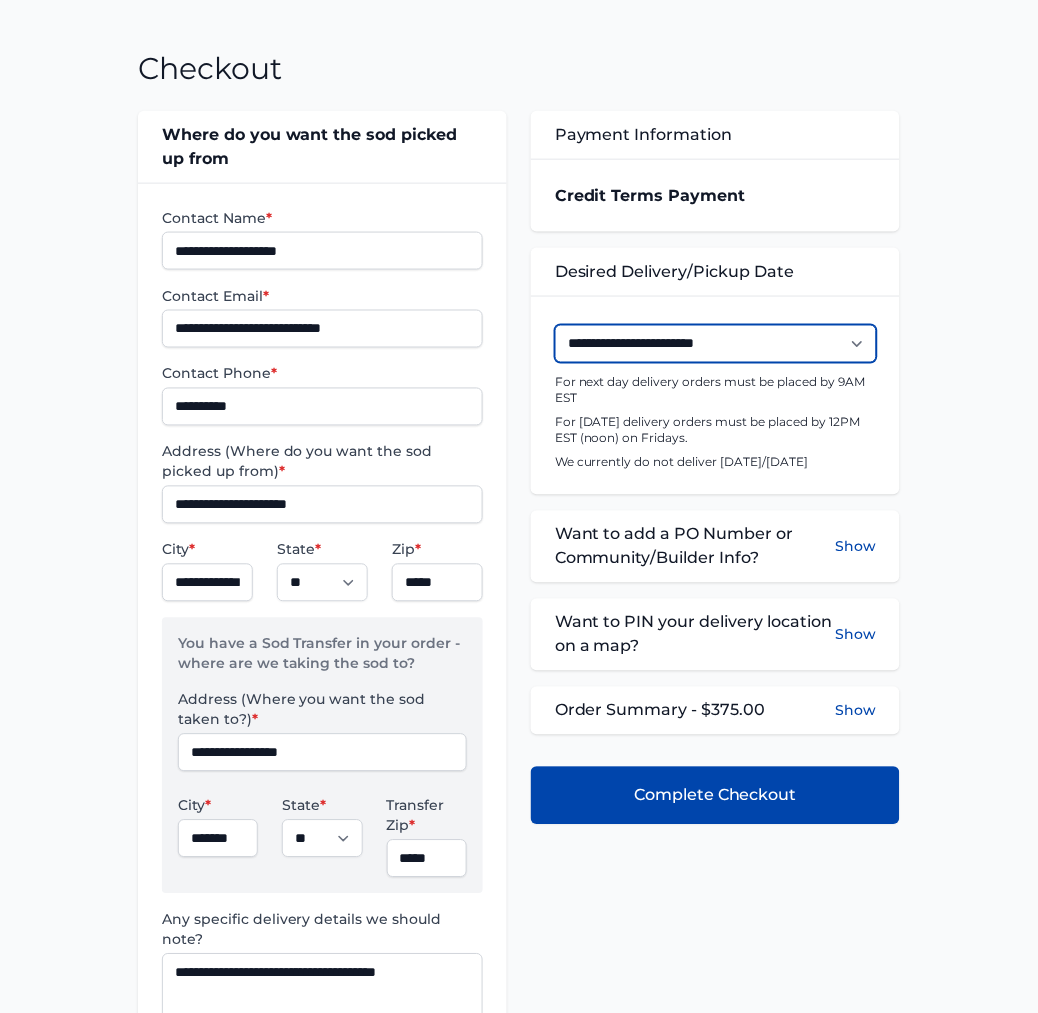 click on "**********" at bounding box center (716, 344) 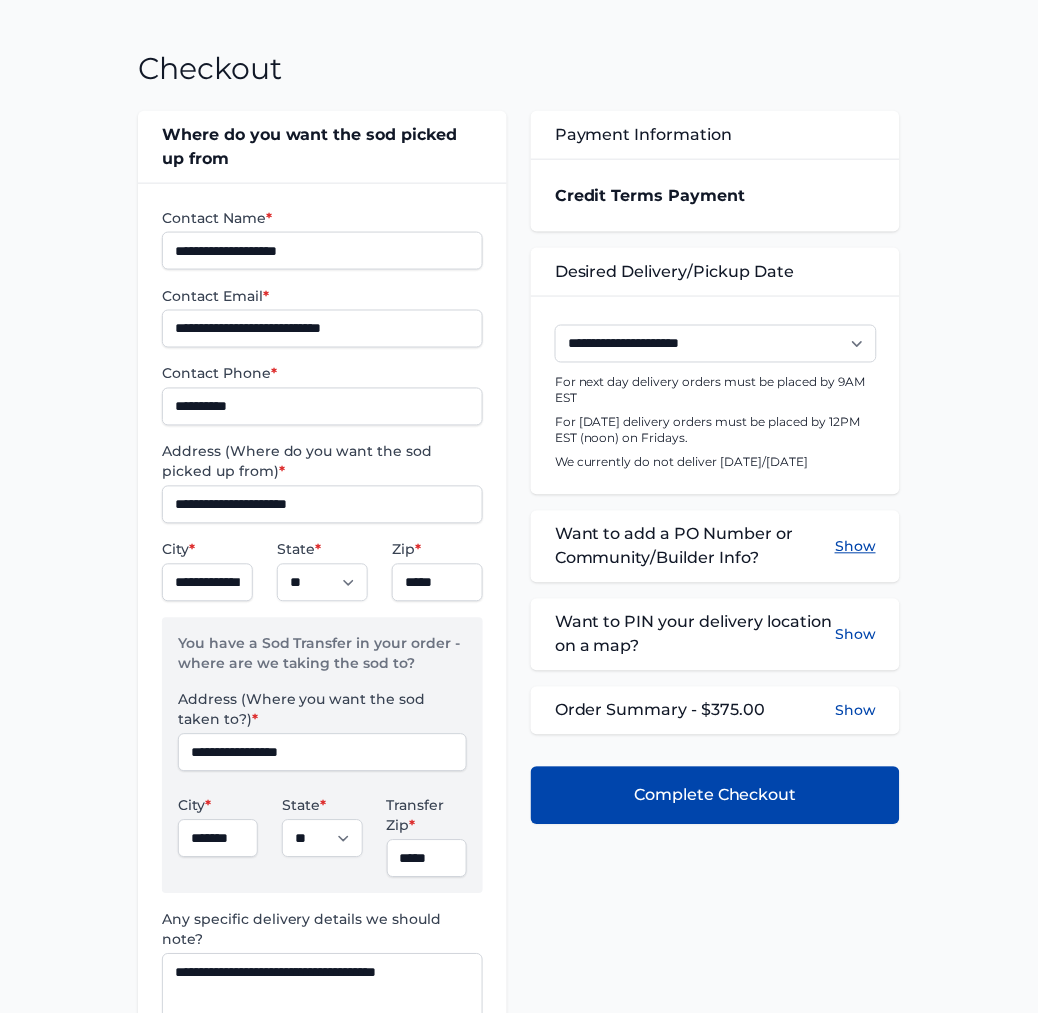 click on "Show" at bounding box center (855, 547) 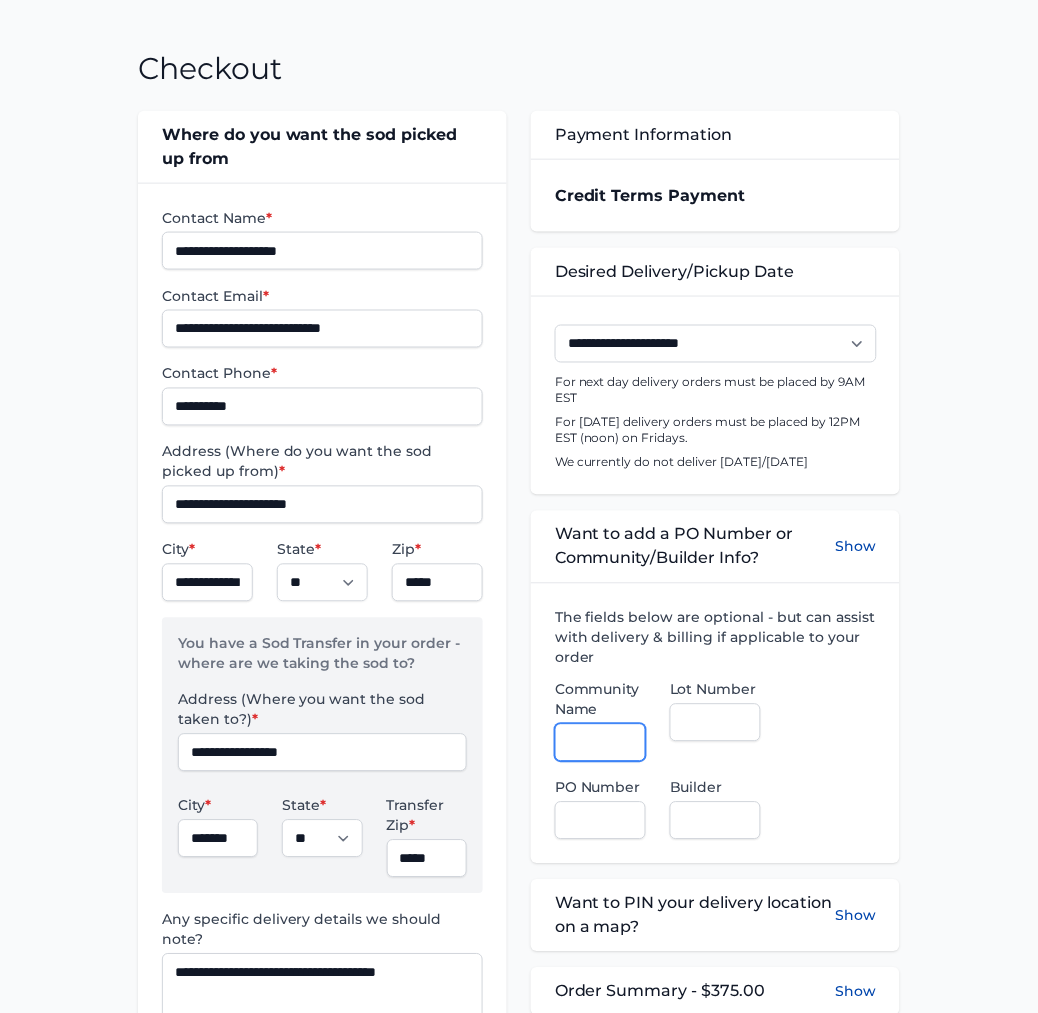 click on "Community Name" at bounding box center (600, 743) 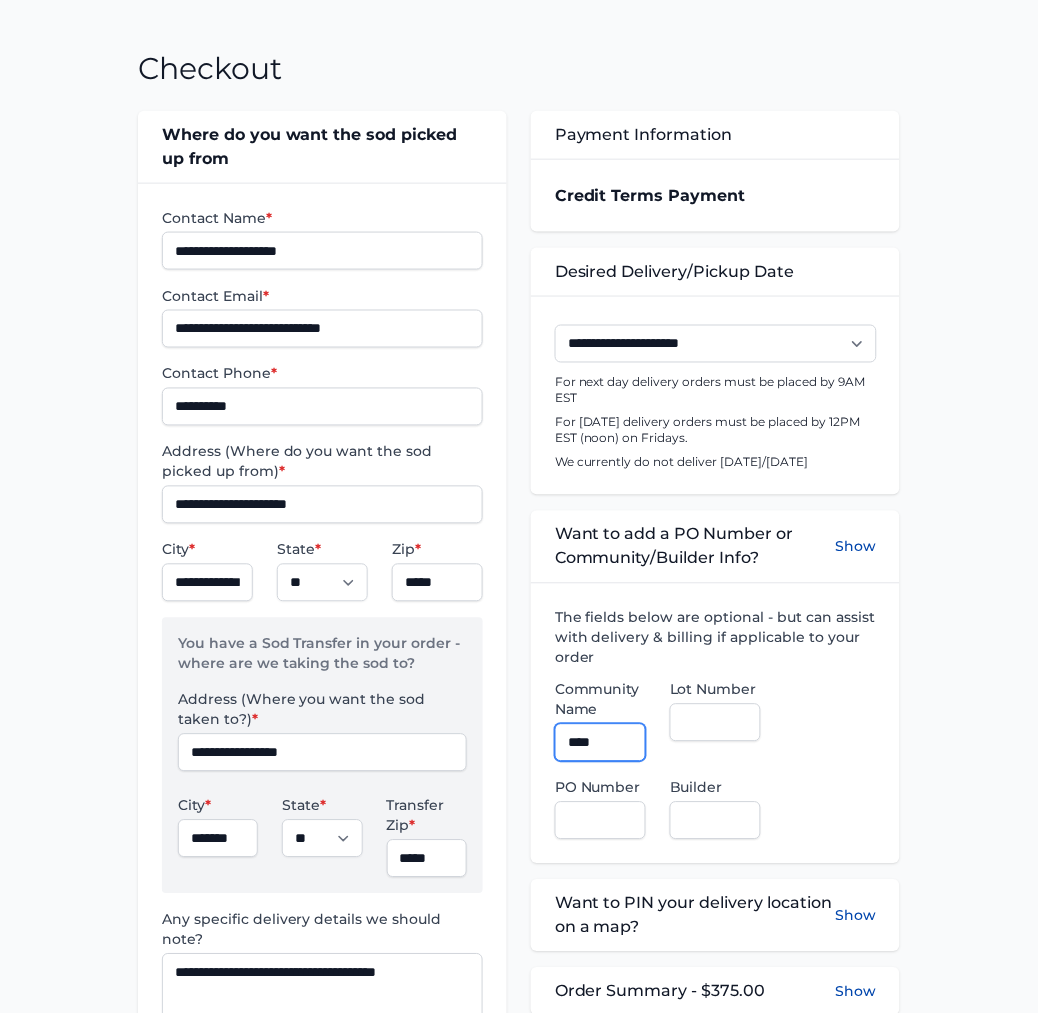 type on "*********" 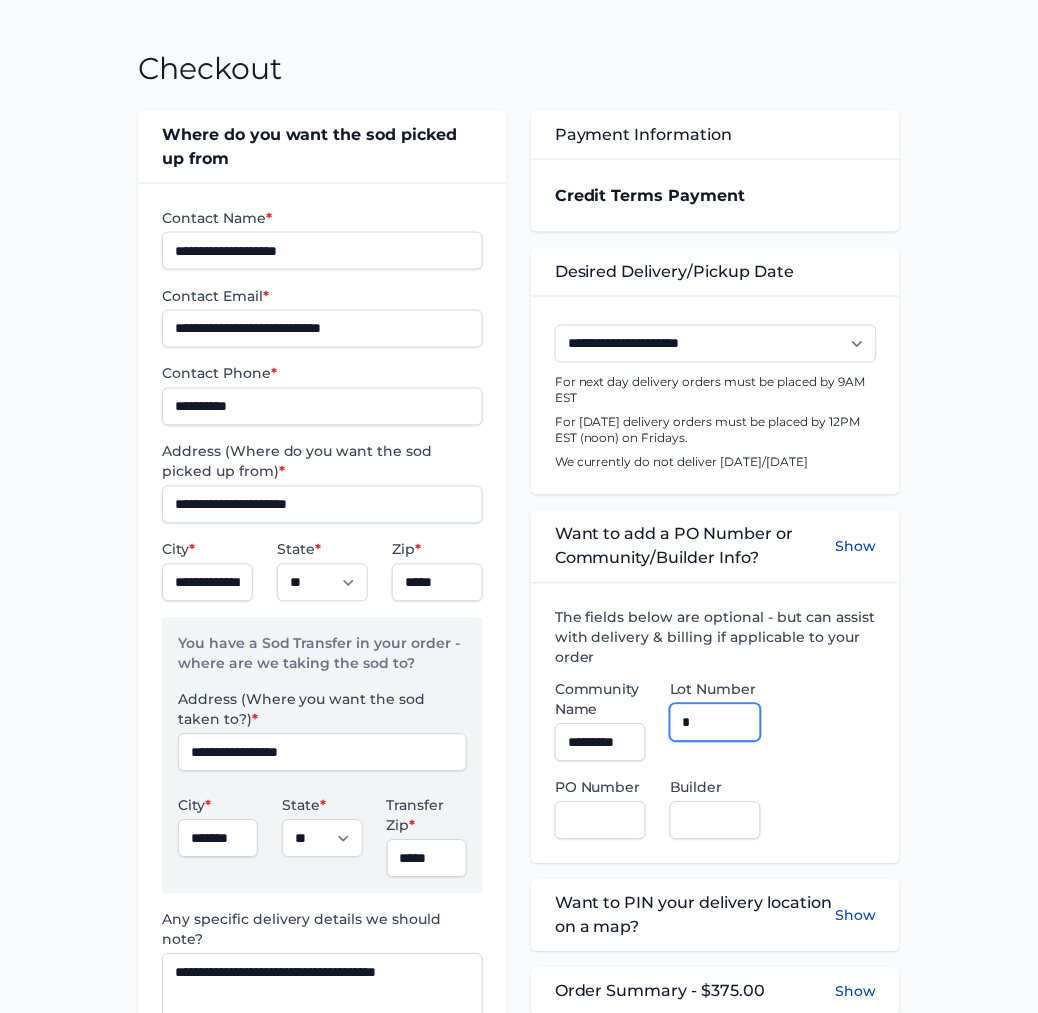 type on "*" 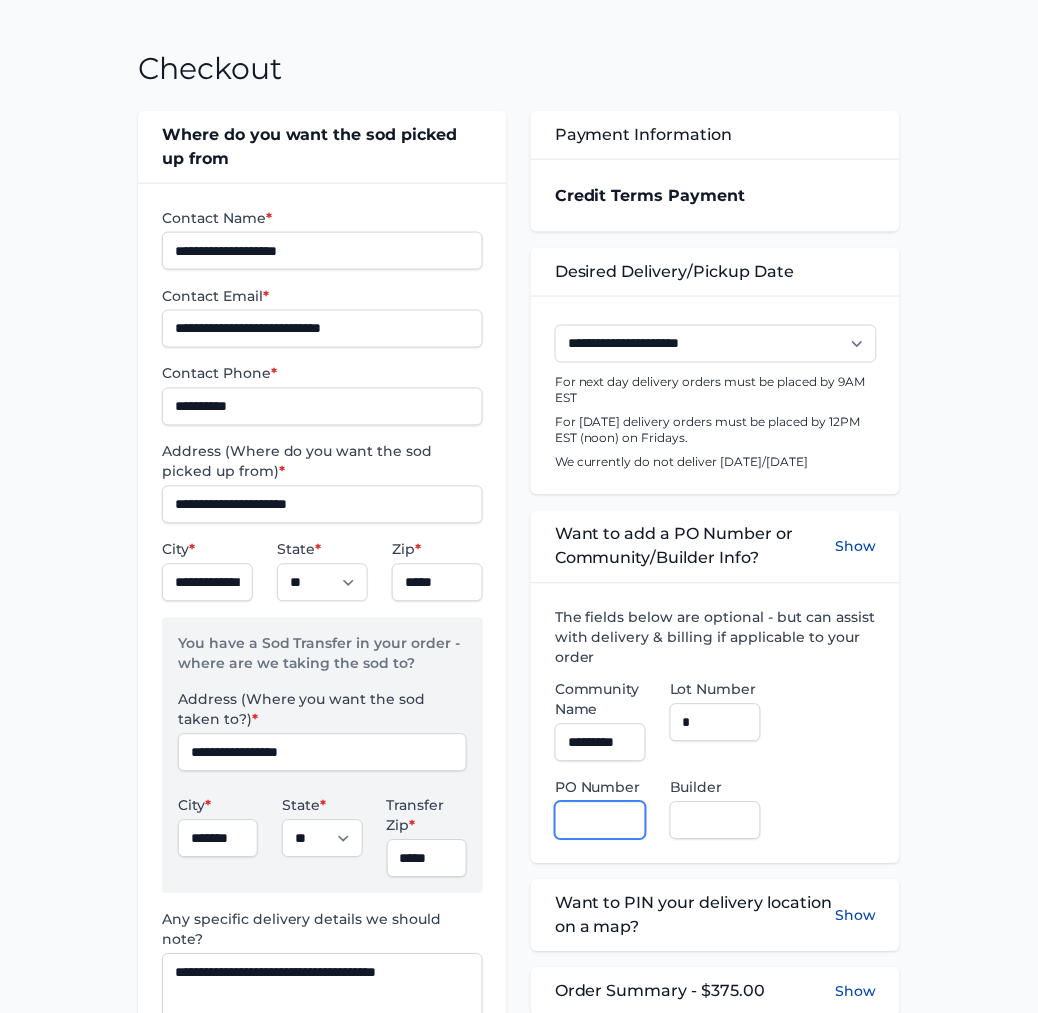 click on "PO Number" at bounding box center [600, 821] 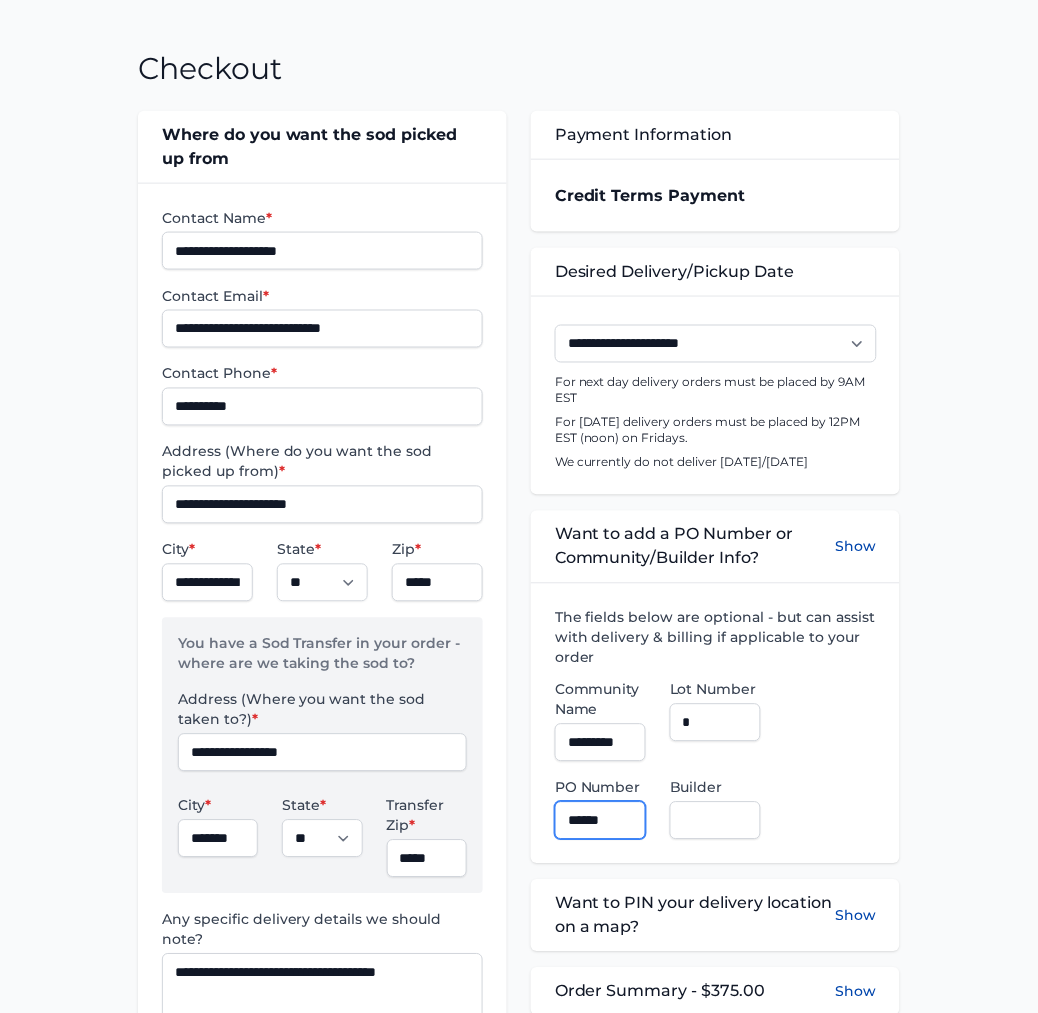 type on "******" 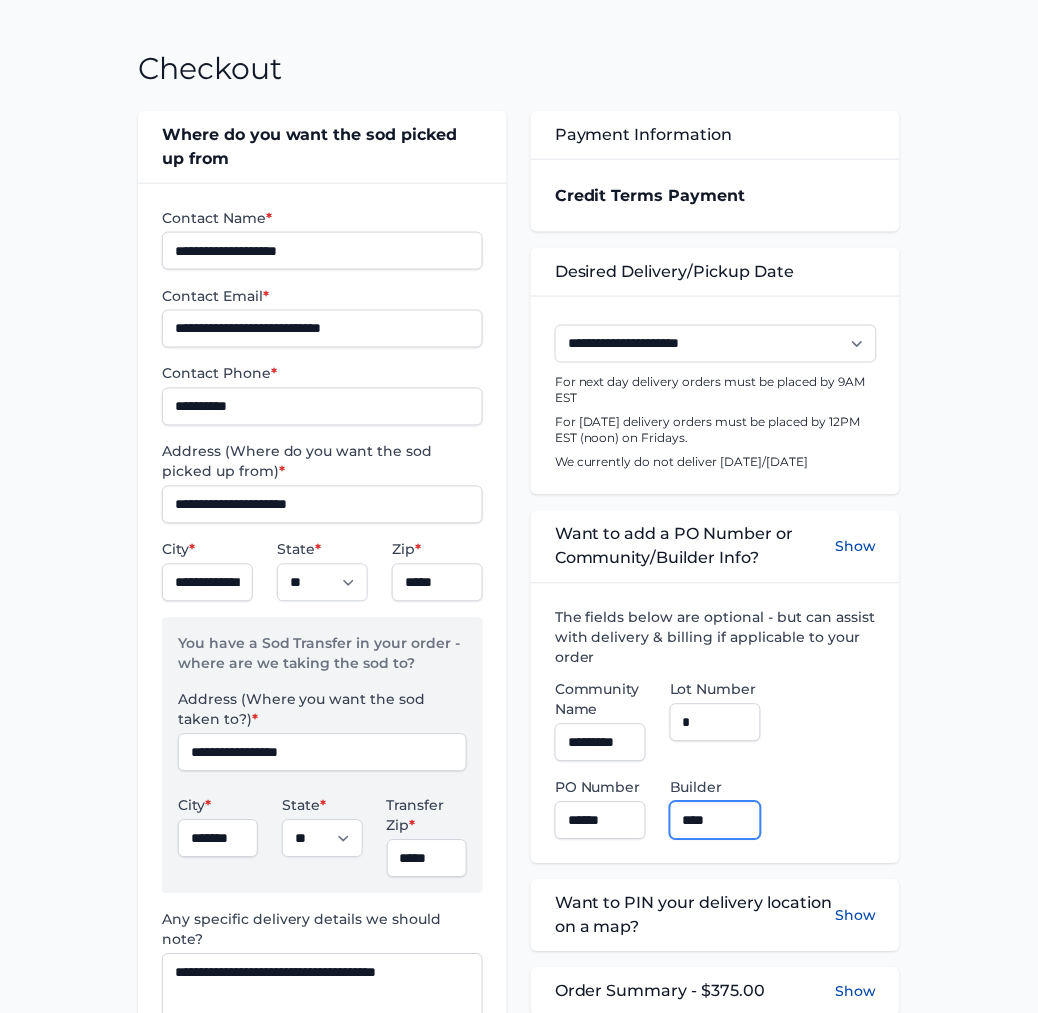 type on "**********" 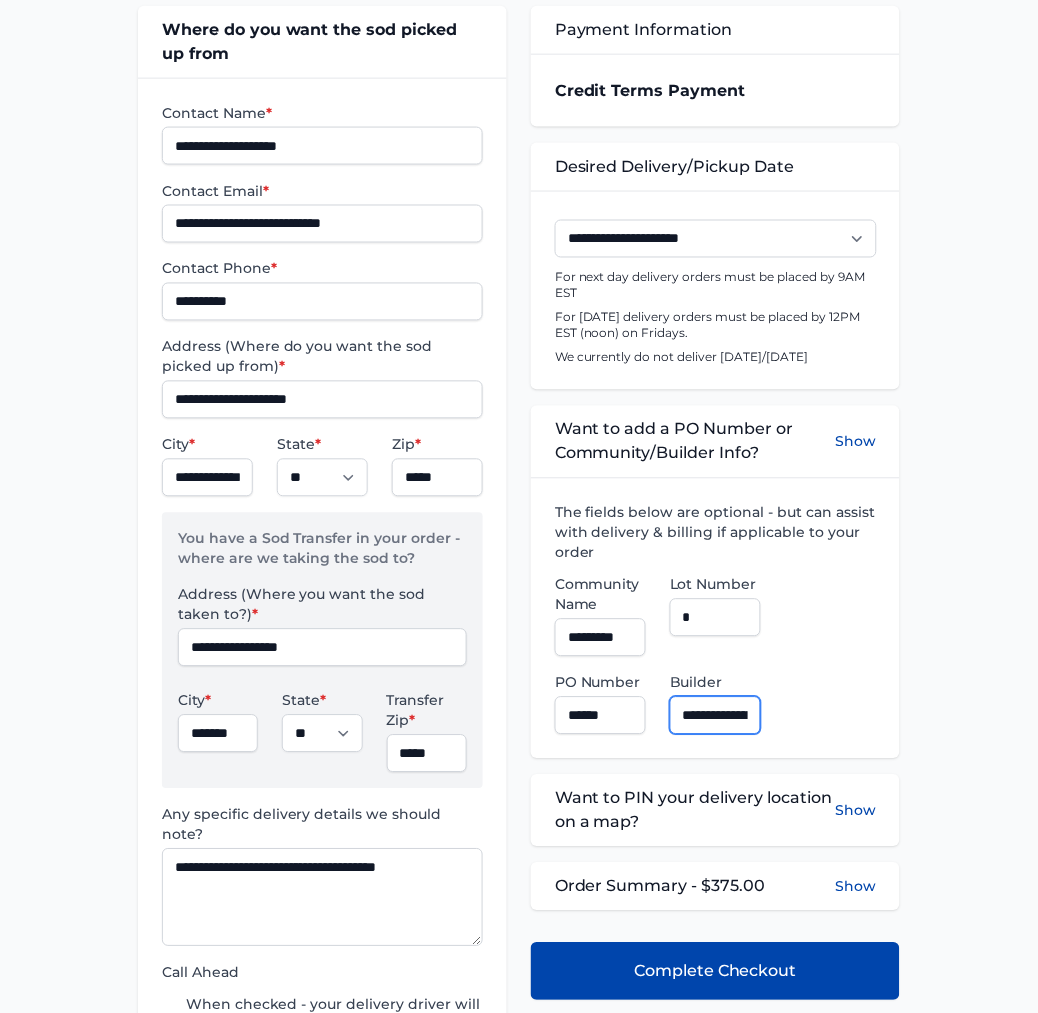 scroll, scrollTop: 588, scrollLeft: 0, axis: vertical 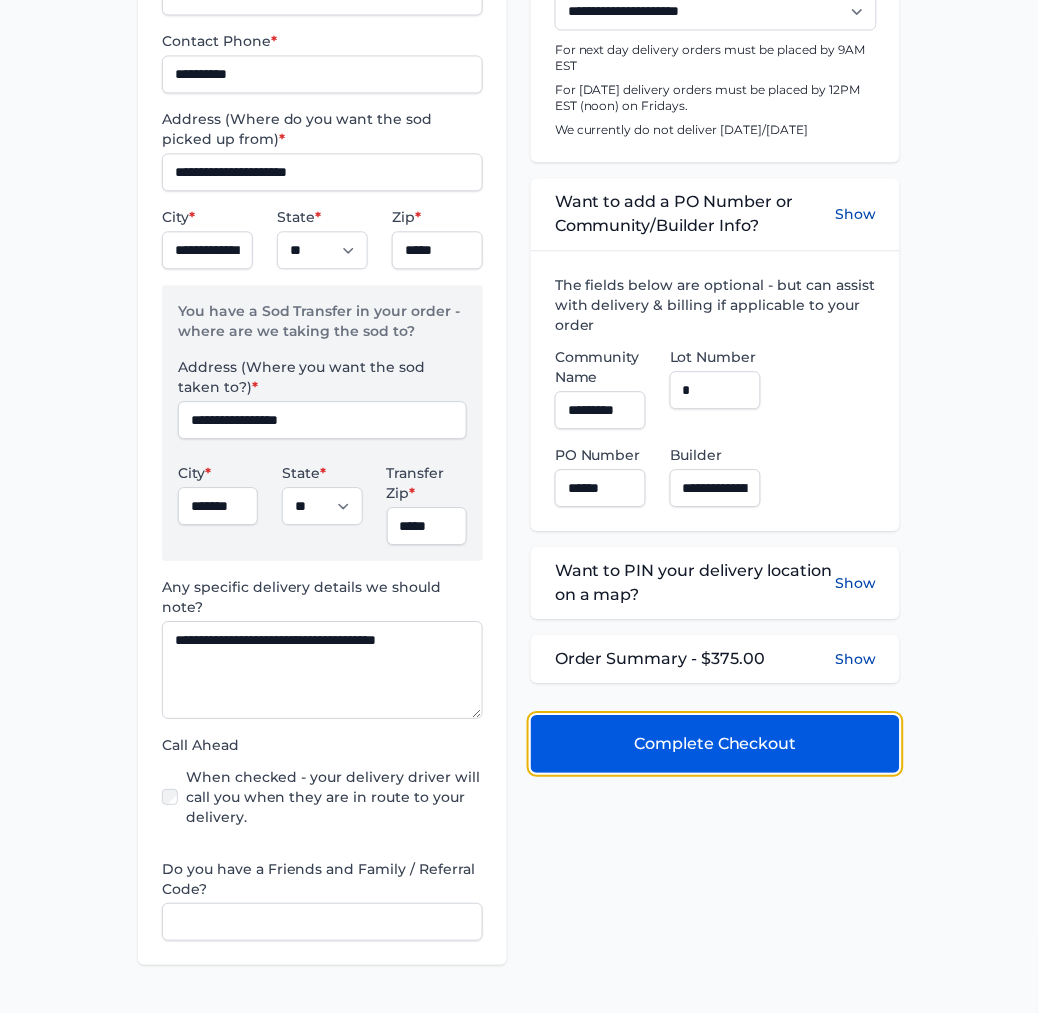 click on "Complete Checkout" at bounding box center (715, 744) 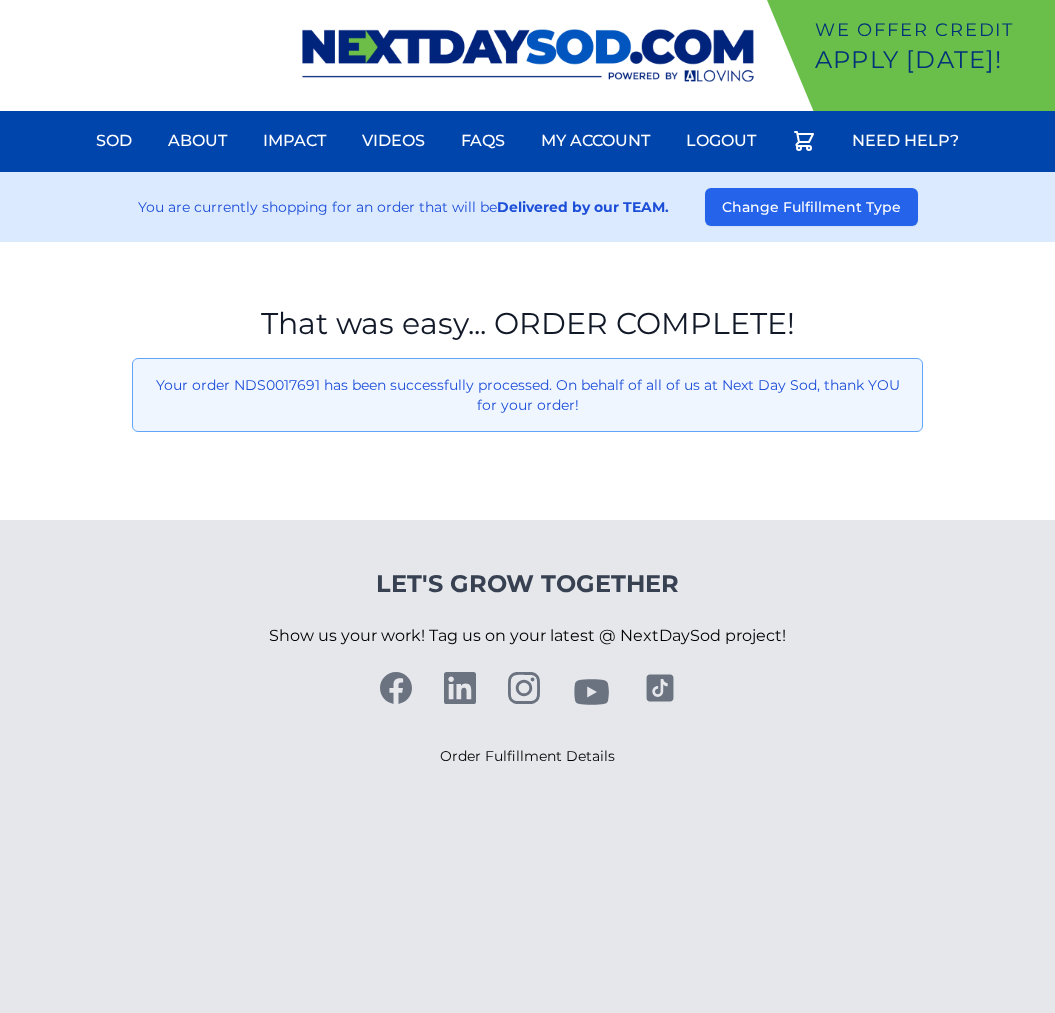scroll, scrollTop: 0, scrollLeft: 0, axis: both 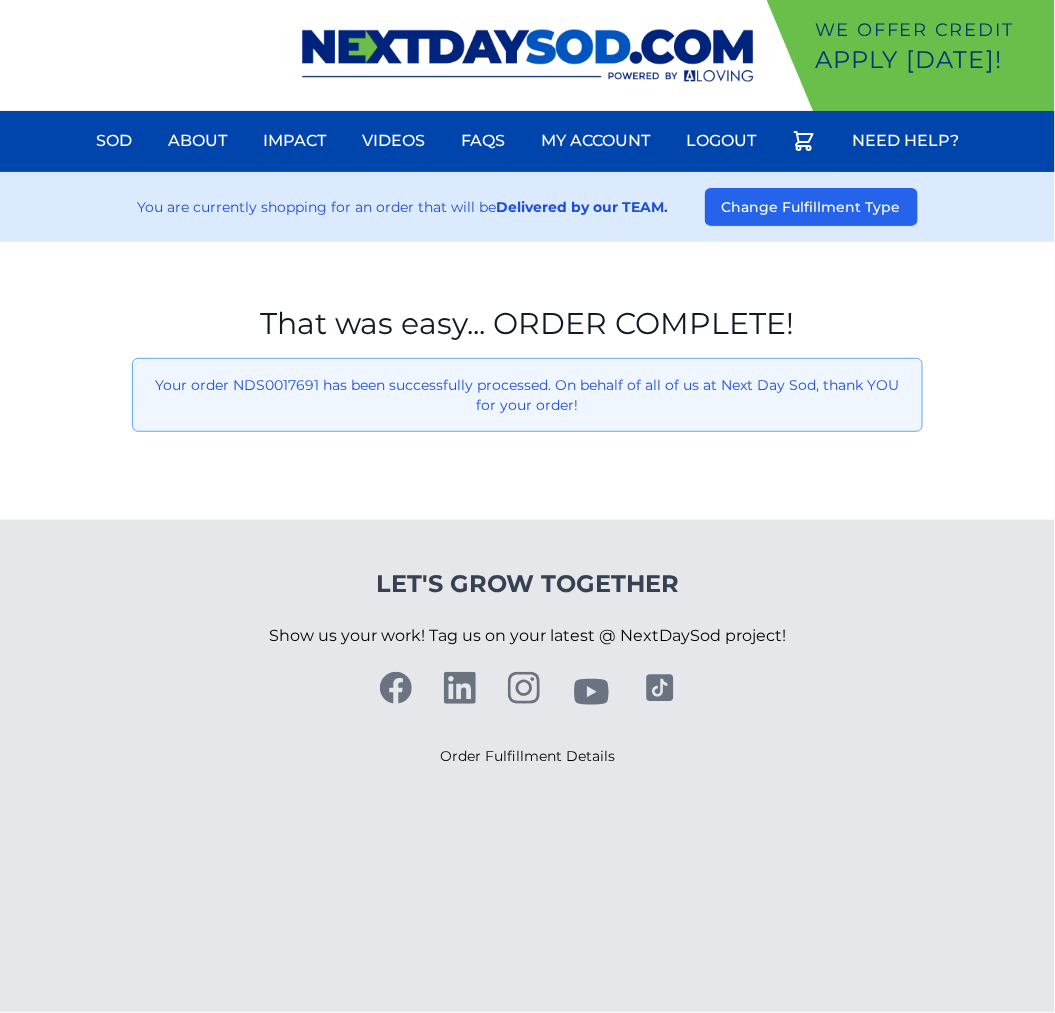 click on "Let's Grow Together
Show us your work! Tag us on your latest @ NextDaySod project!
Order Fulfillment Details" at bounding box center (527, 668) 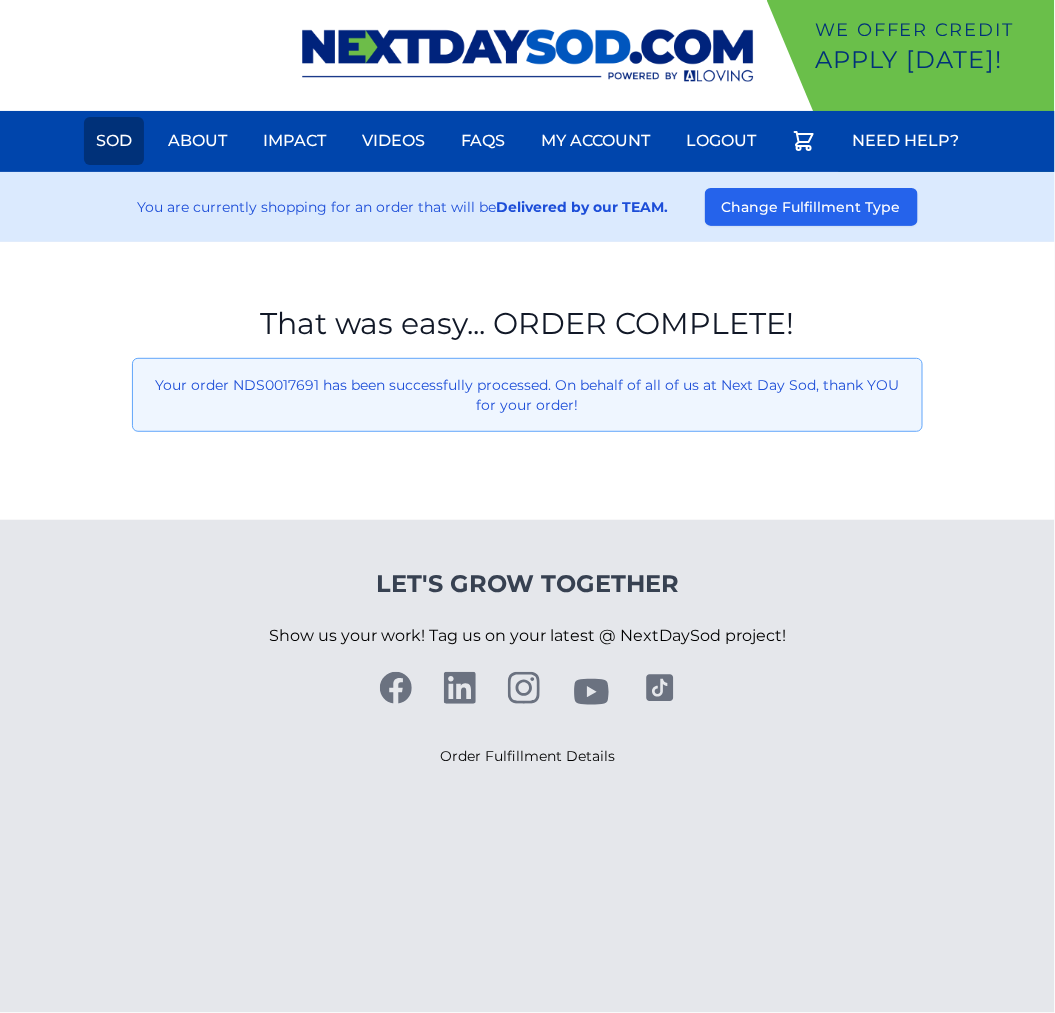 click on "Sod" at bounding box center [114, 141] 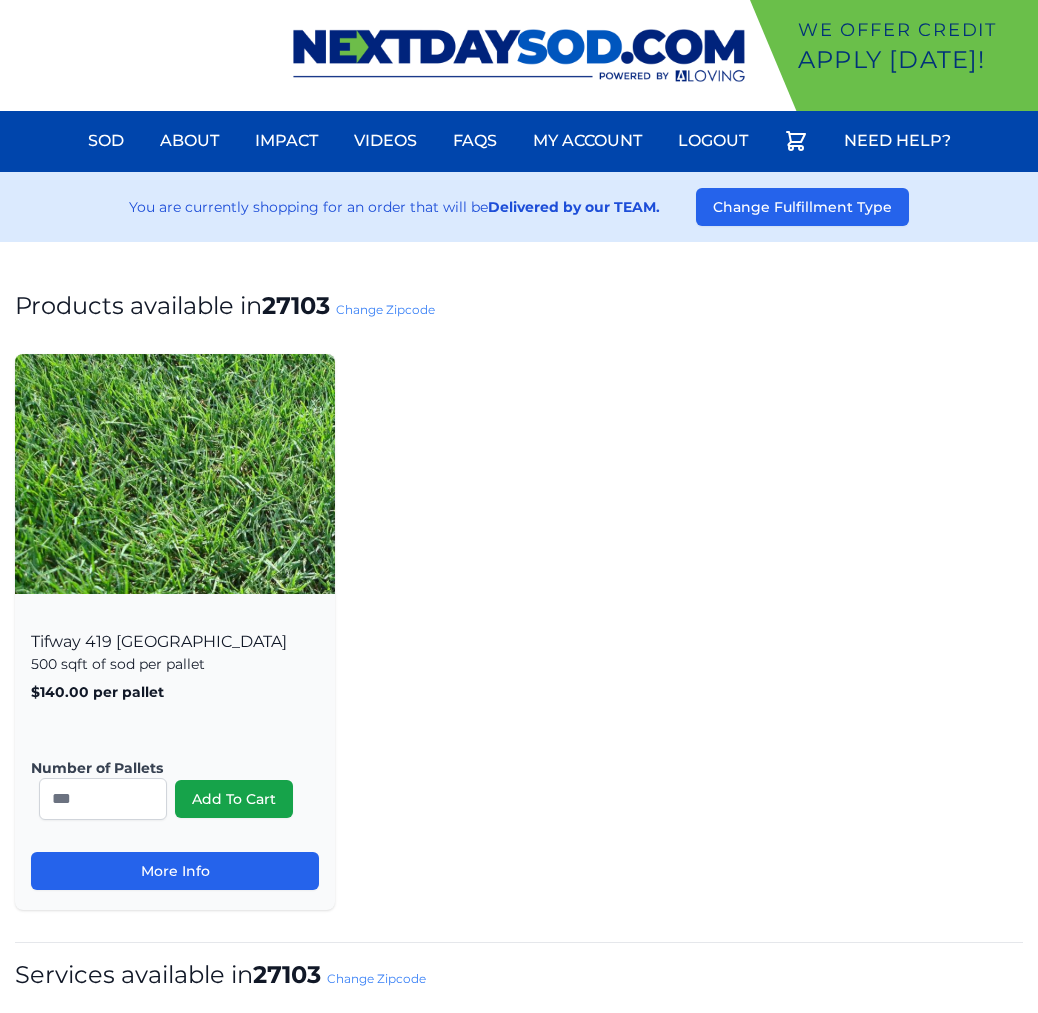 scroll, scrollTop: 0, scrollLeft: 0, axis: both 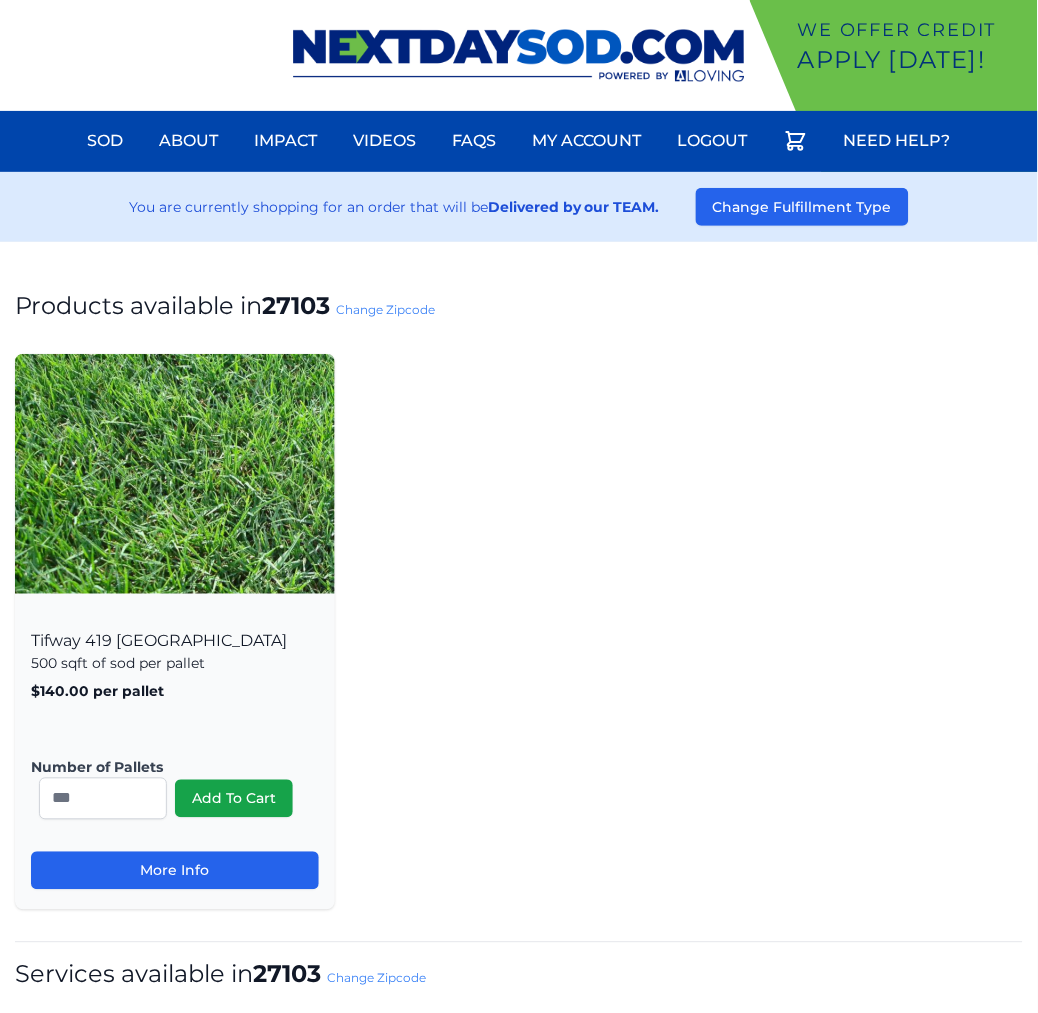 click on "Change Zipcode" at bounding box center (385, 309) 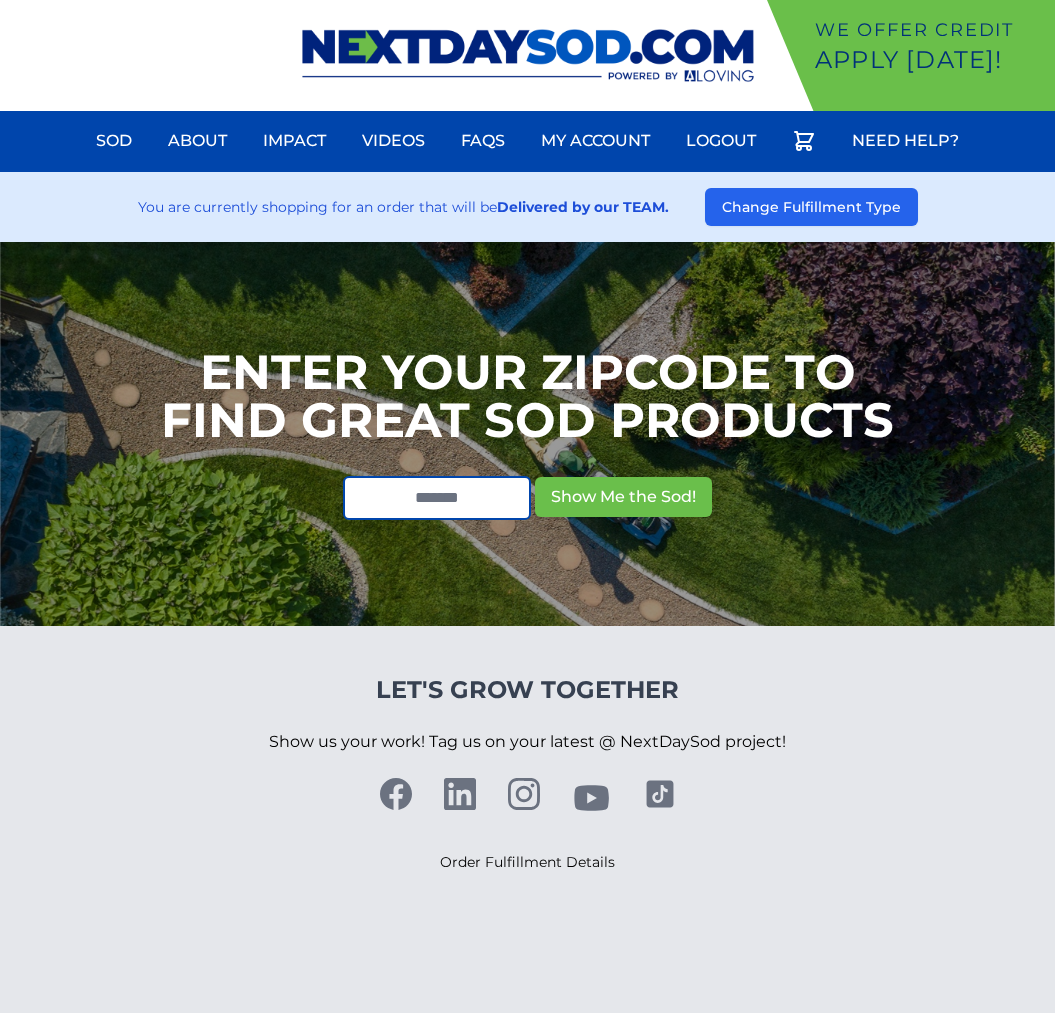 scroll, scrollTop: 0, scrollLeft: 0, axis: both 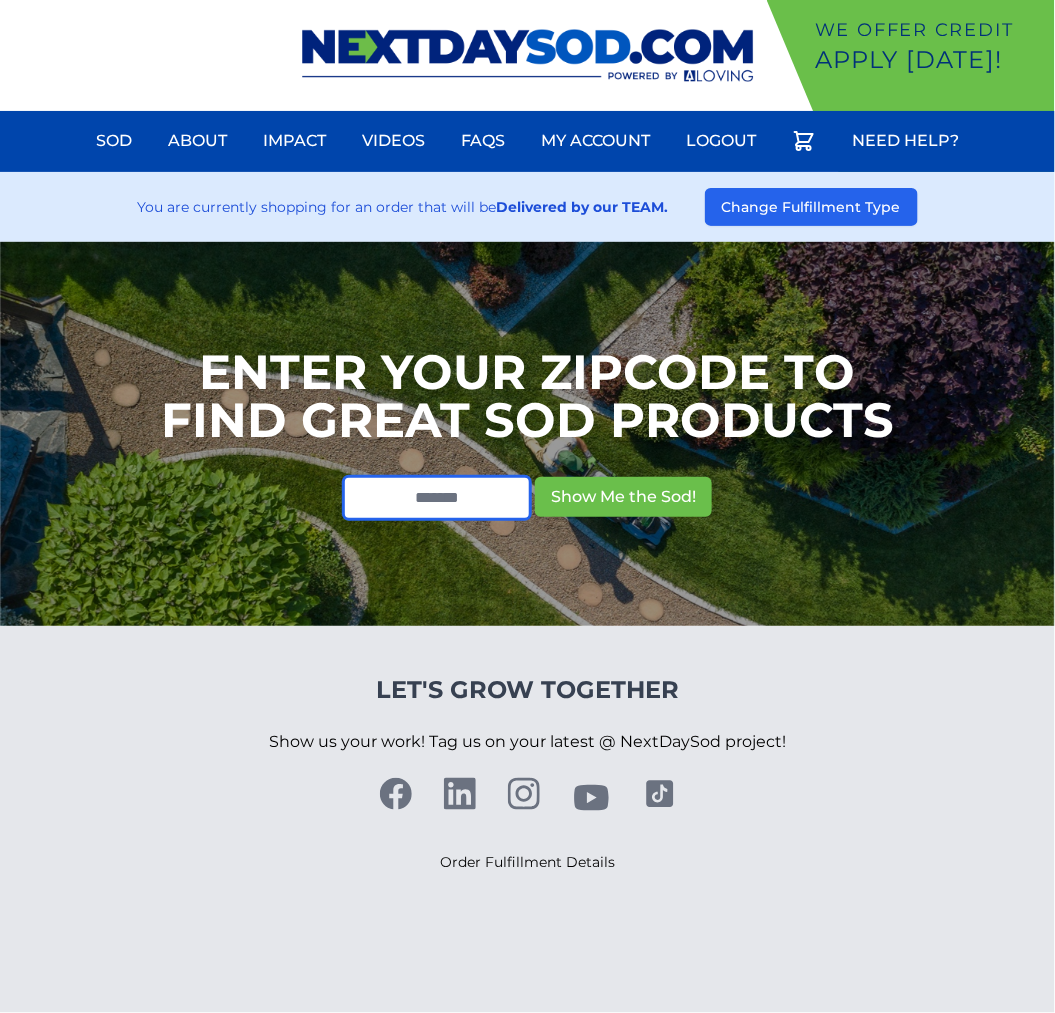 click at bounding box center (437, 498) 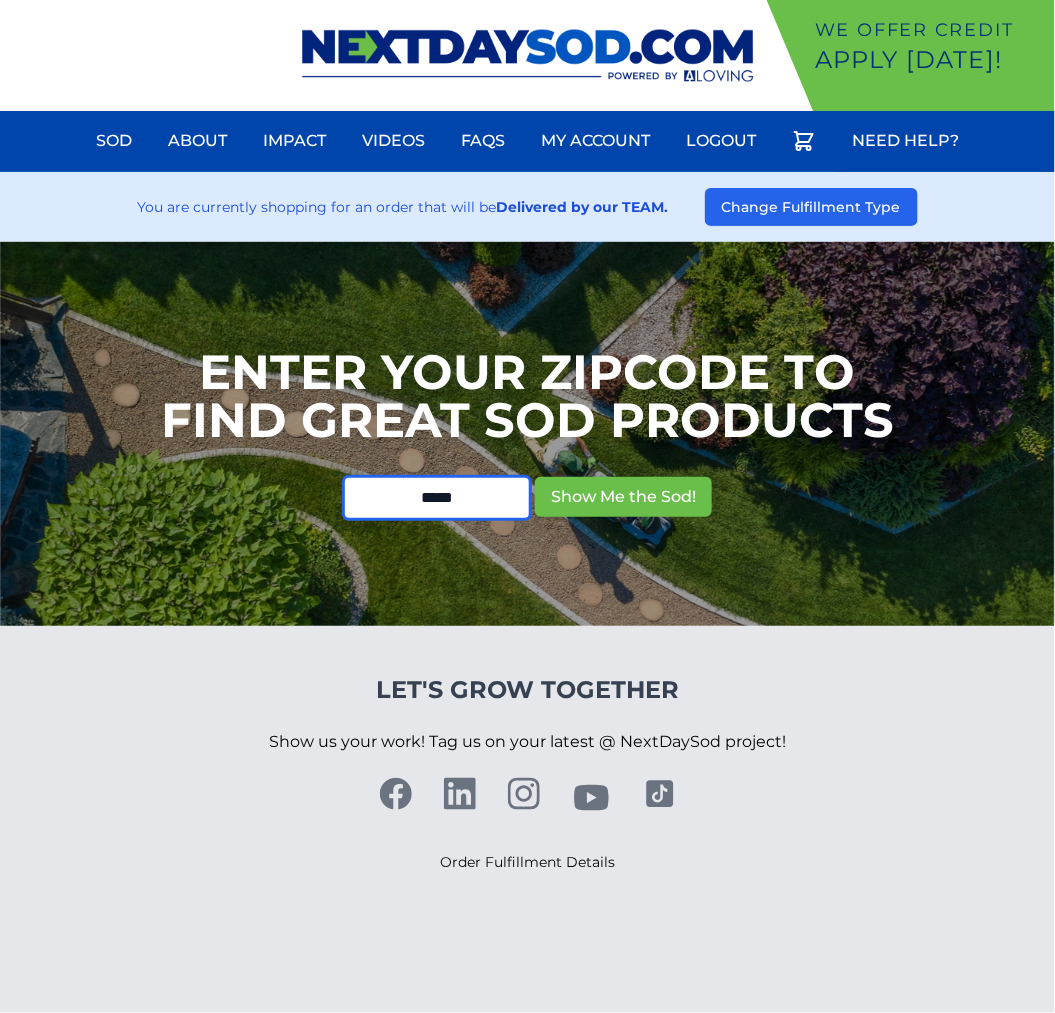type on "*****" 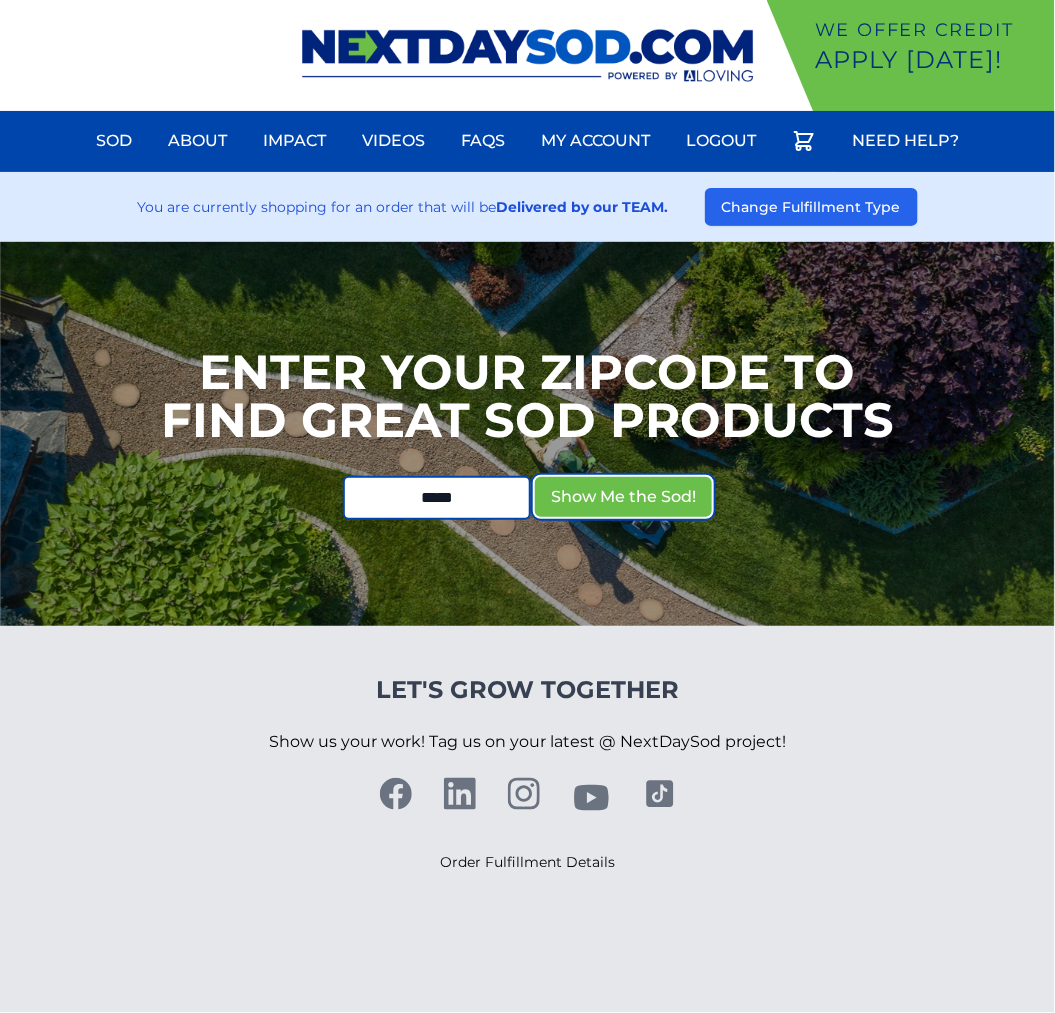 type 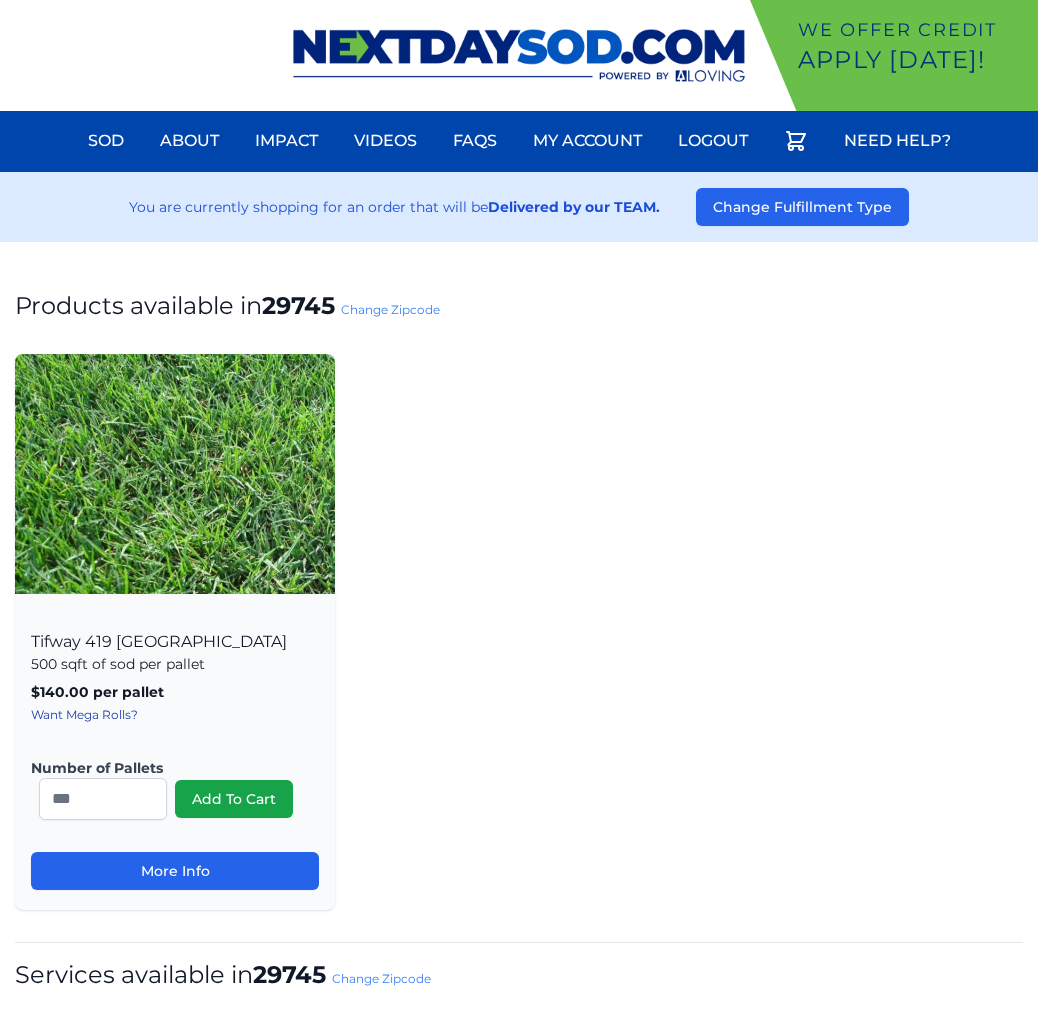 scroll, scrollTop: 0, scrollLeft: 0, axis: both 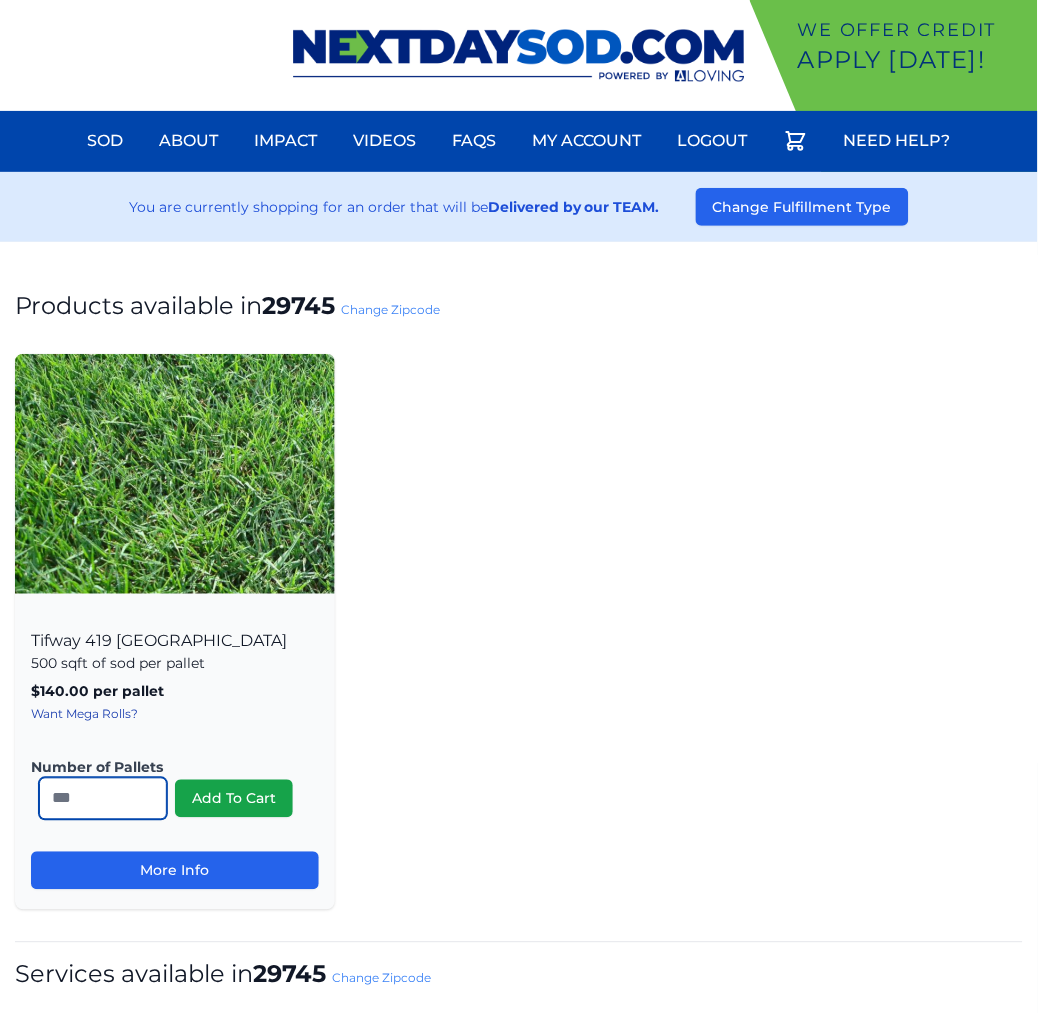 drag, startPoint x: 83, startPoint y: 792, endPoint x: -53, endPoint y: 790, distance: 136.01471 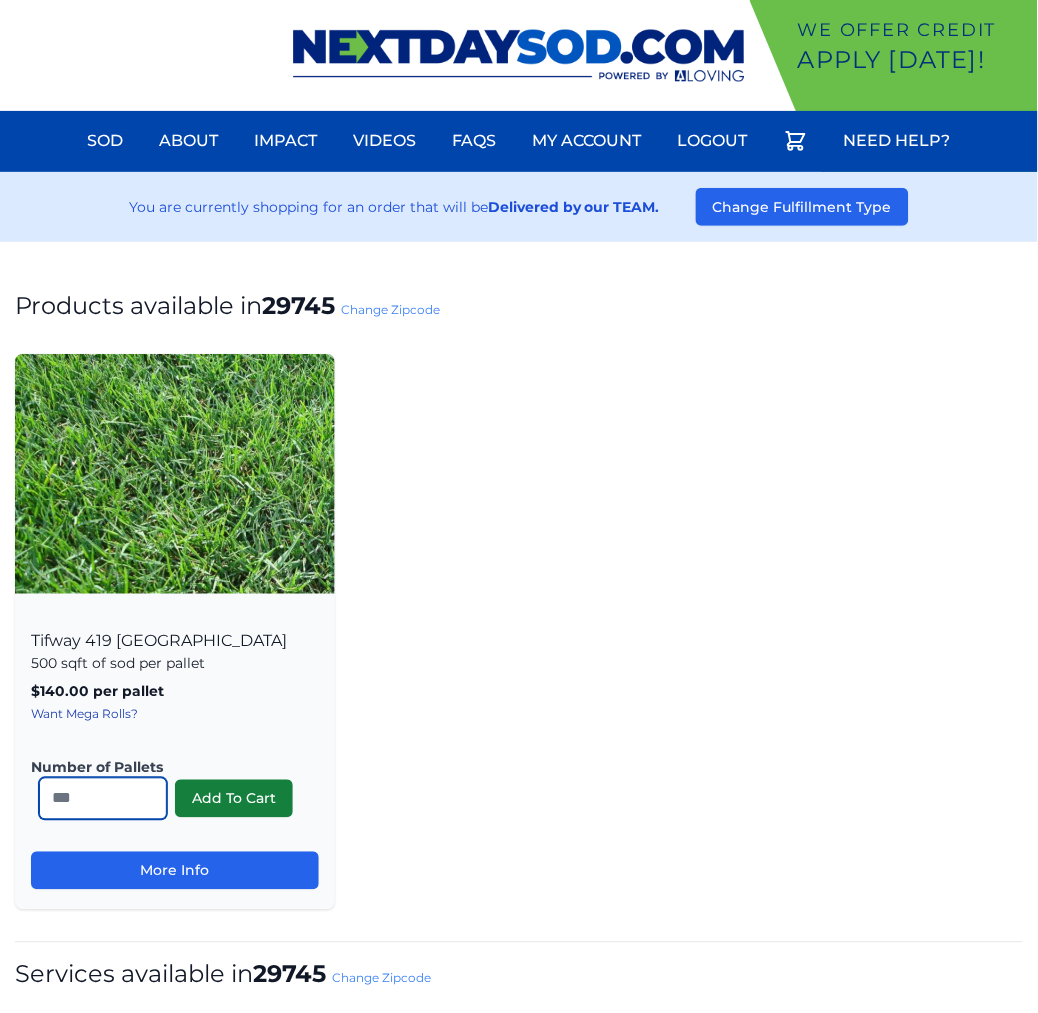 type on "*" 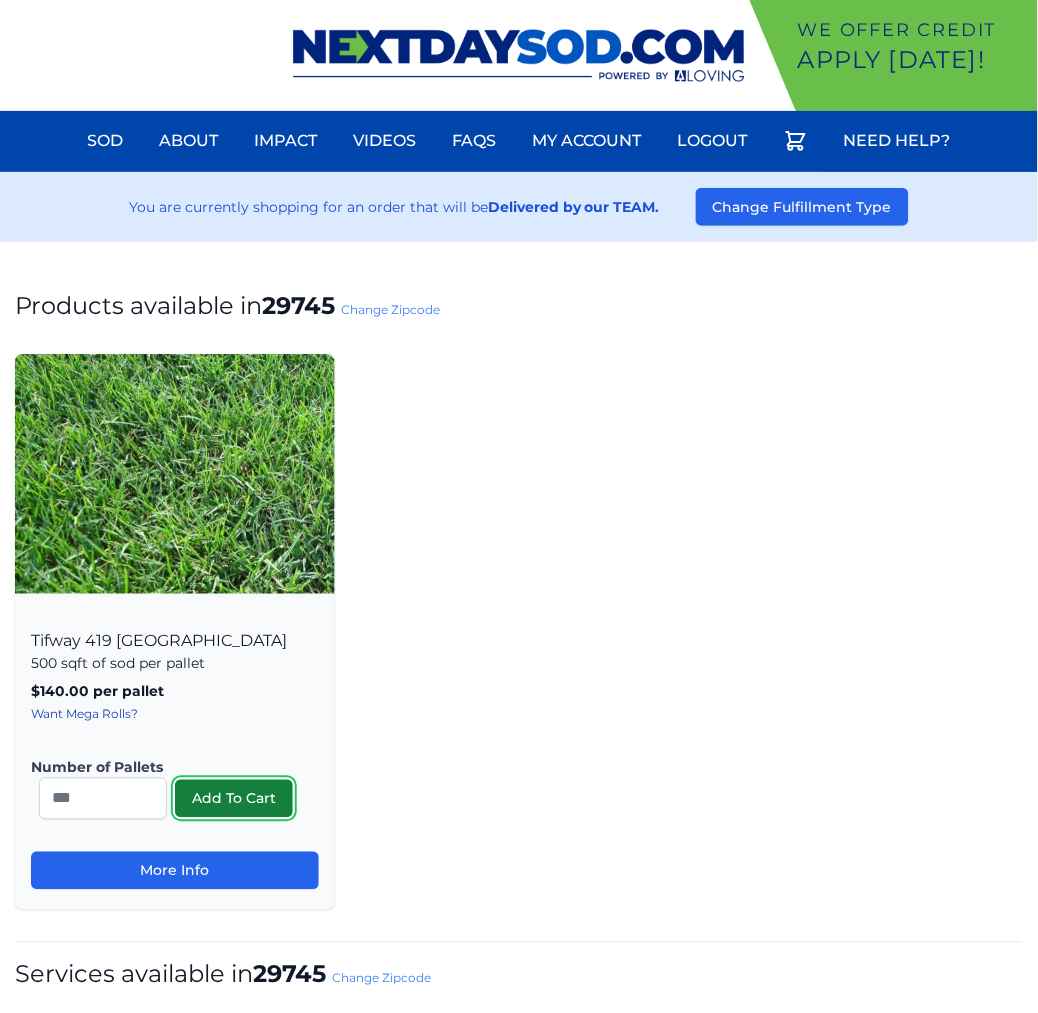 click on "Add To Cart" at bounding box center (234, 799) 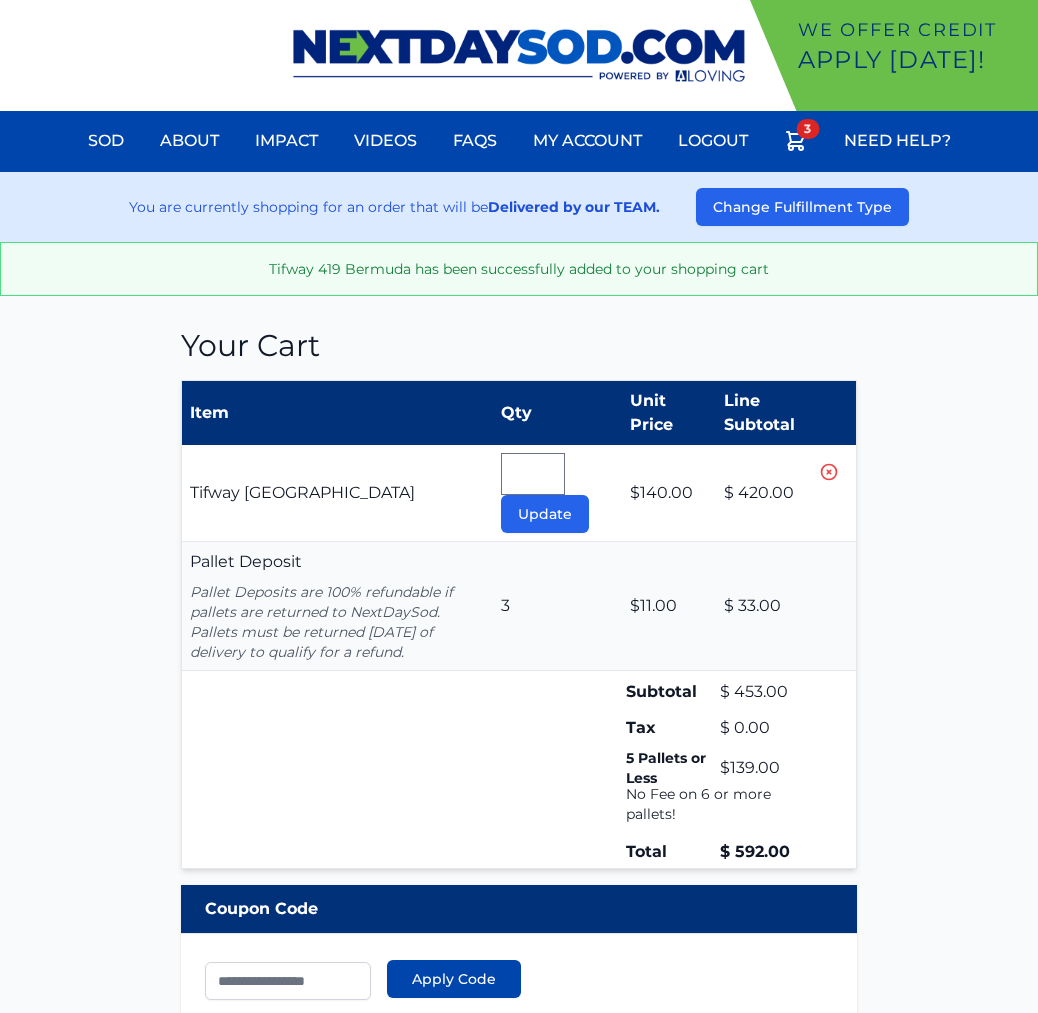 scroll, scrollTop: 0, scrollLeft: 0, axis: both 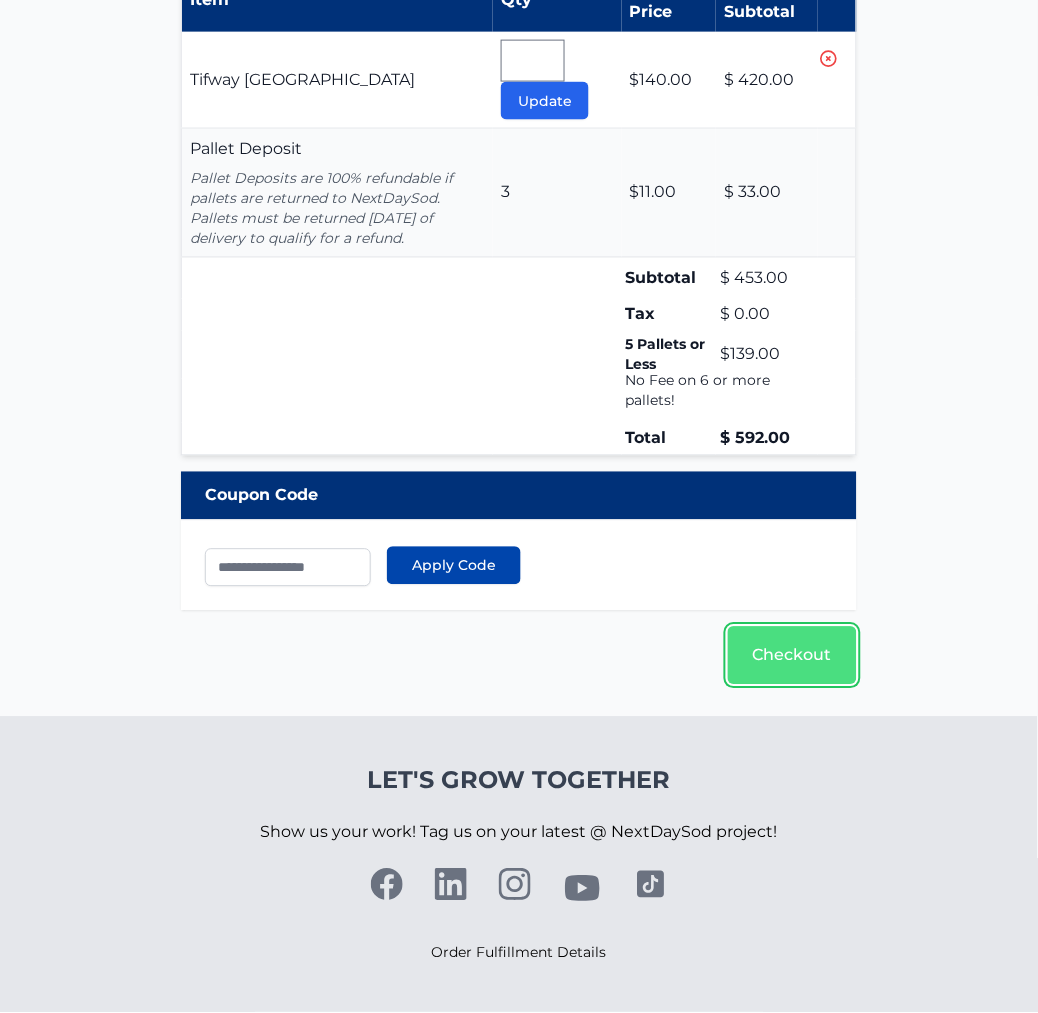 click on "Checkout" at bounding box center (792, 656) 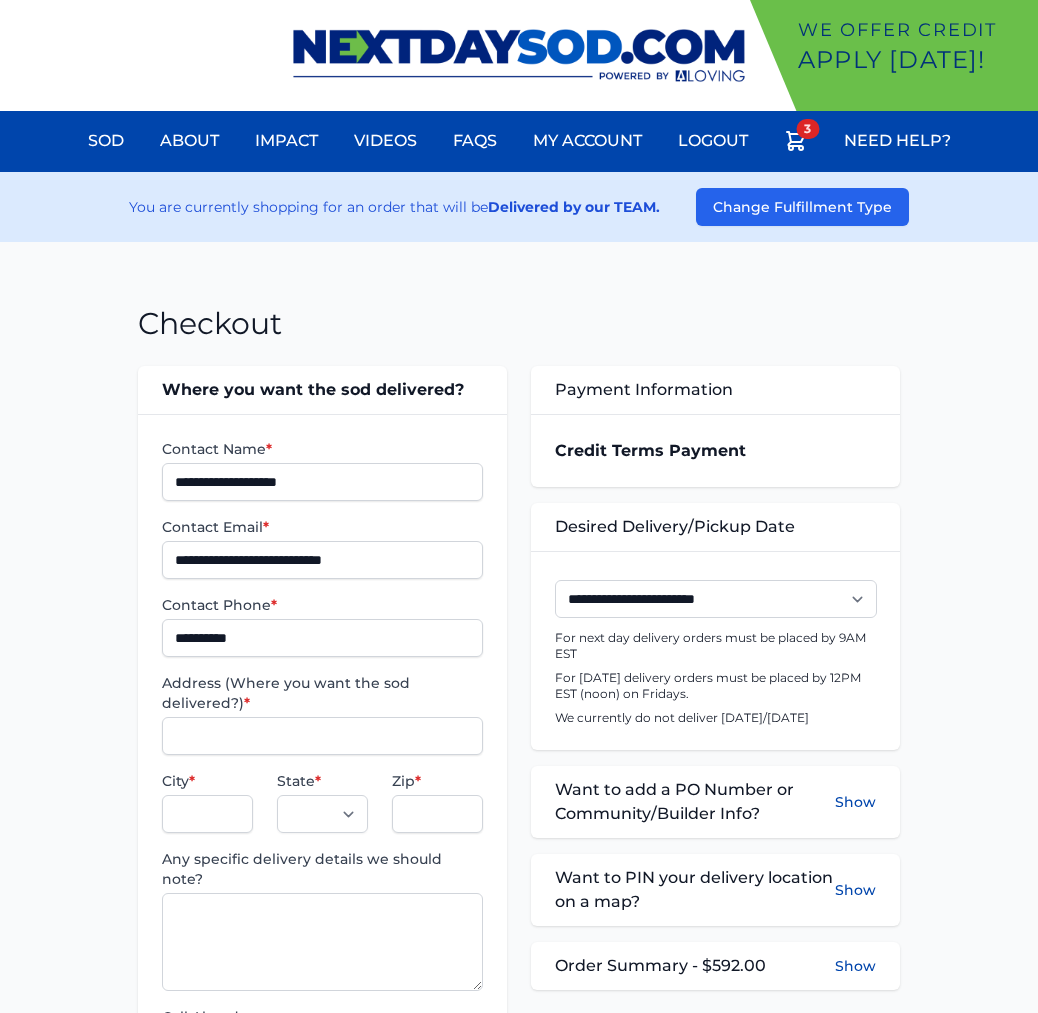 scroll, scrollTop: 0, scrollLeft: 0, axis: both 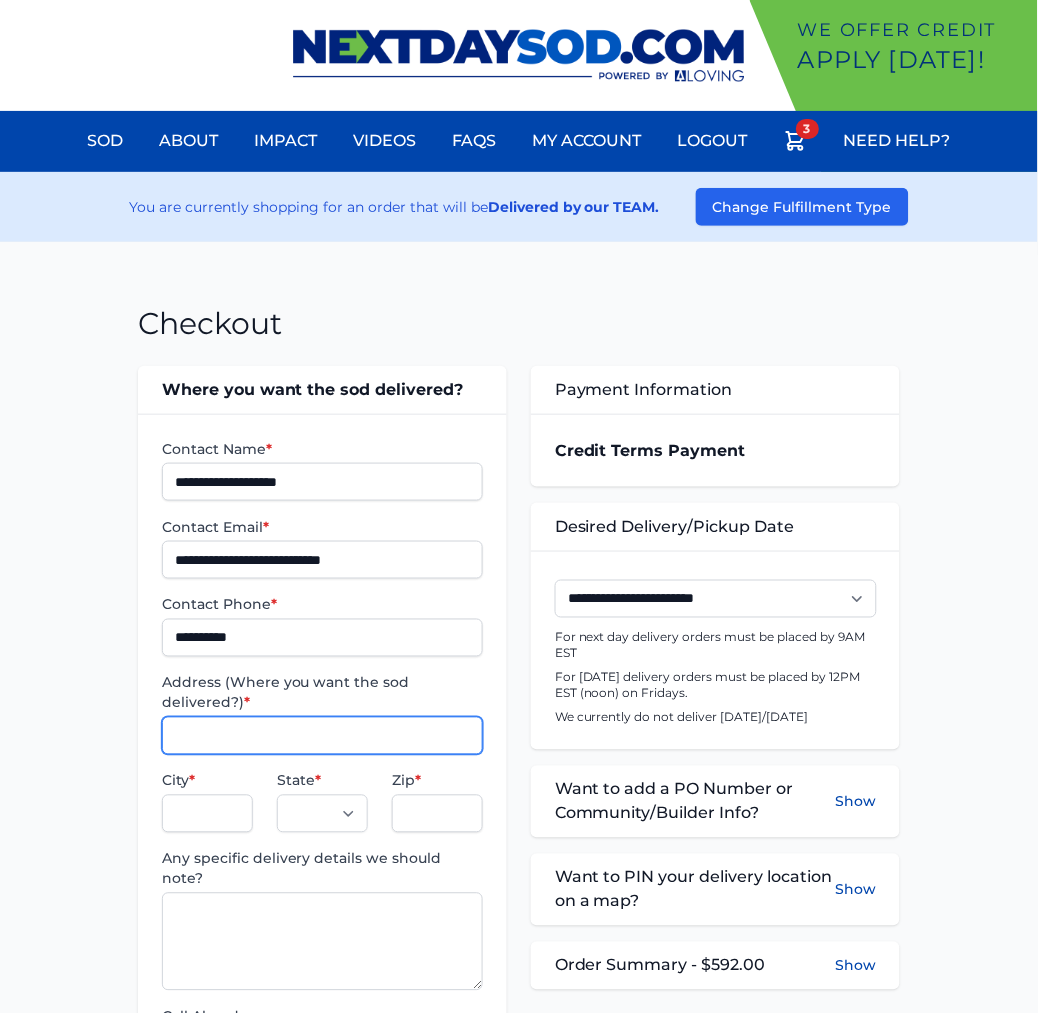 click on "Address (Where you want the sod delivered?)
*" at bounding box center (322, 736) 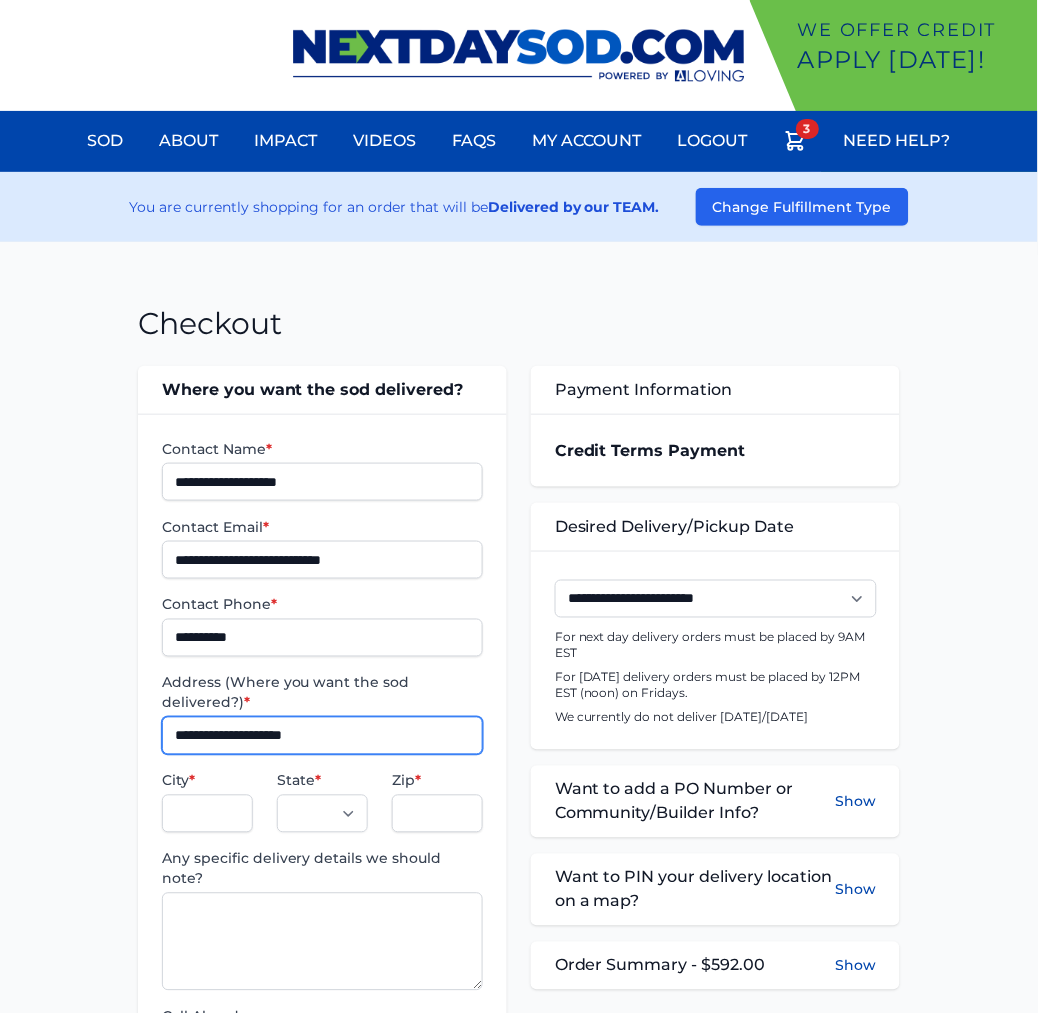 type on "**********" 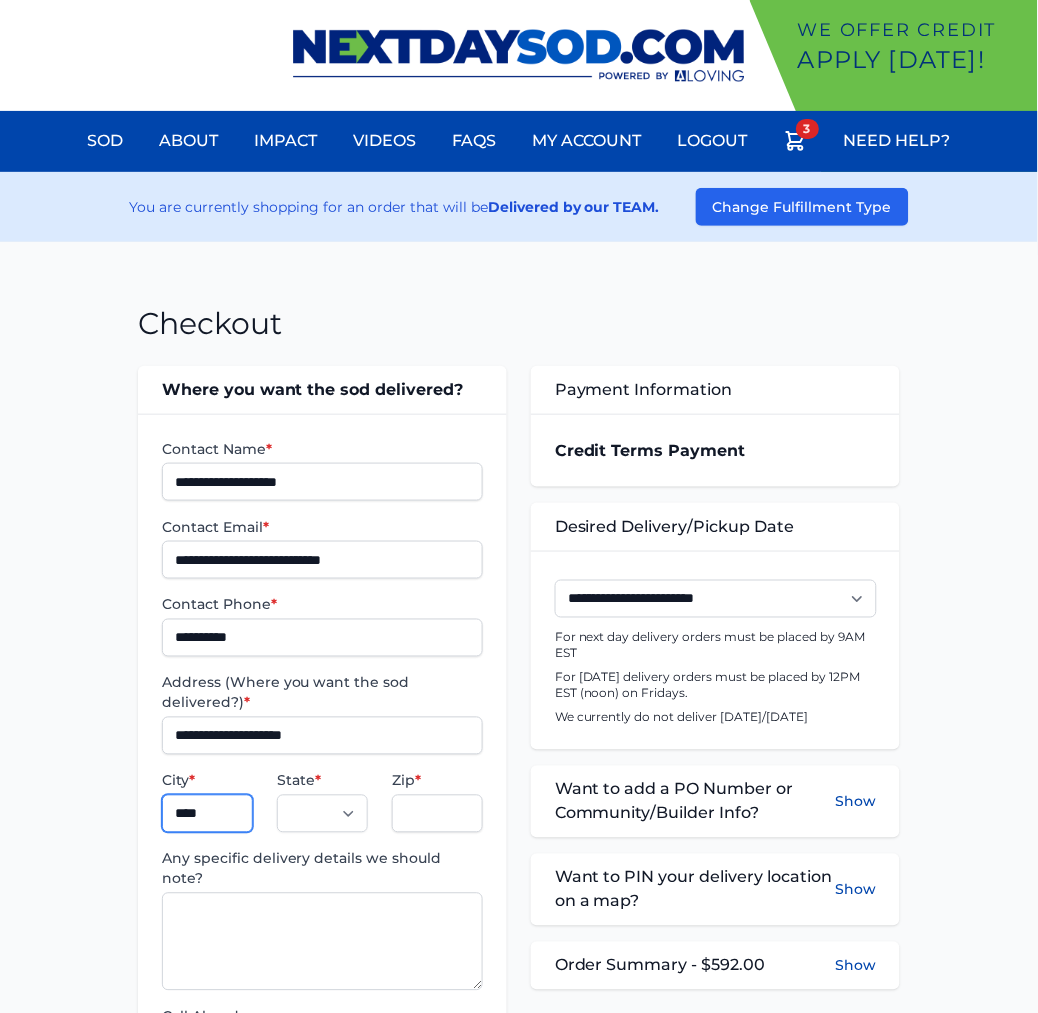 type on "****" 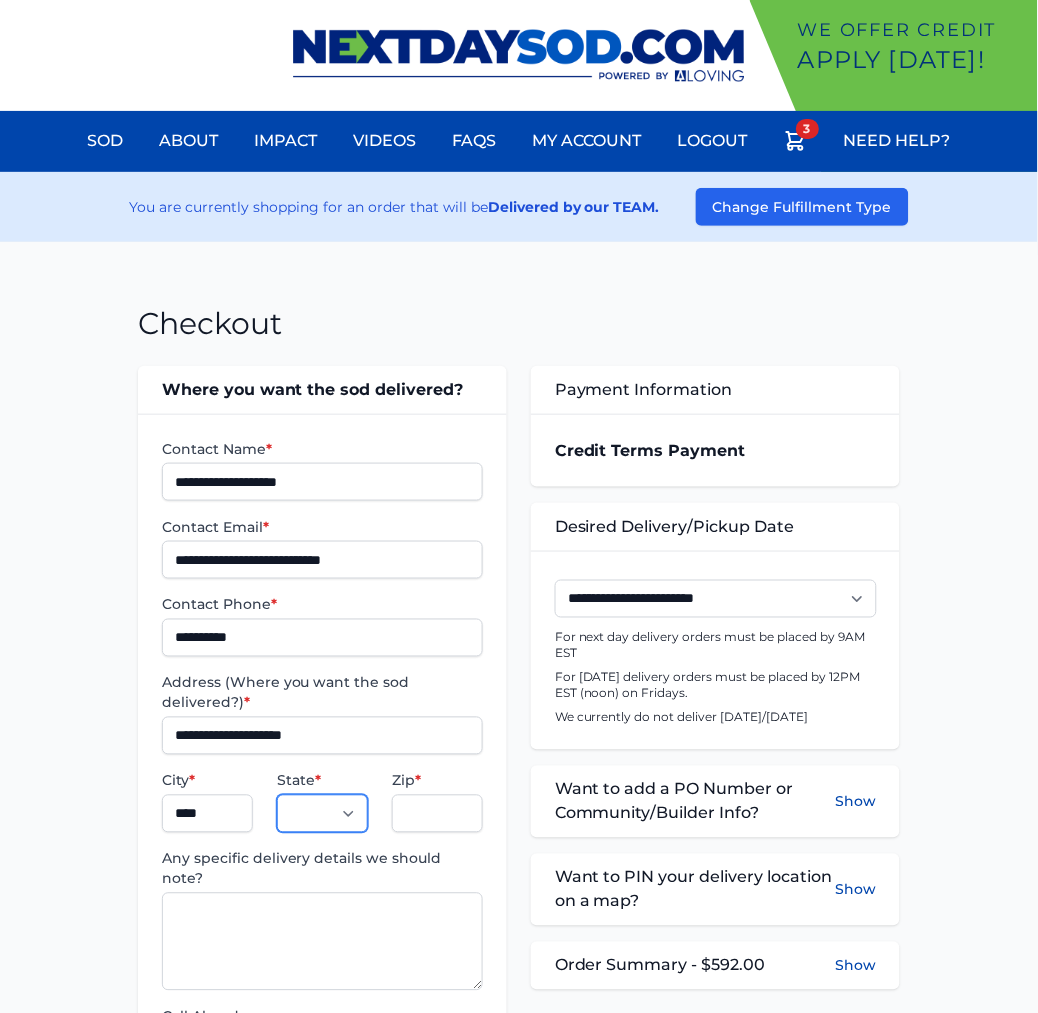 select on "**" 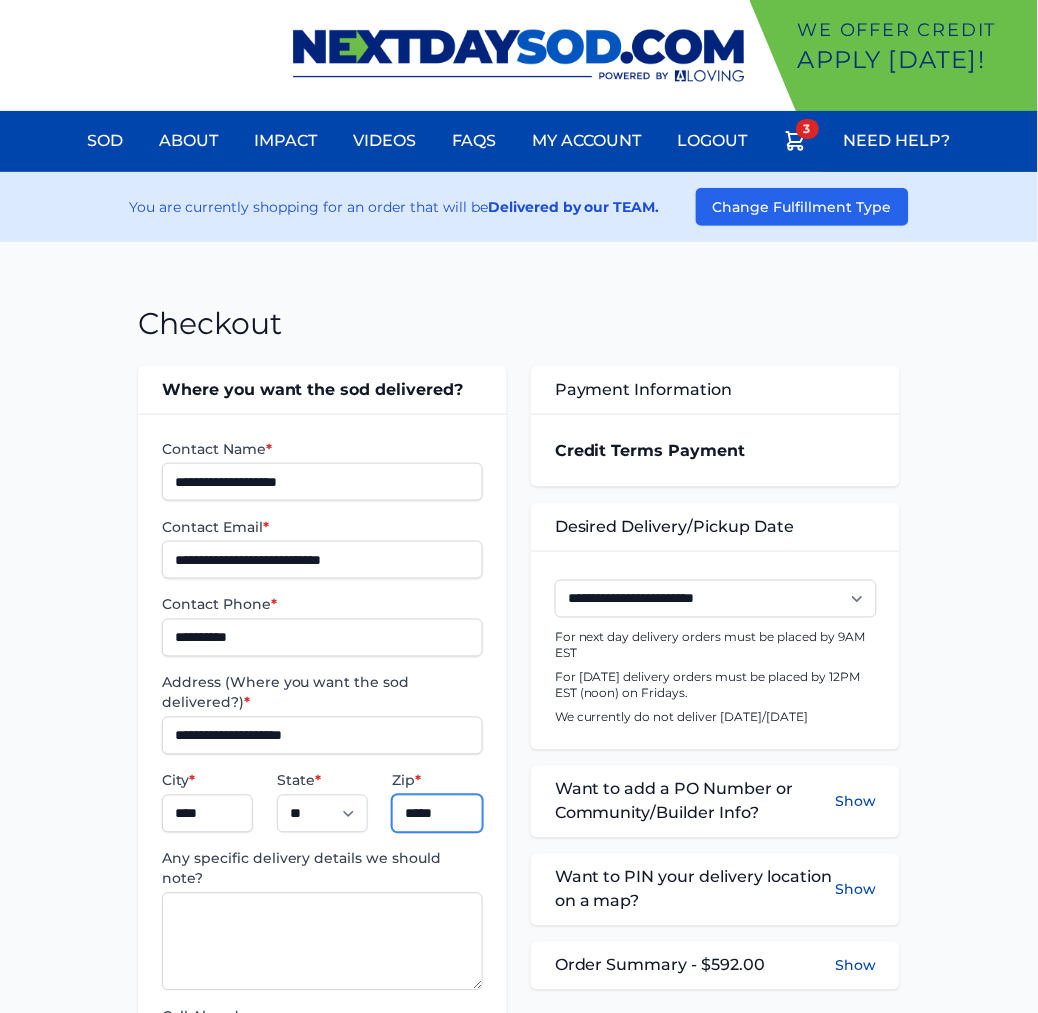 type on "*****" 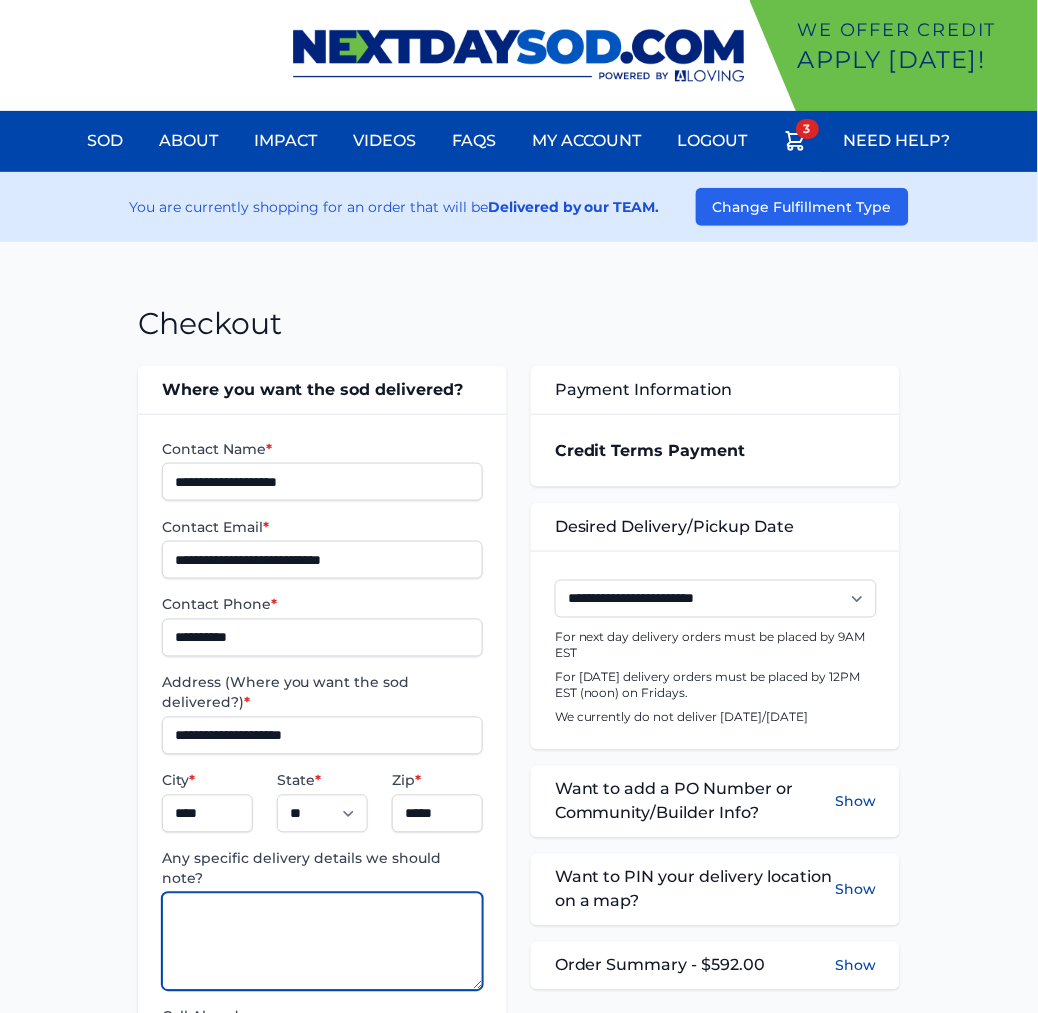 paste on "**********" 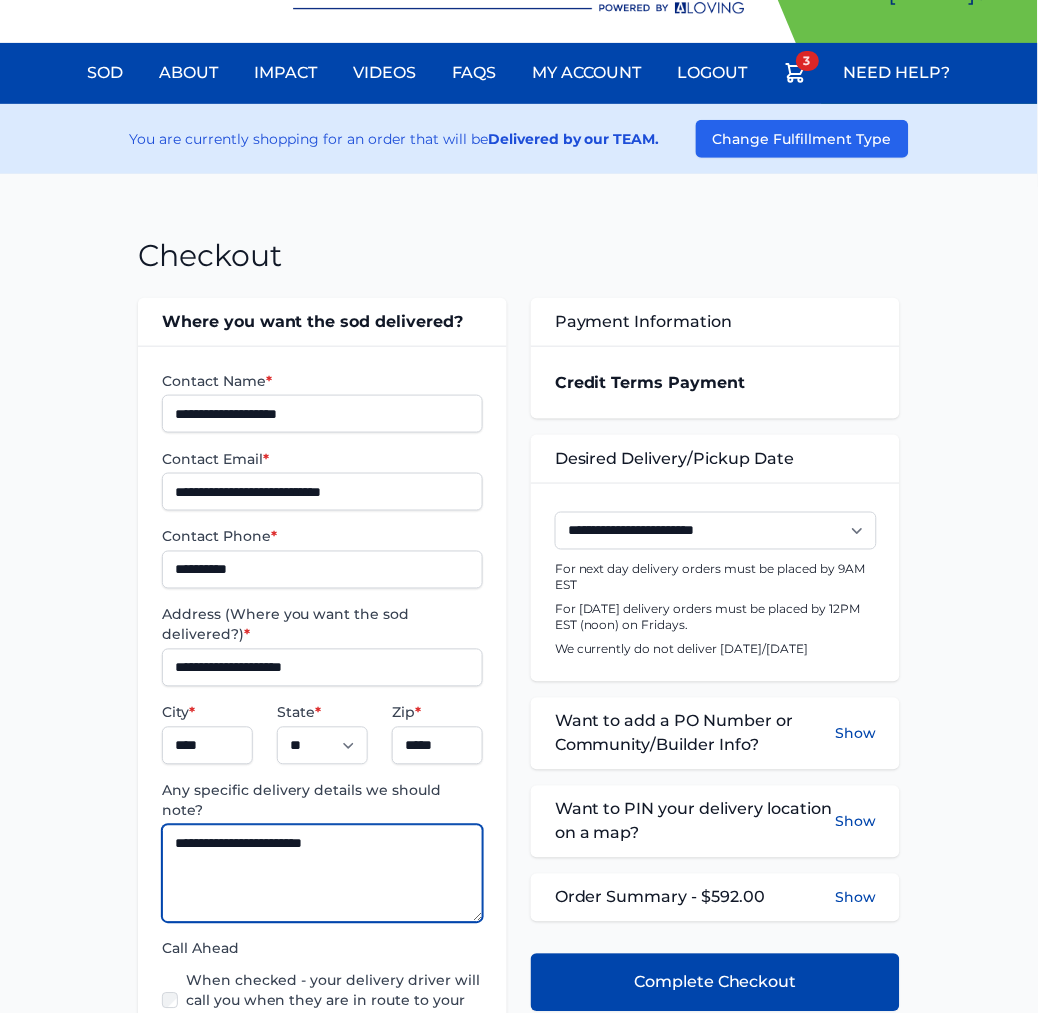 scroll, scrollTop: 333, scrollLeft: 0, axis: vertical 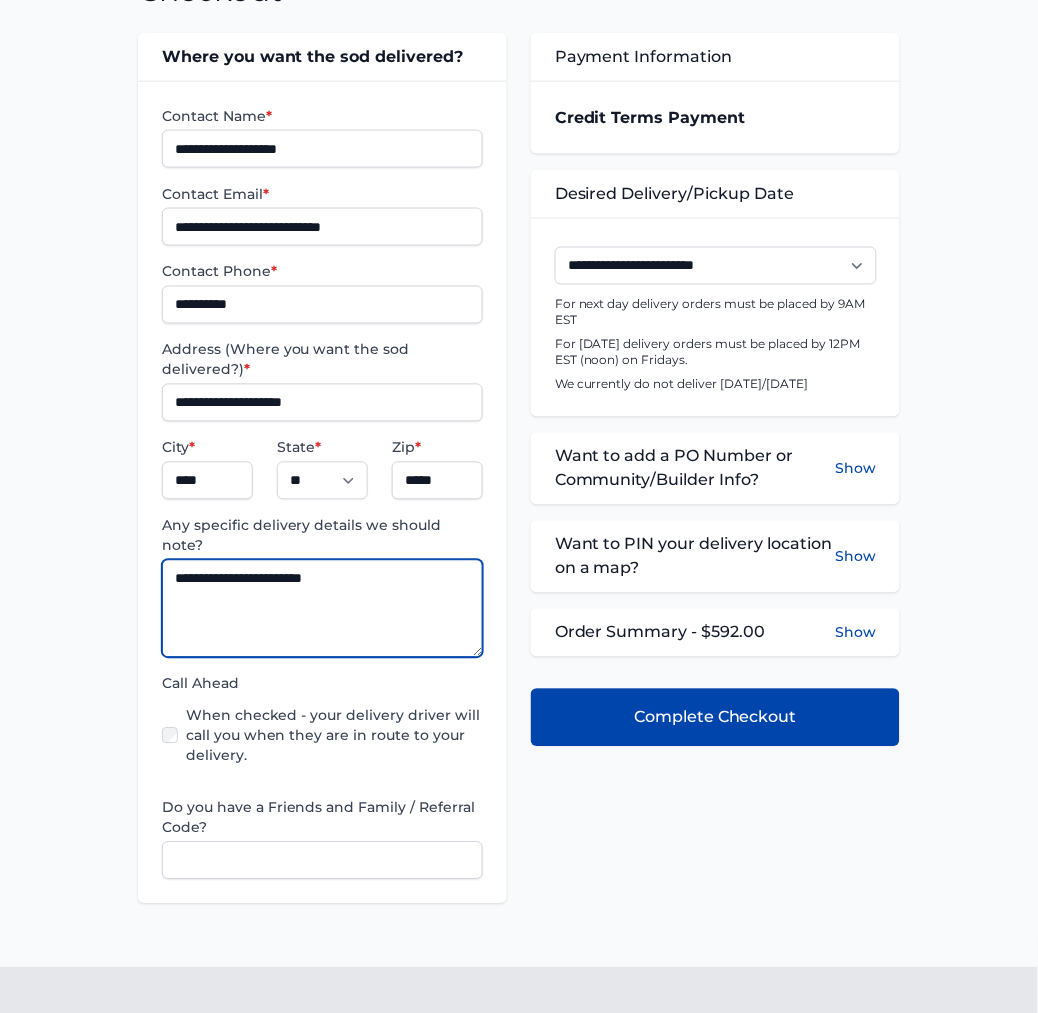 type on "**********" 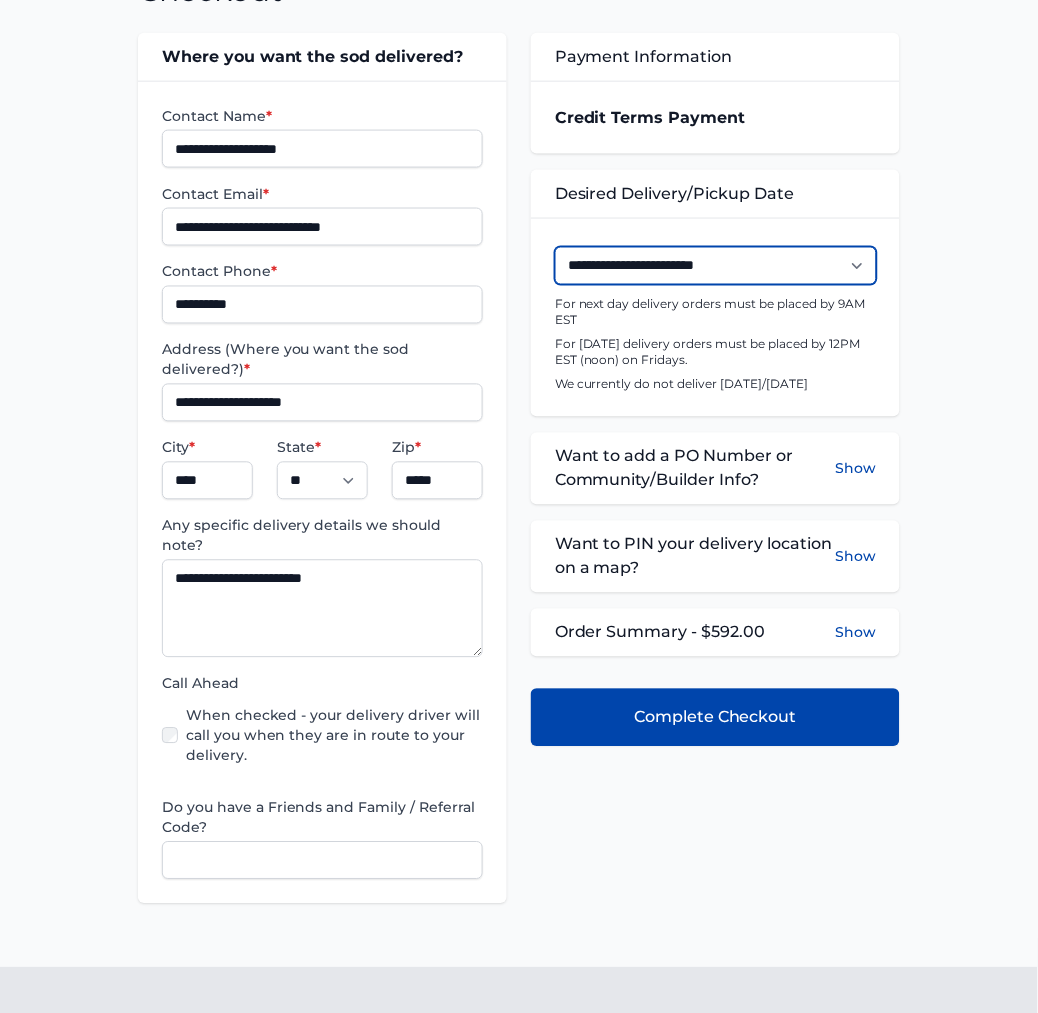 click on "**********" at bounding box center [716, 266] 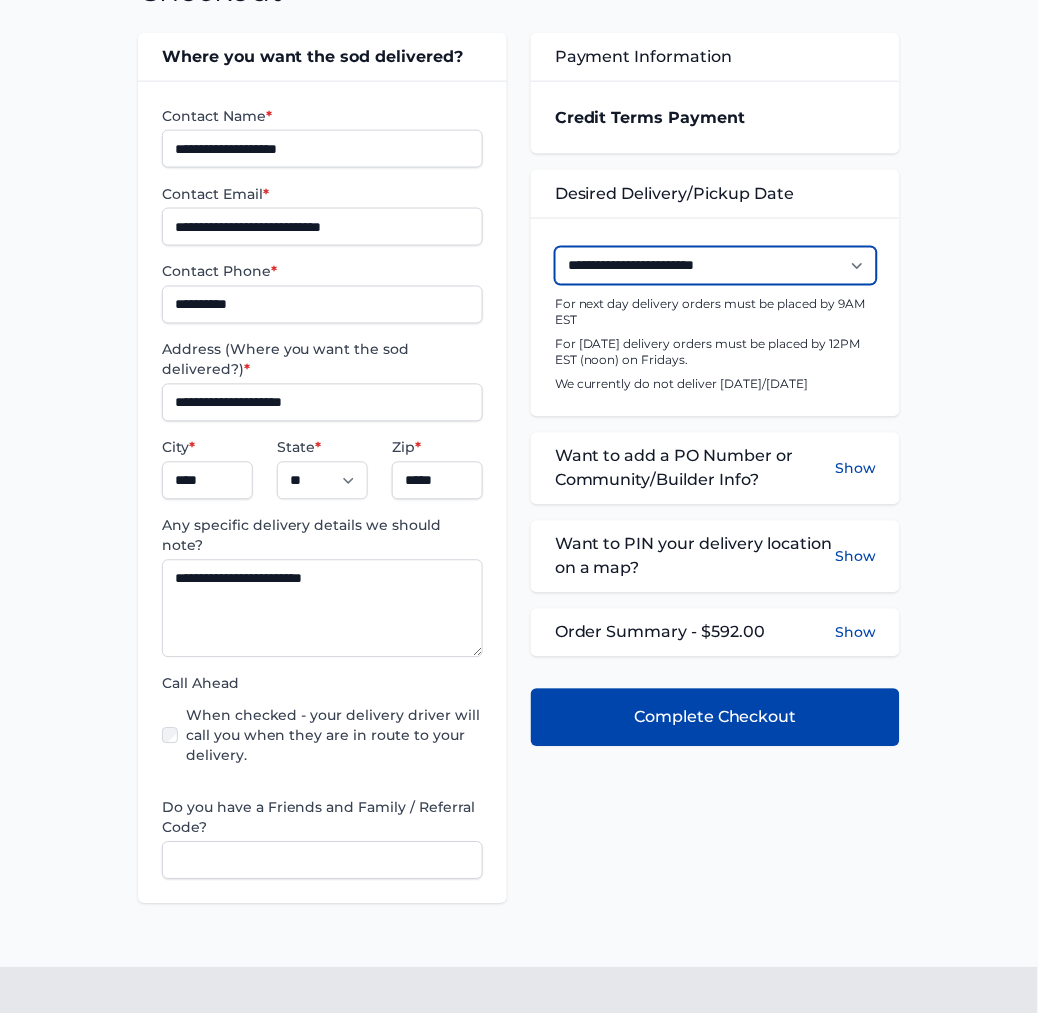 select on "**********" 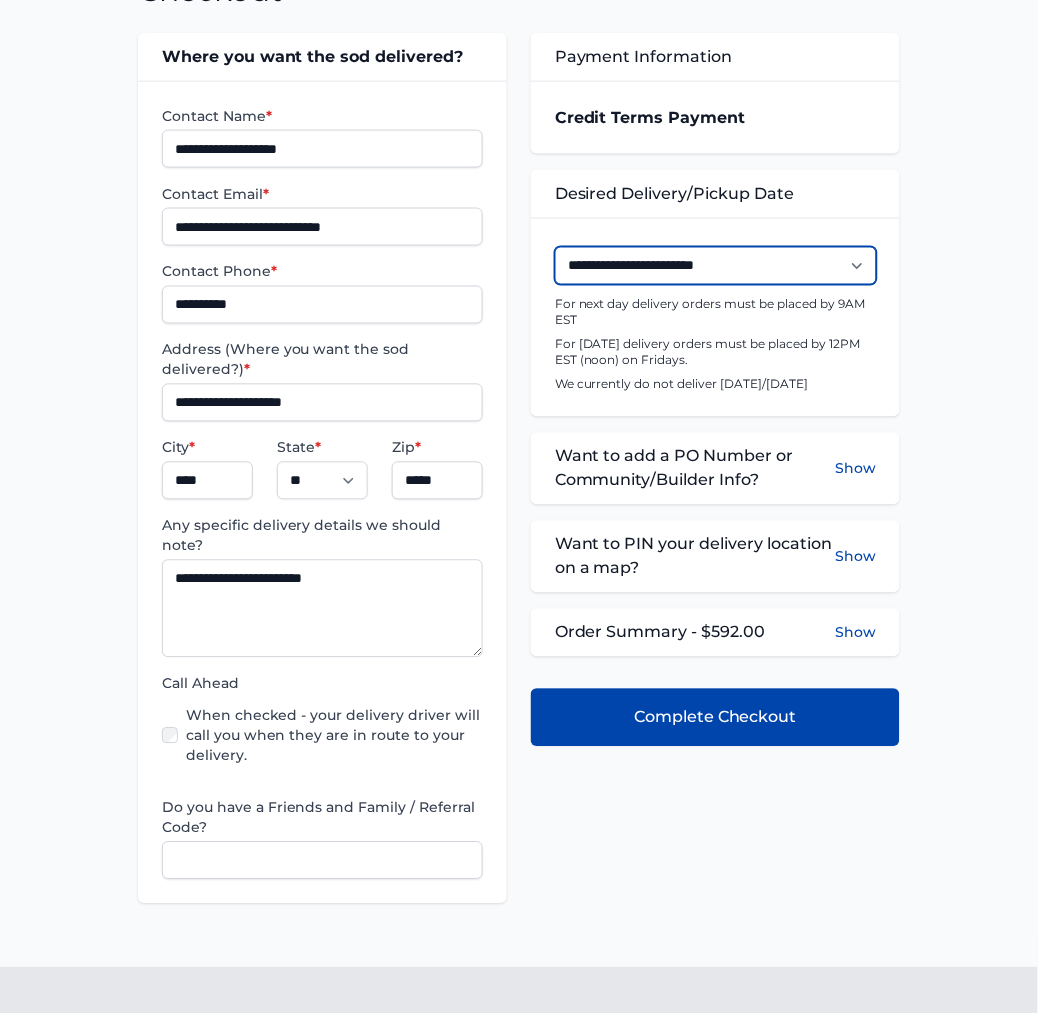 click on "**********" at bounding box center (716, 266) 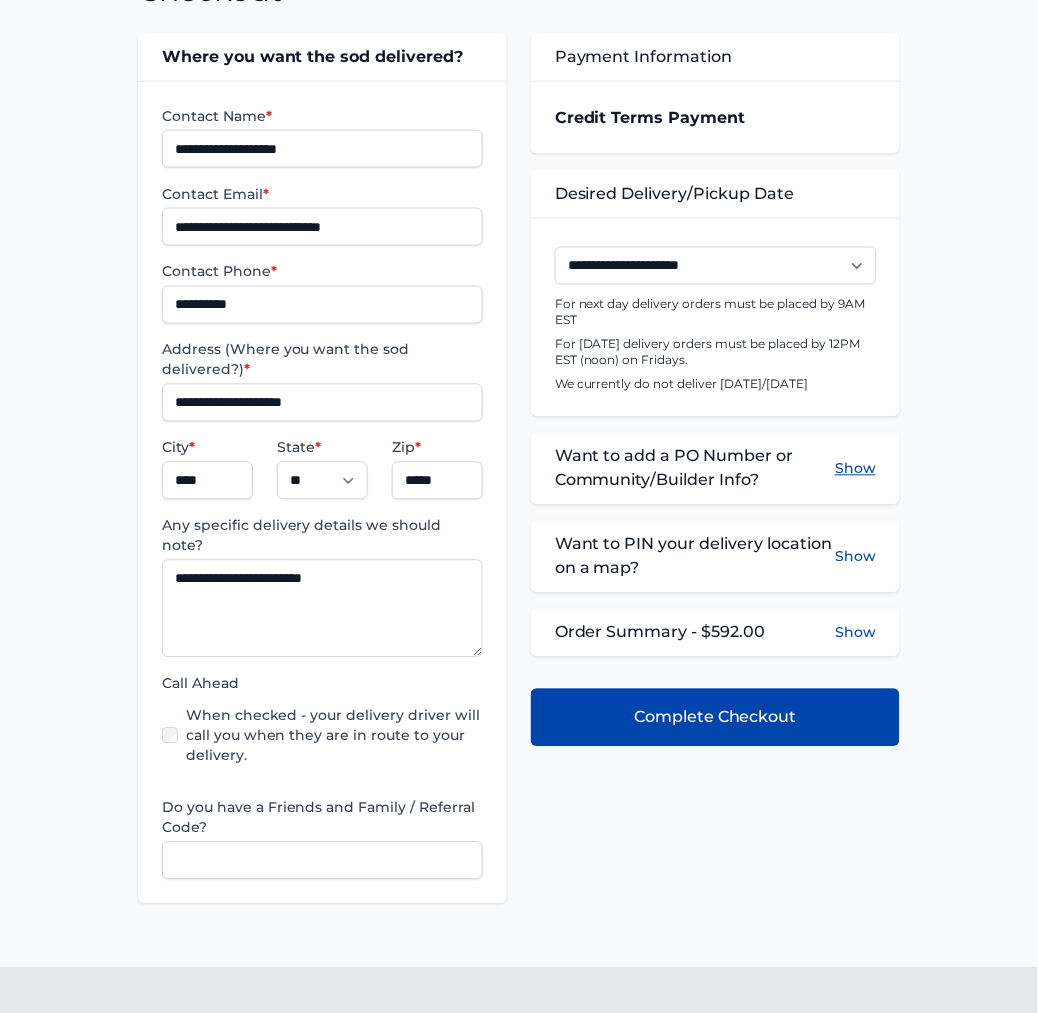 click on "Show" at bounding box center (855, 469) 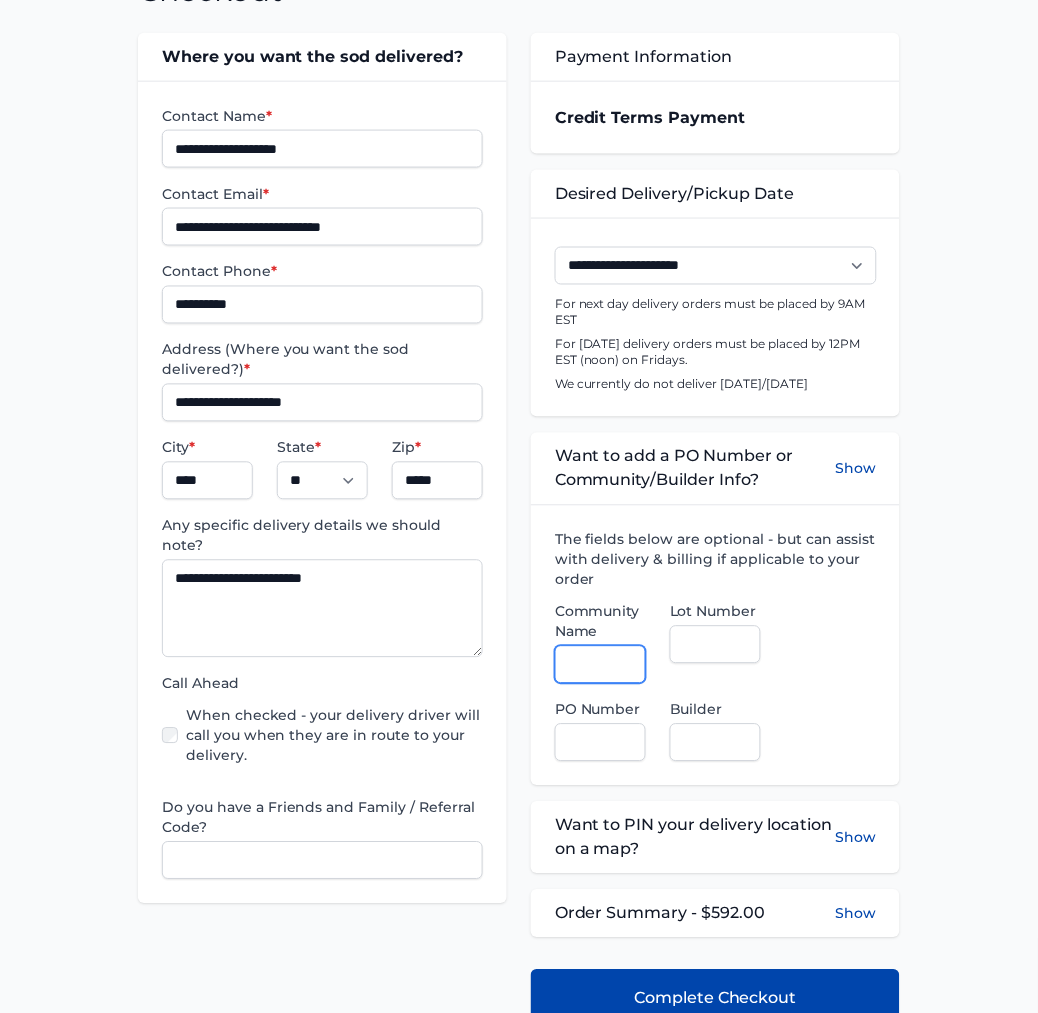 drag, startPoint x: 605, startPoint y: 660, endPoint x: 578, endPoint y: 622, distance: 46.615448 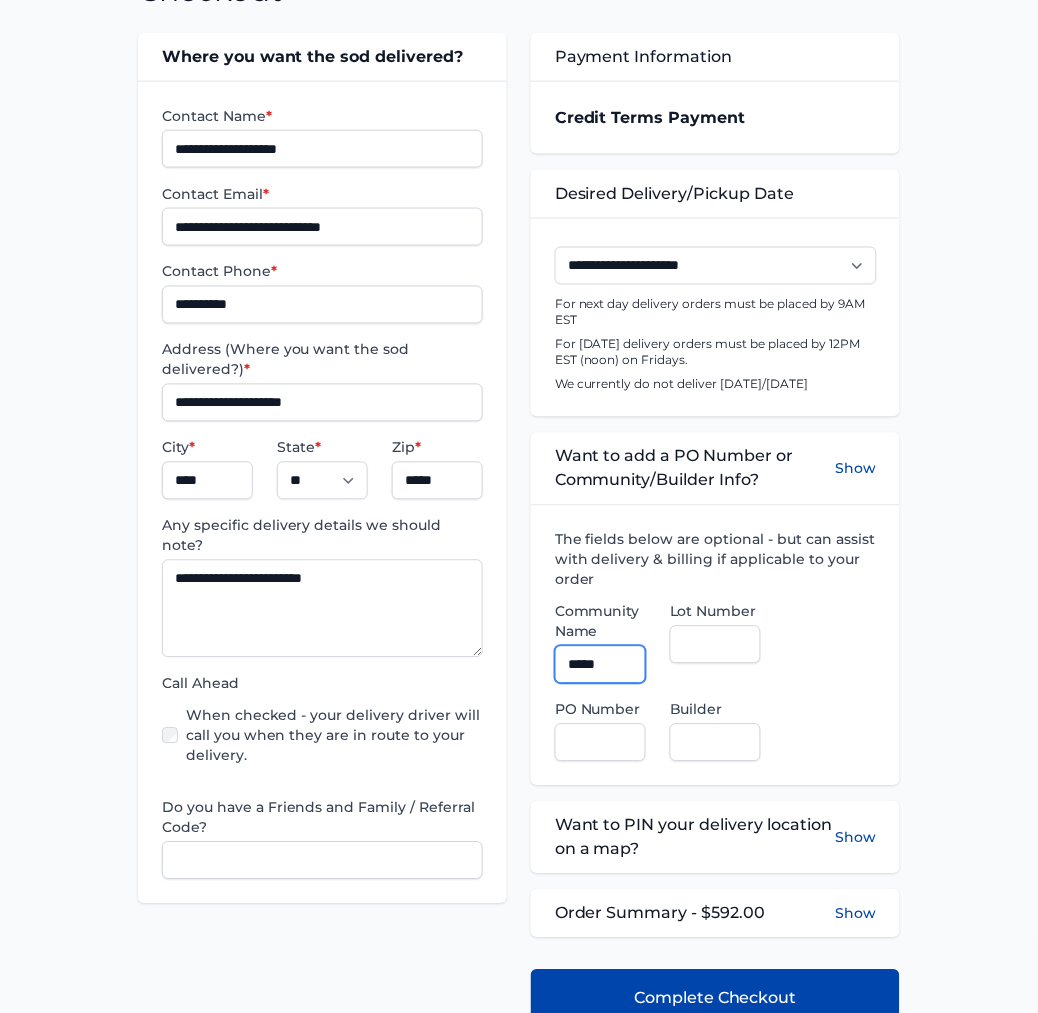 type on "**********" 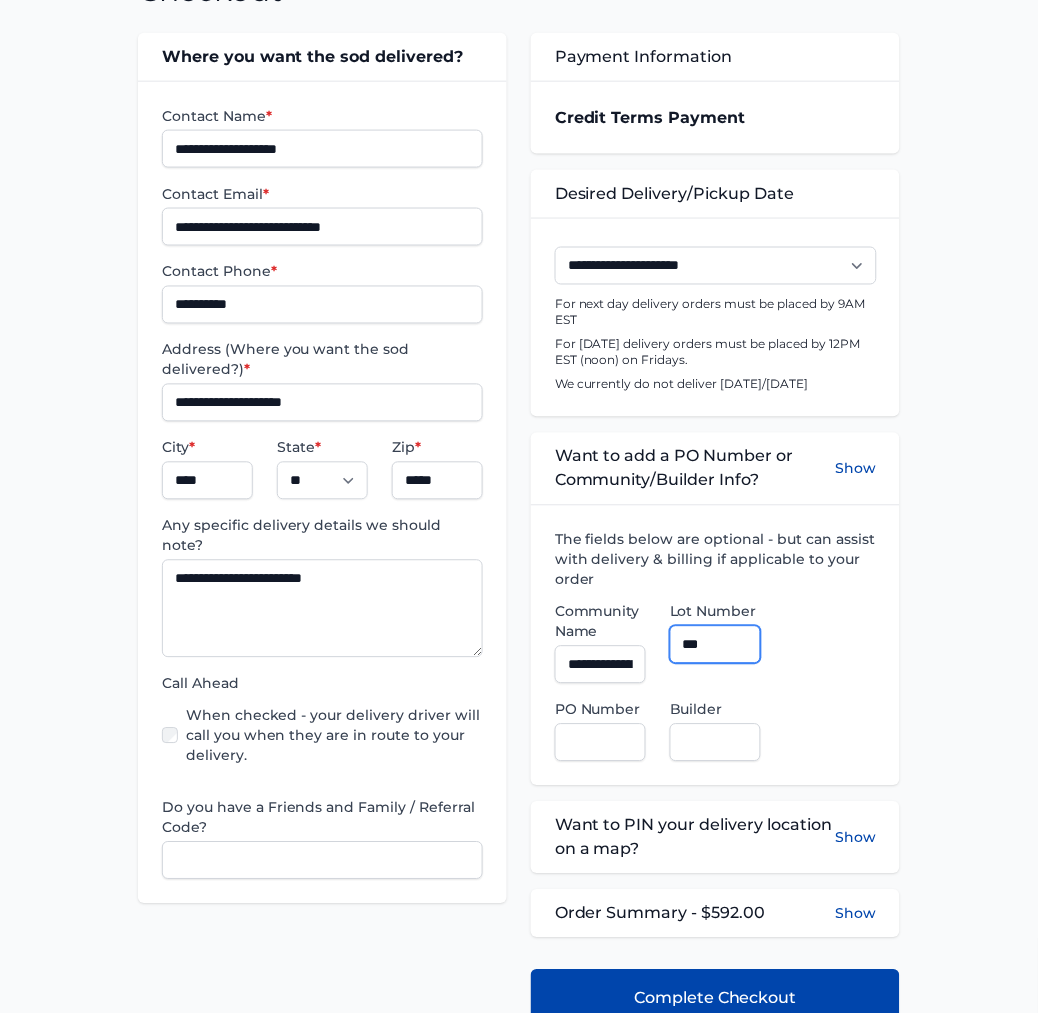 type on "***" 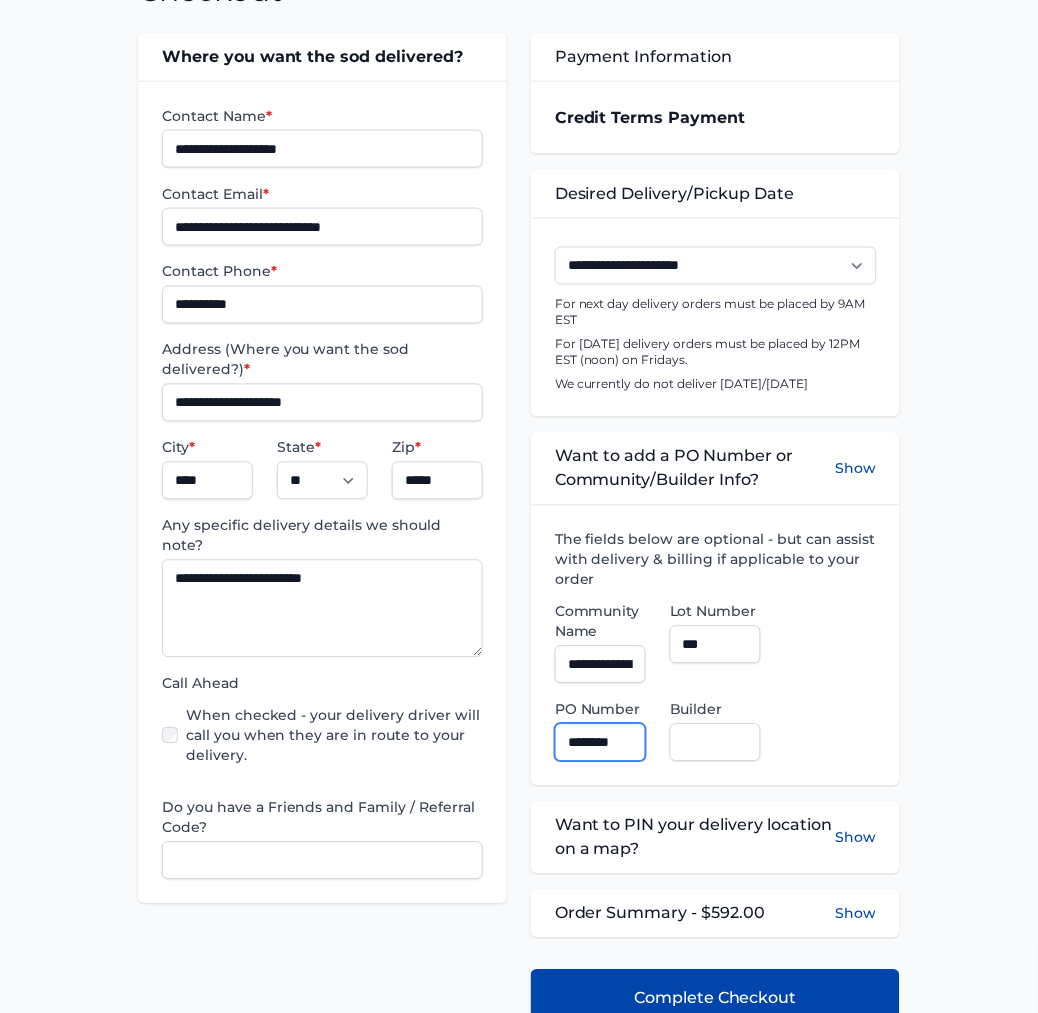 type on "********" 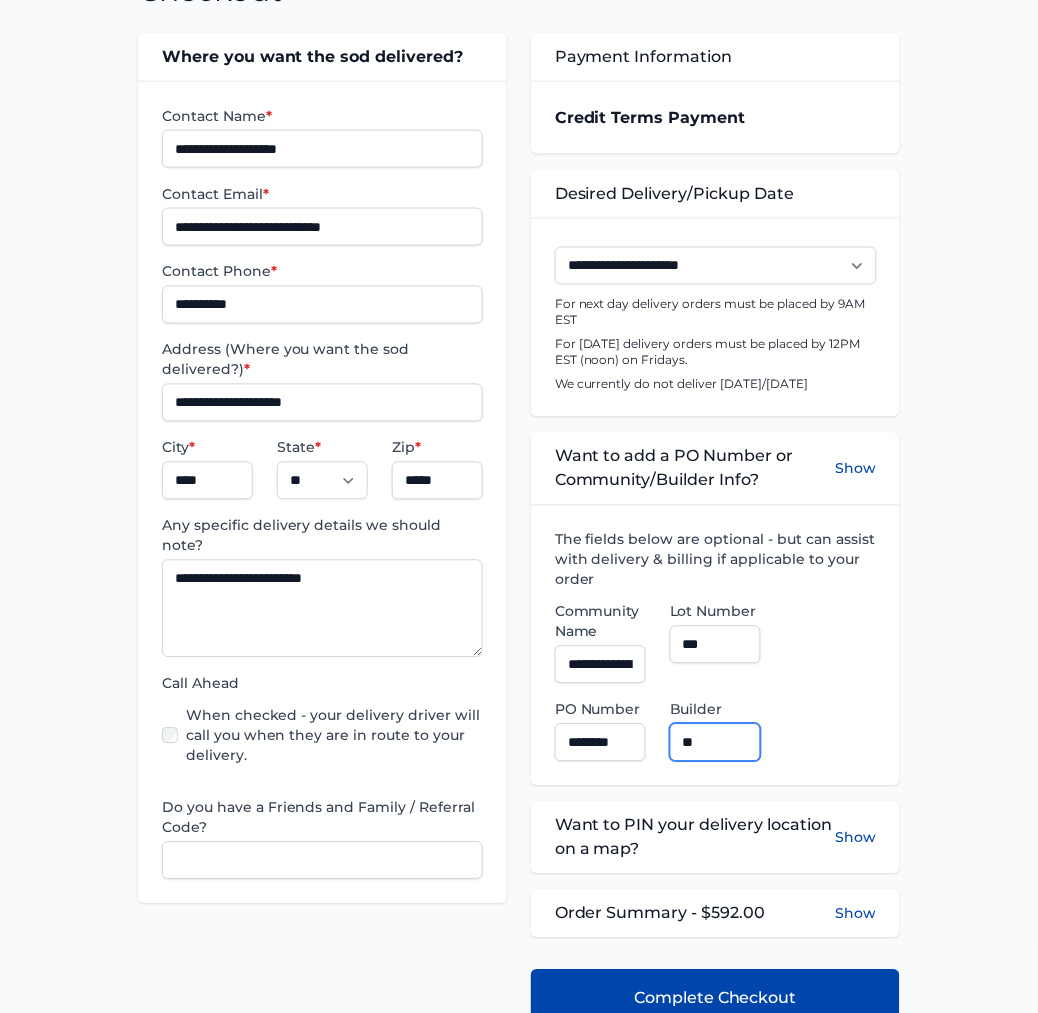 type on "**********" 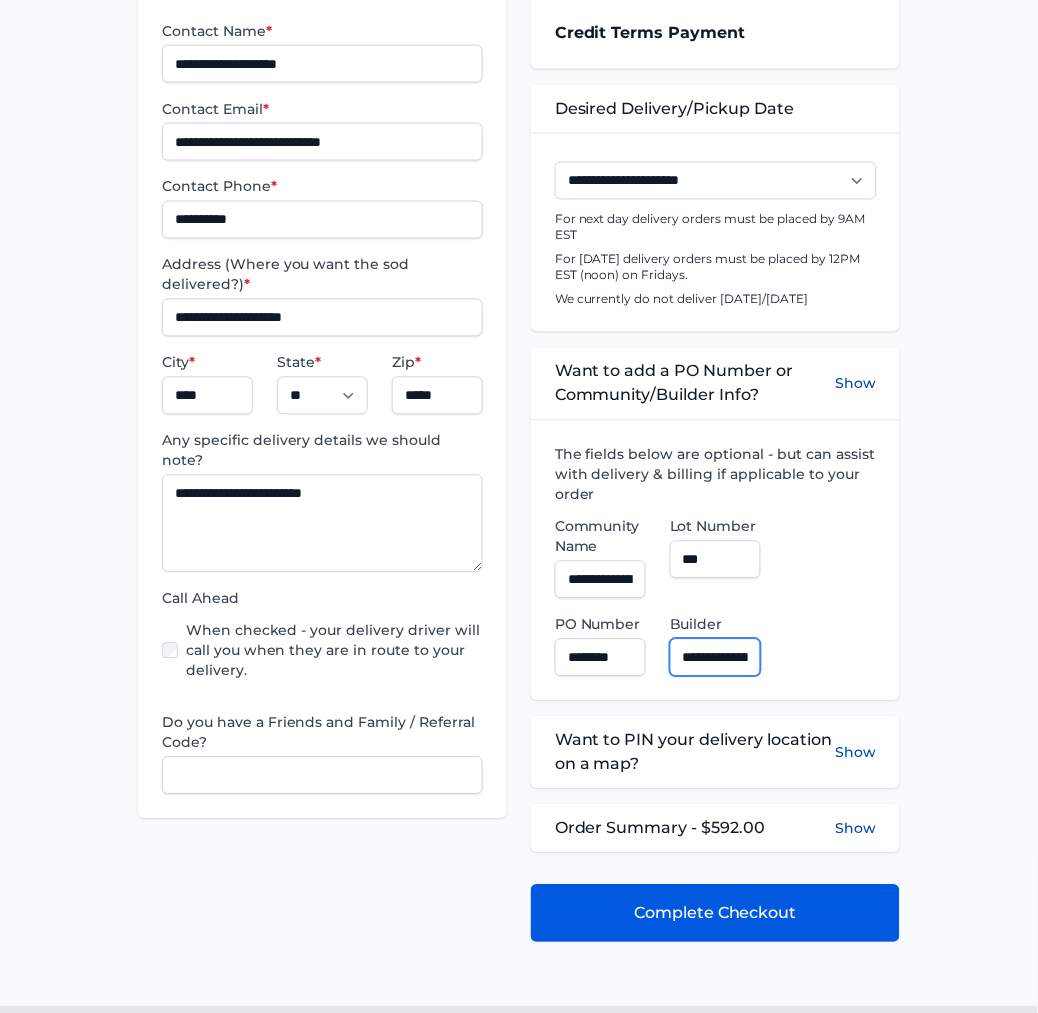 scroll, scrollTop: 444, scrollLeft: 0, axis: vertical 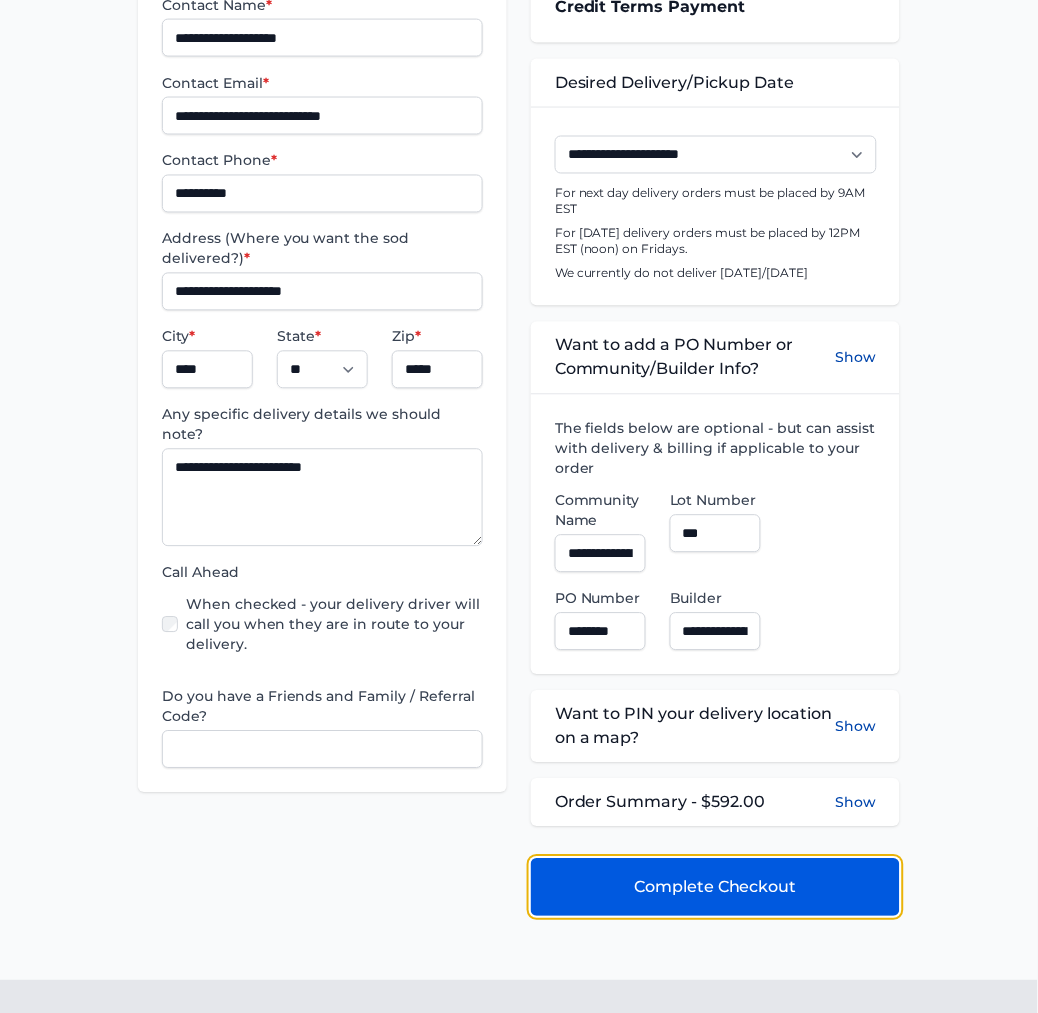 click on "Complete Checkout" at bounding box center [715, 888] 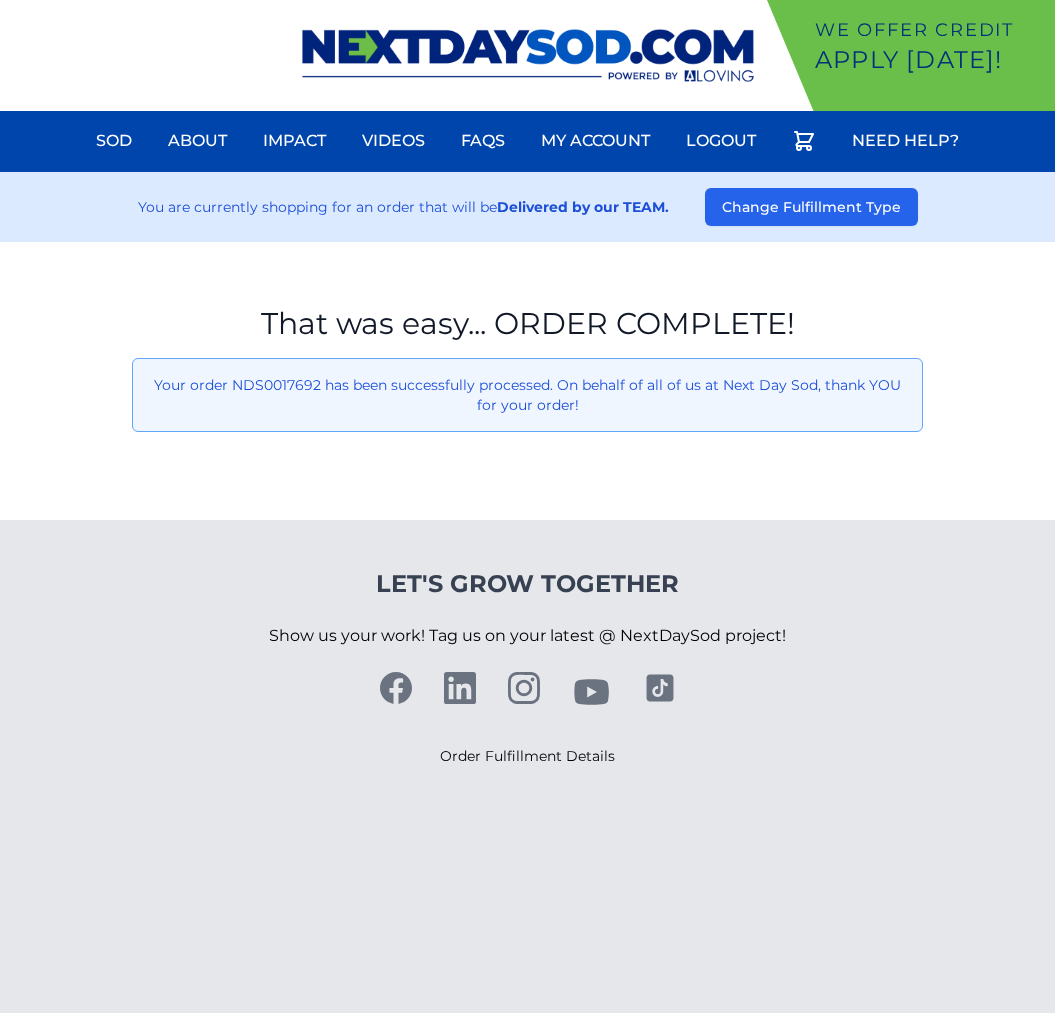 scroll, scrollTop: 0, scrollLeft: 0, axis: both 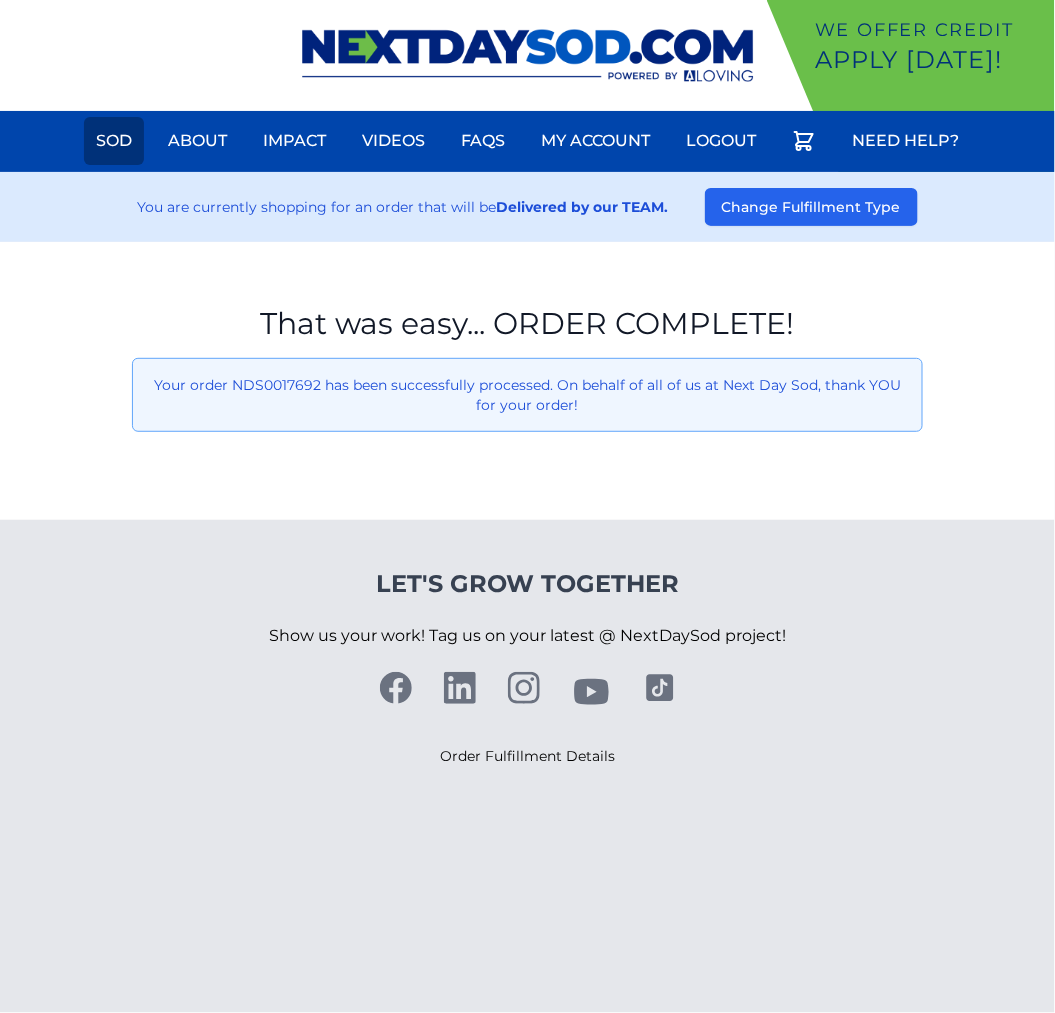 click on "Sod" at bounding box center [114, 141] 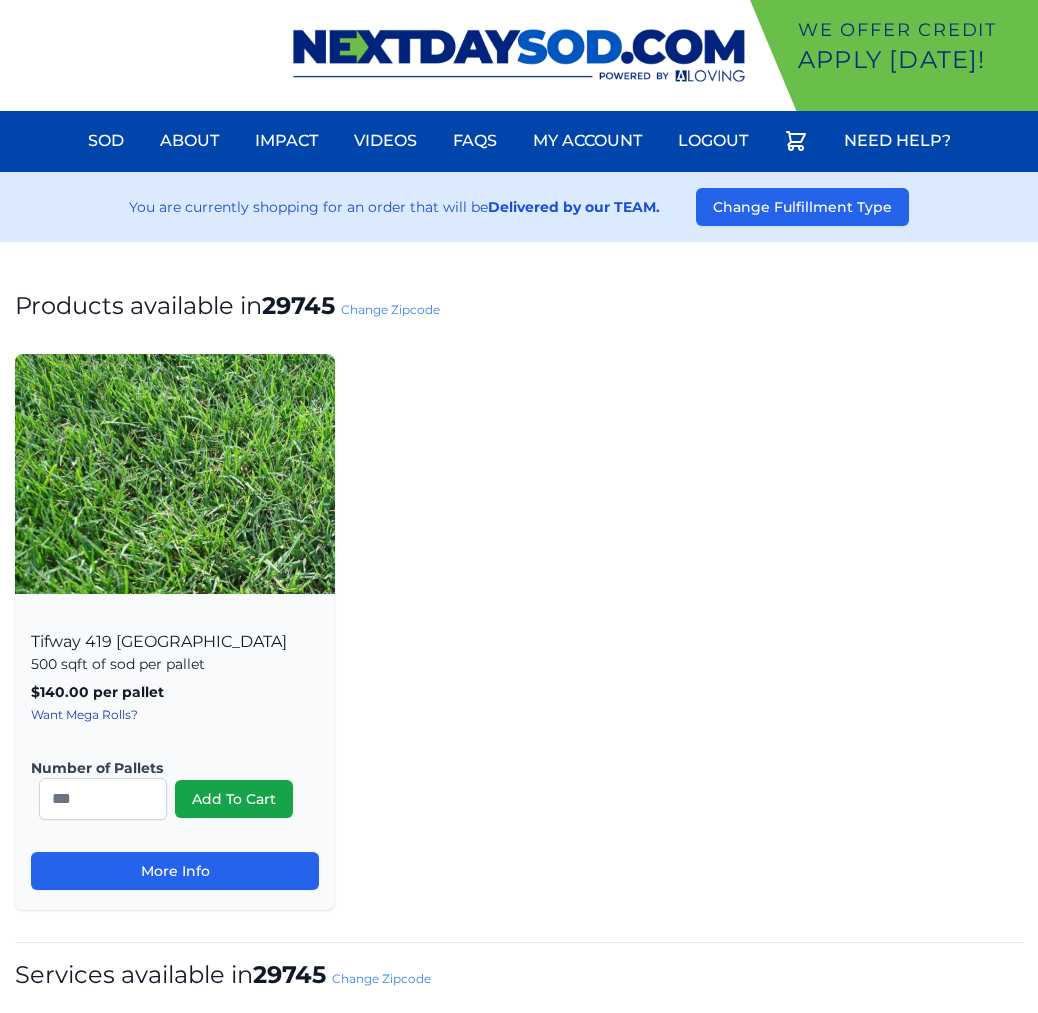 scroll, scrollTop: 0, scrollLeft: 0, axis: both 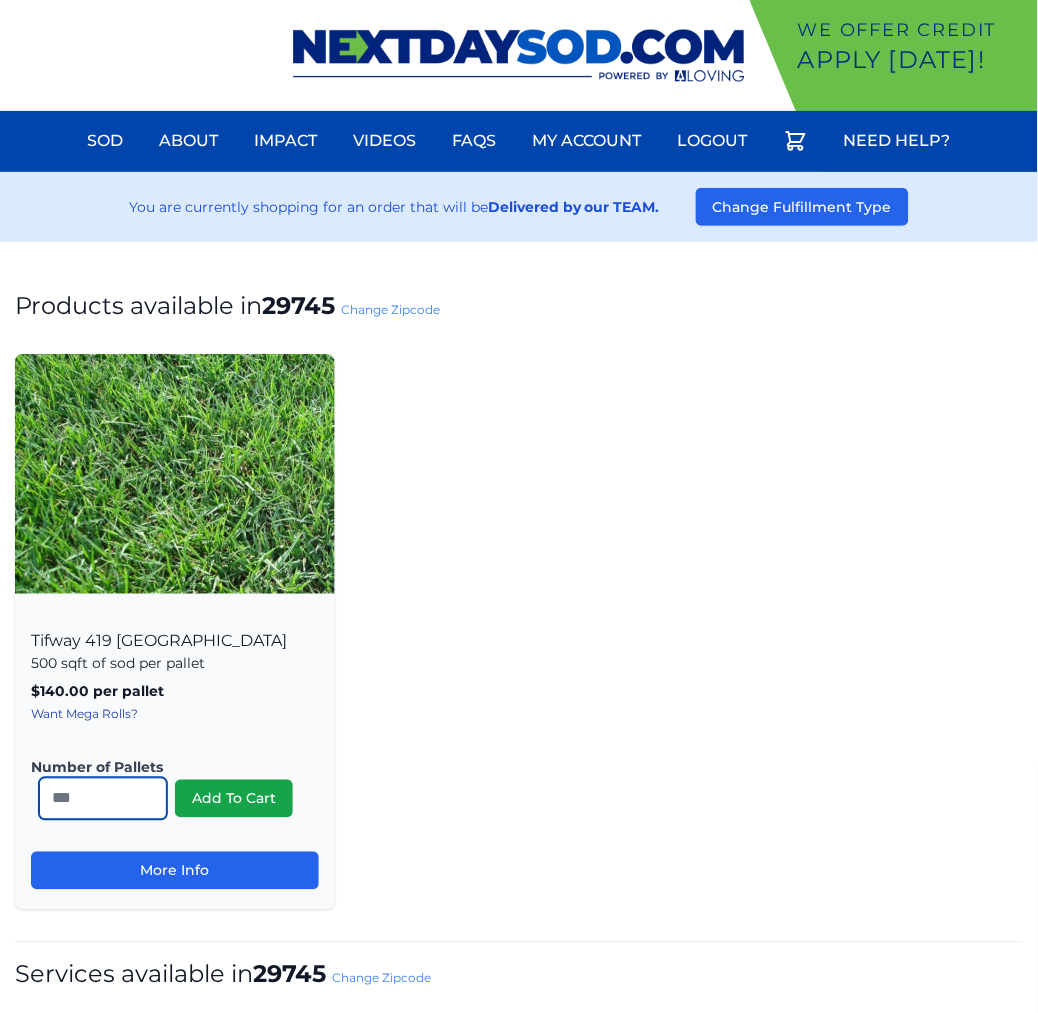 drag, startPoint x: 91, startPoint y: 794, endPoint x: -372, endPoint y: 710, distance: 470.55817 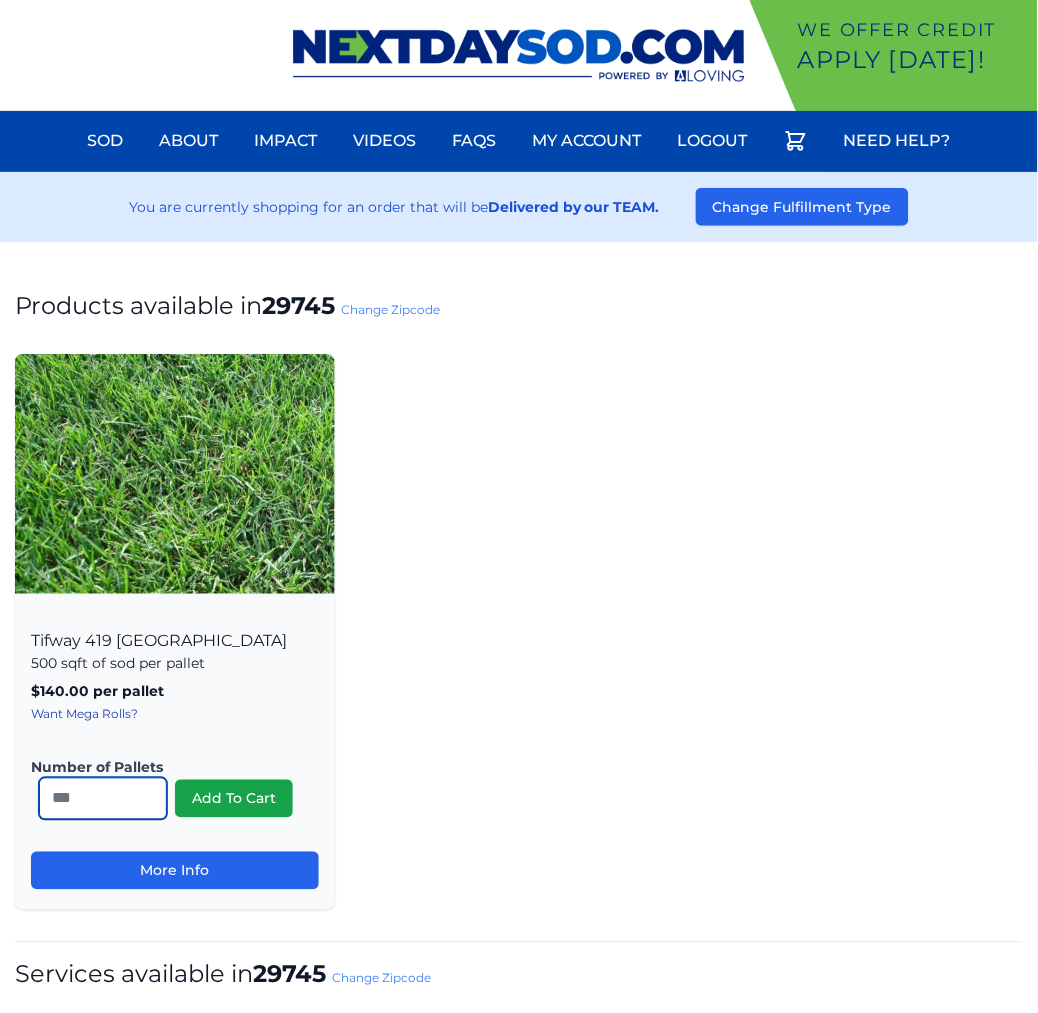 type on "*" 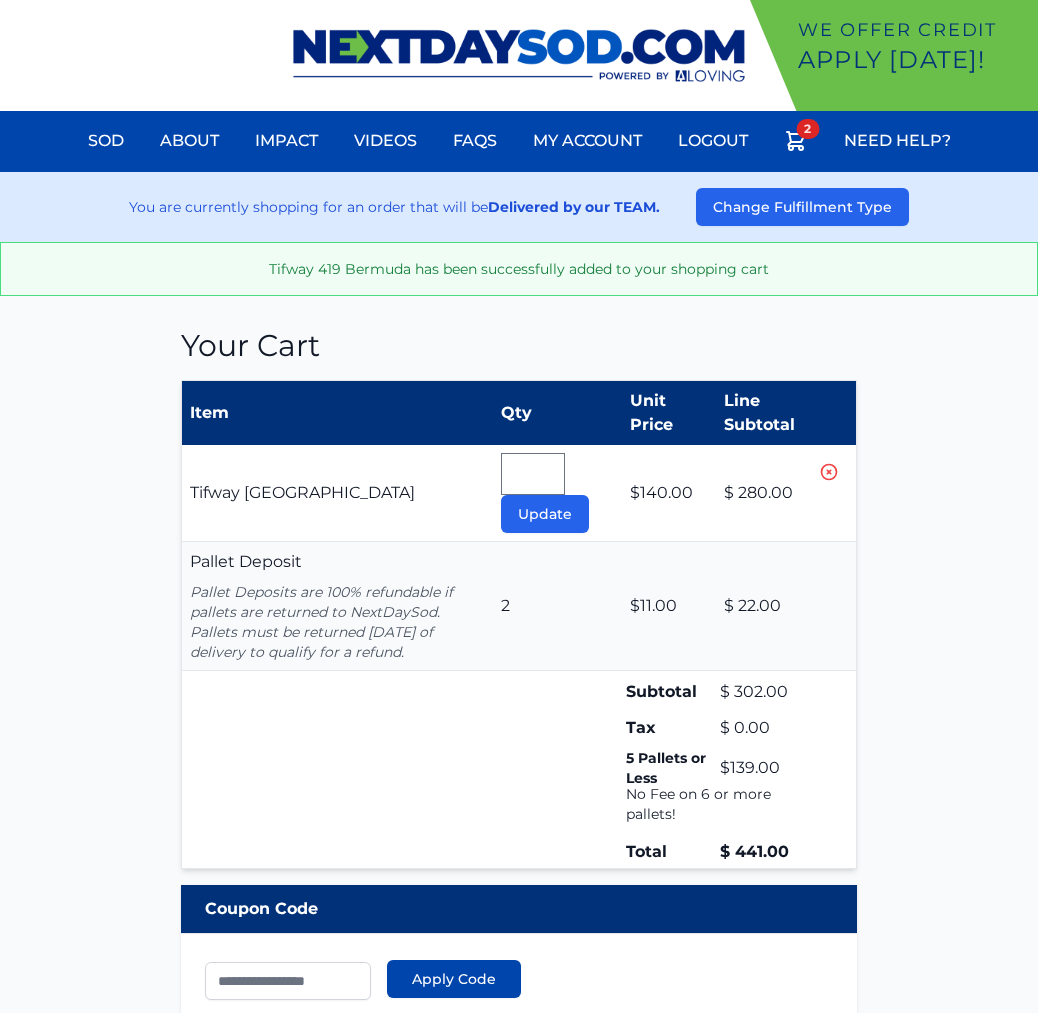 scroll, scrollTop: 0, scrollLeft: 0, axis: both 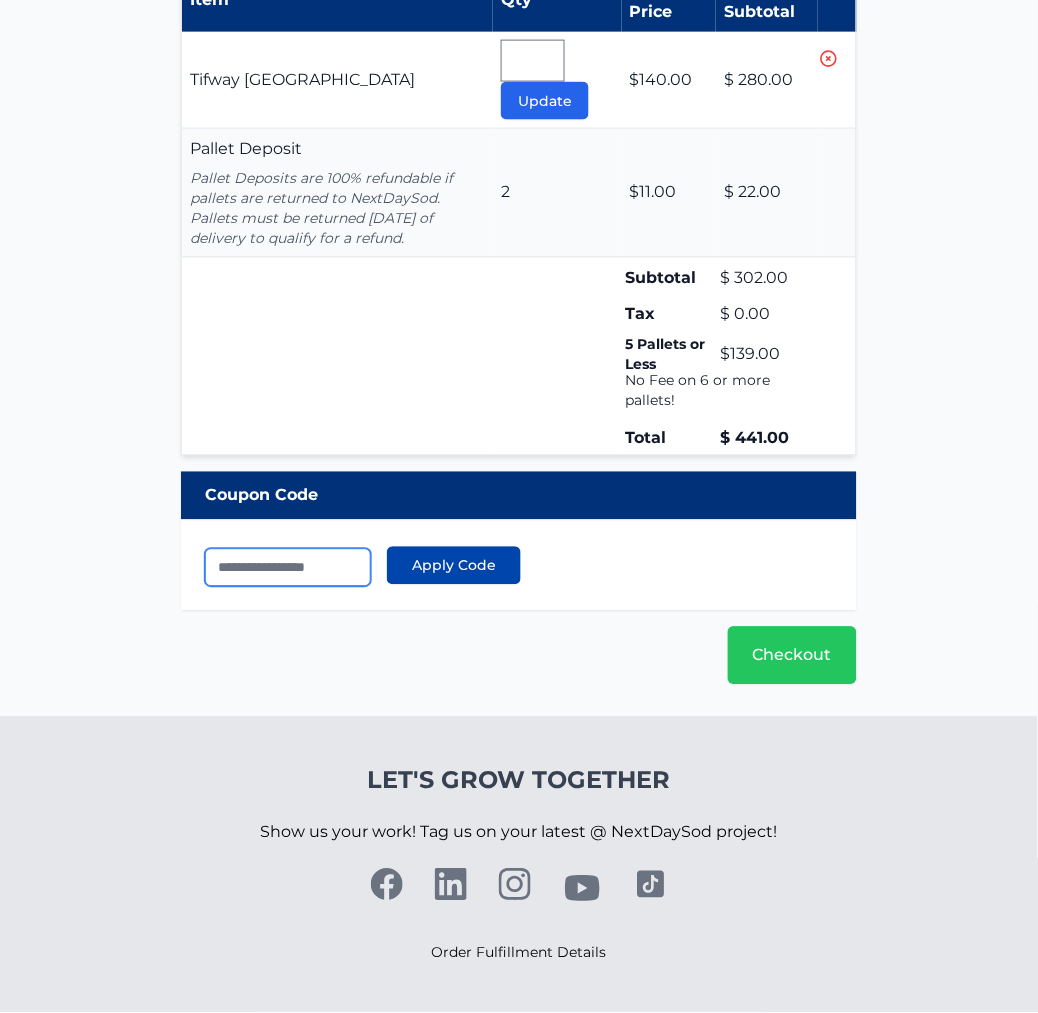 click at bounding box center (288, 568) 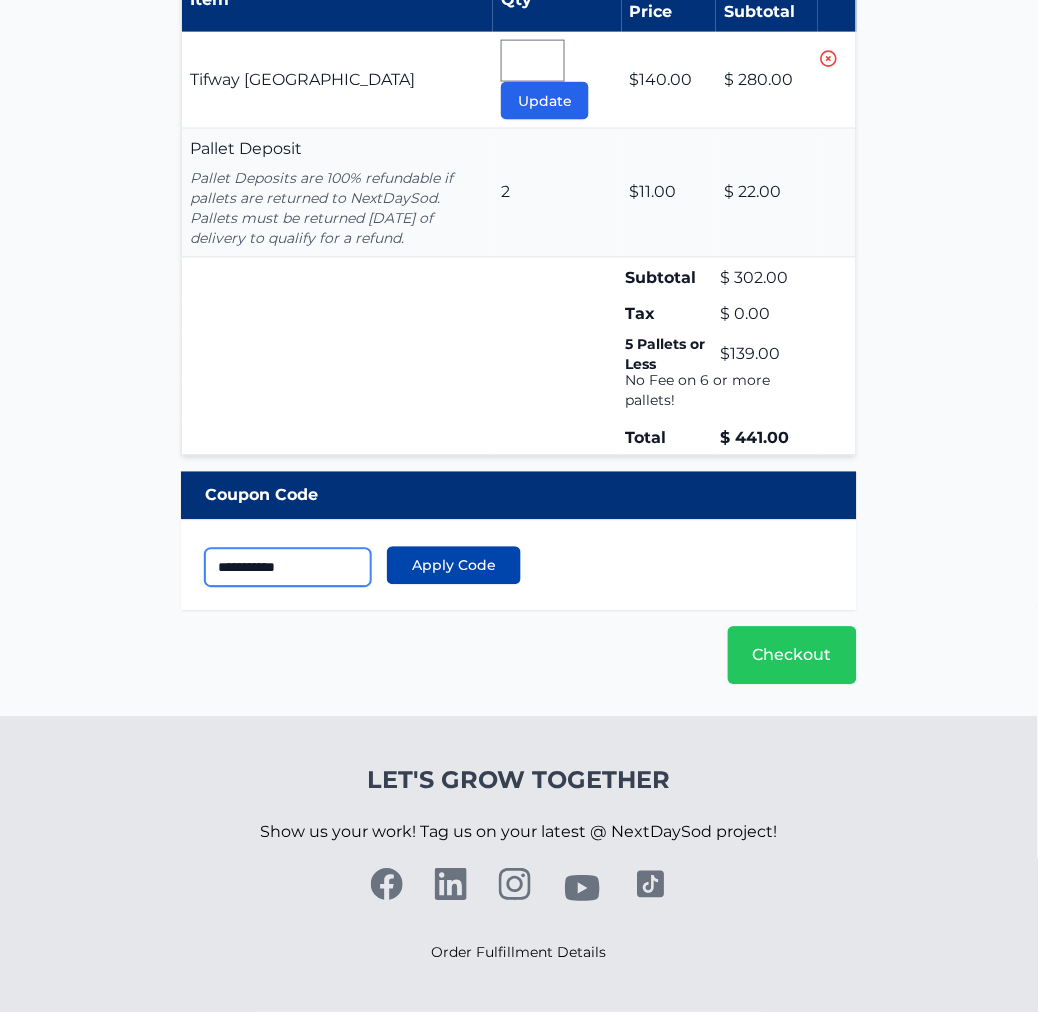 type on "**********" 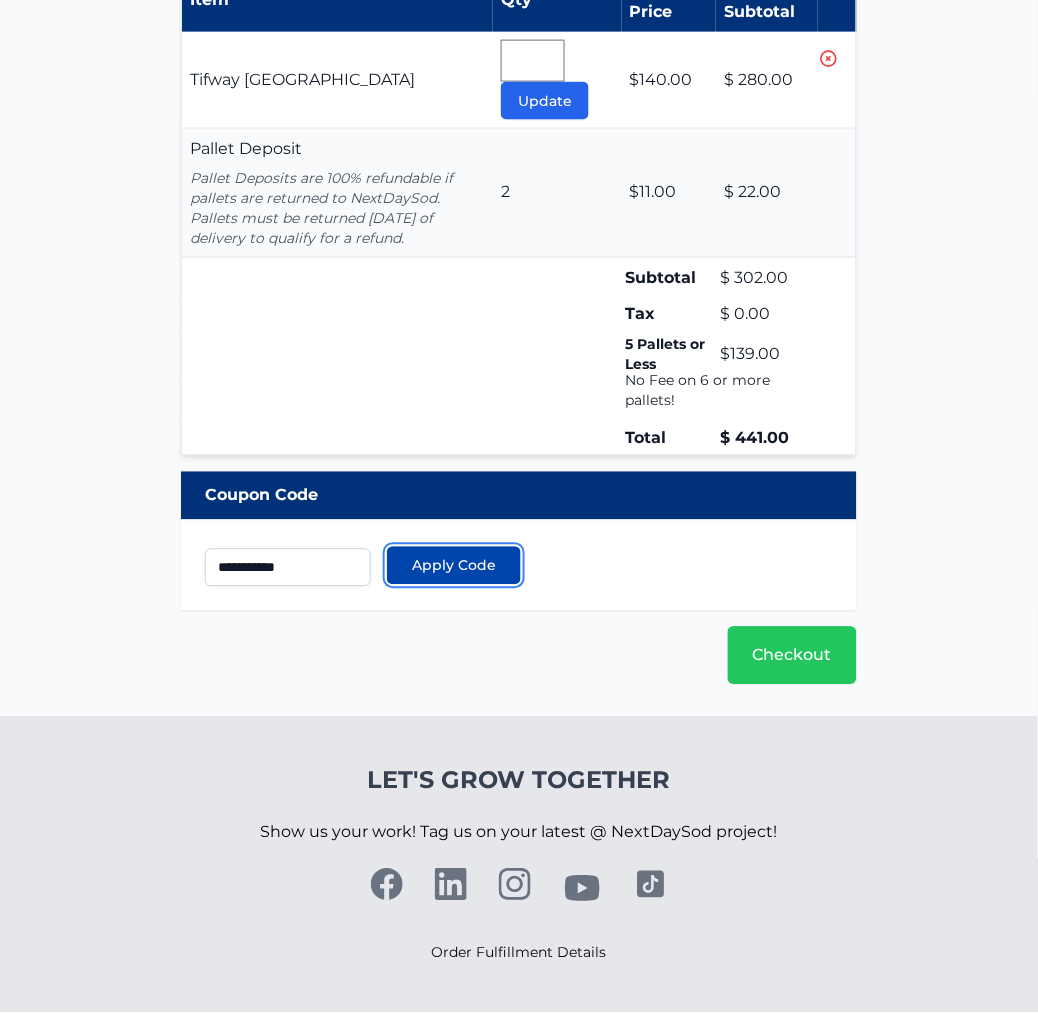 type 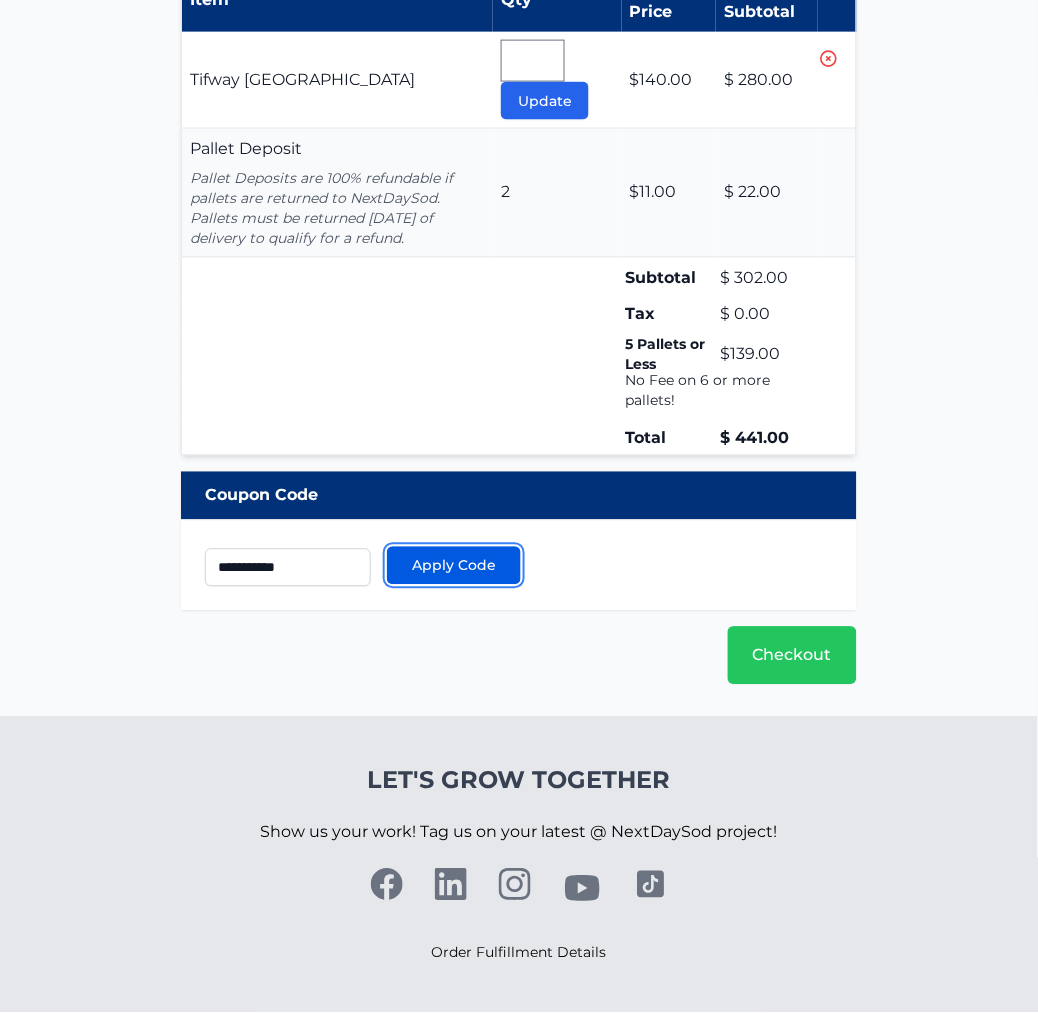 click on "Apply Code" at bounding box center (454, 566) 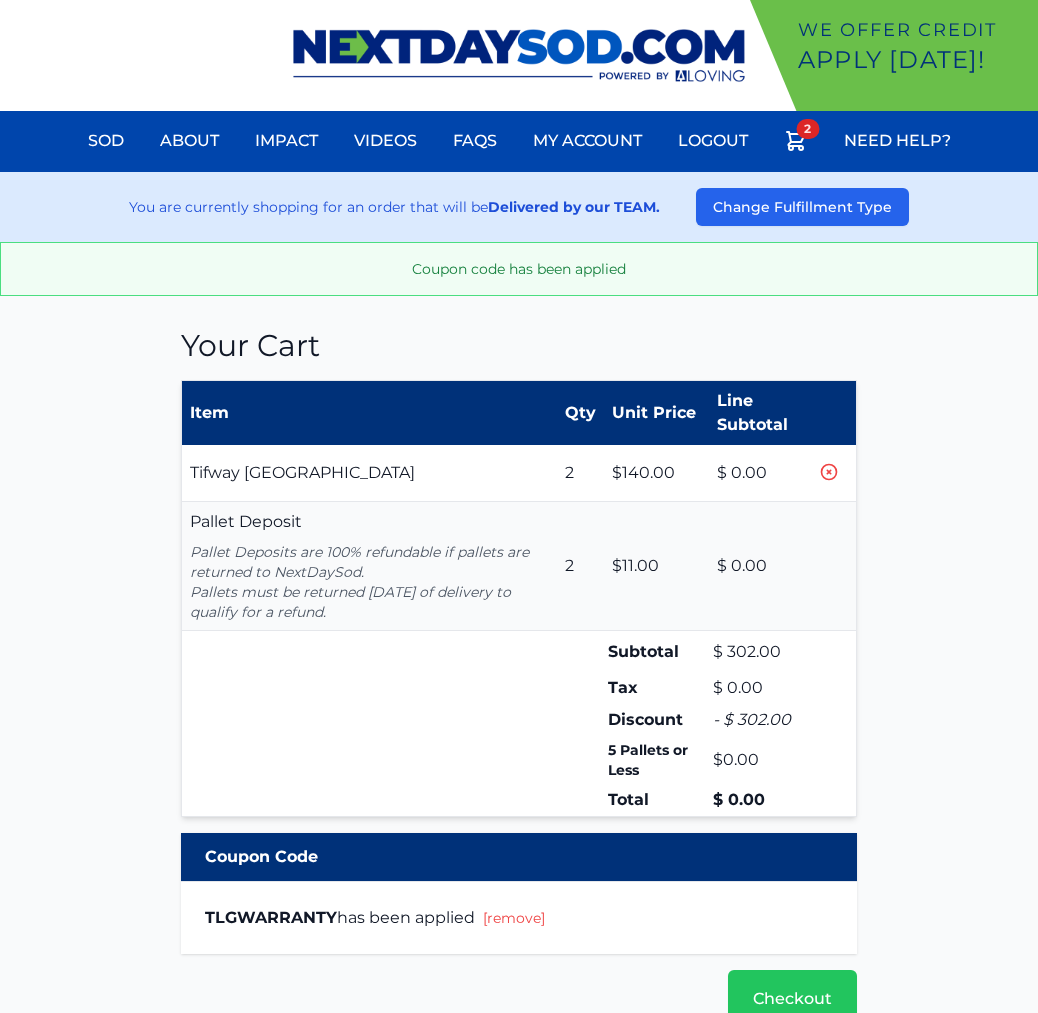 scroll, scrollTop: 0, scrollLeft: 0, axis: both 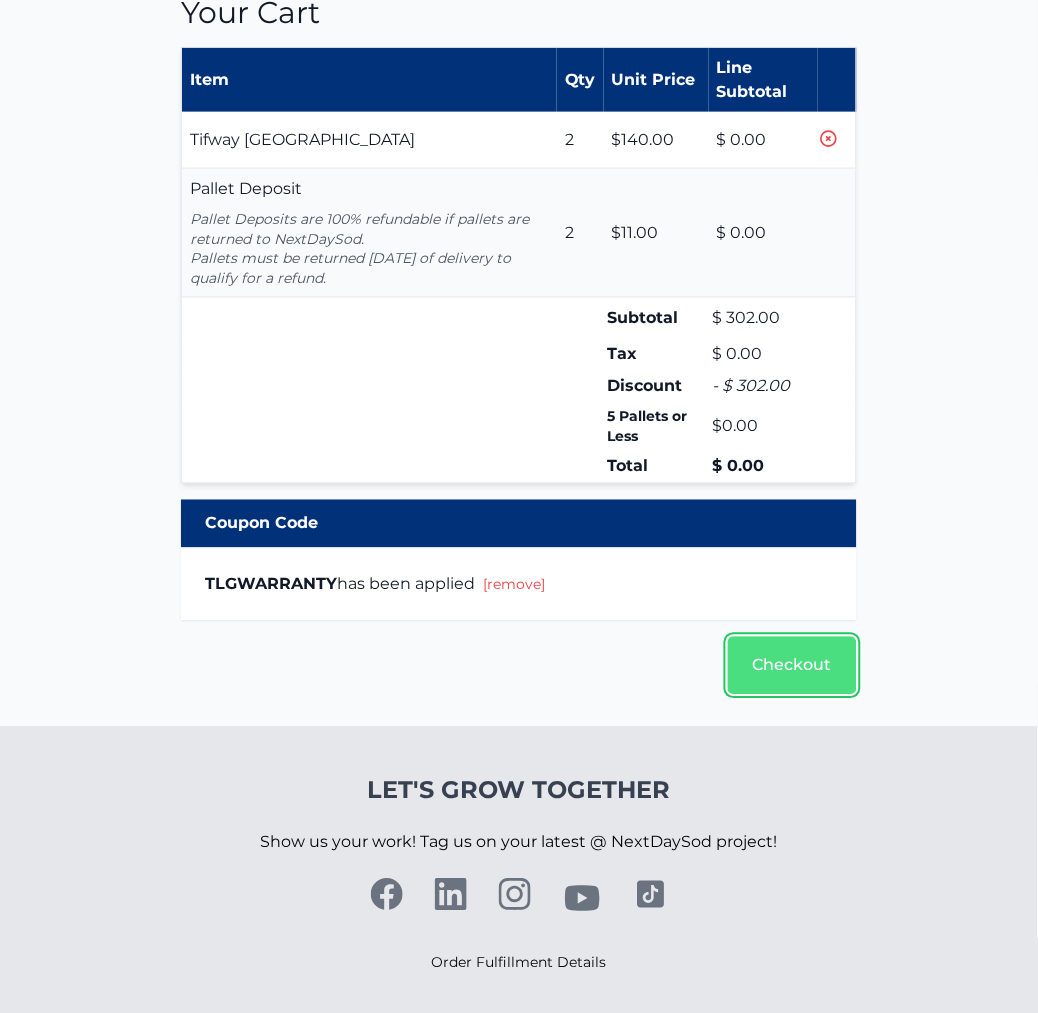 click on "Checkout" at bounding box center [792, 666] 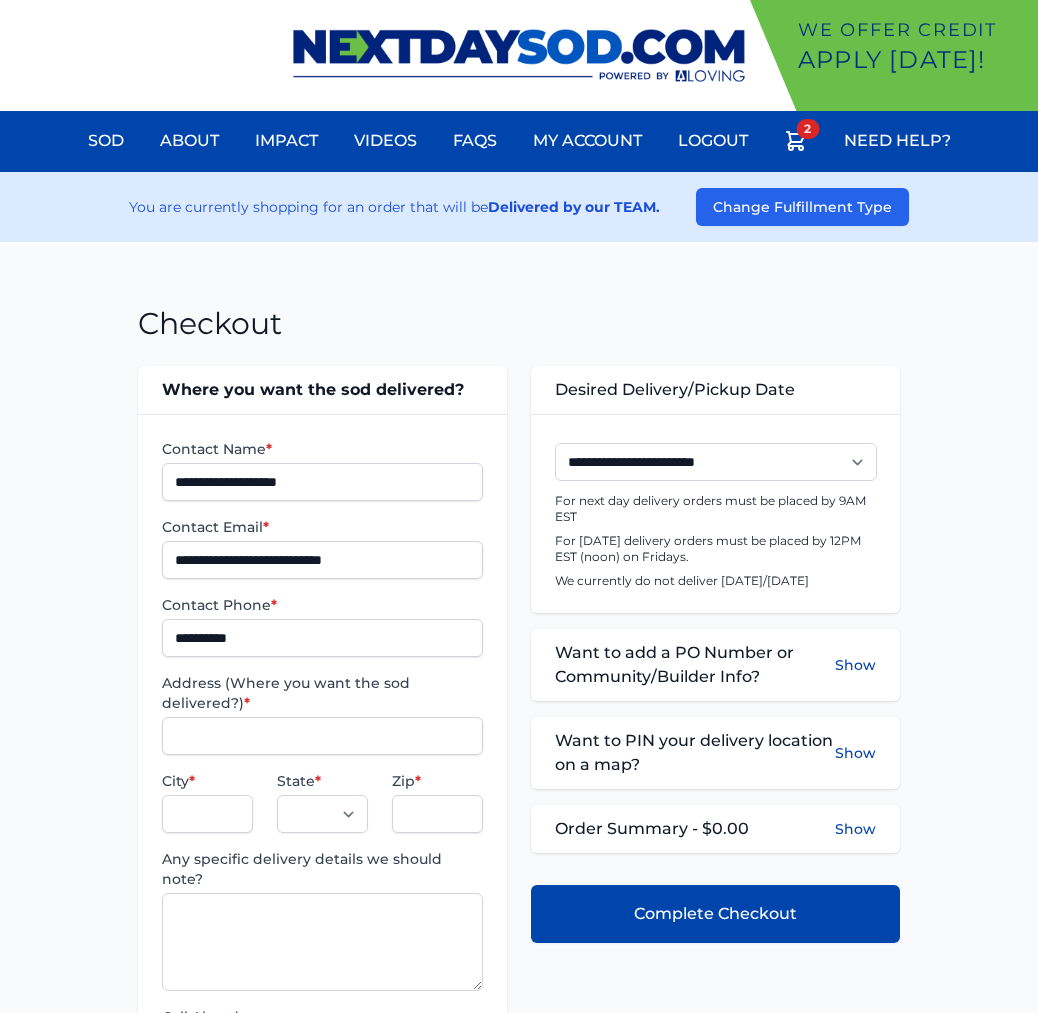 scroll, scrollTop: 0, scrollLeft: 0, axis: both 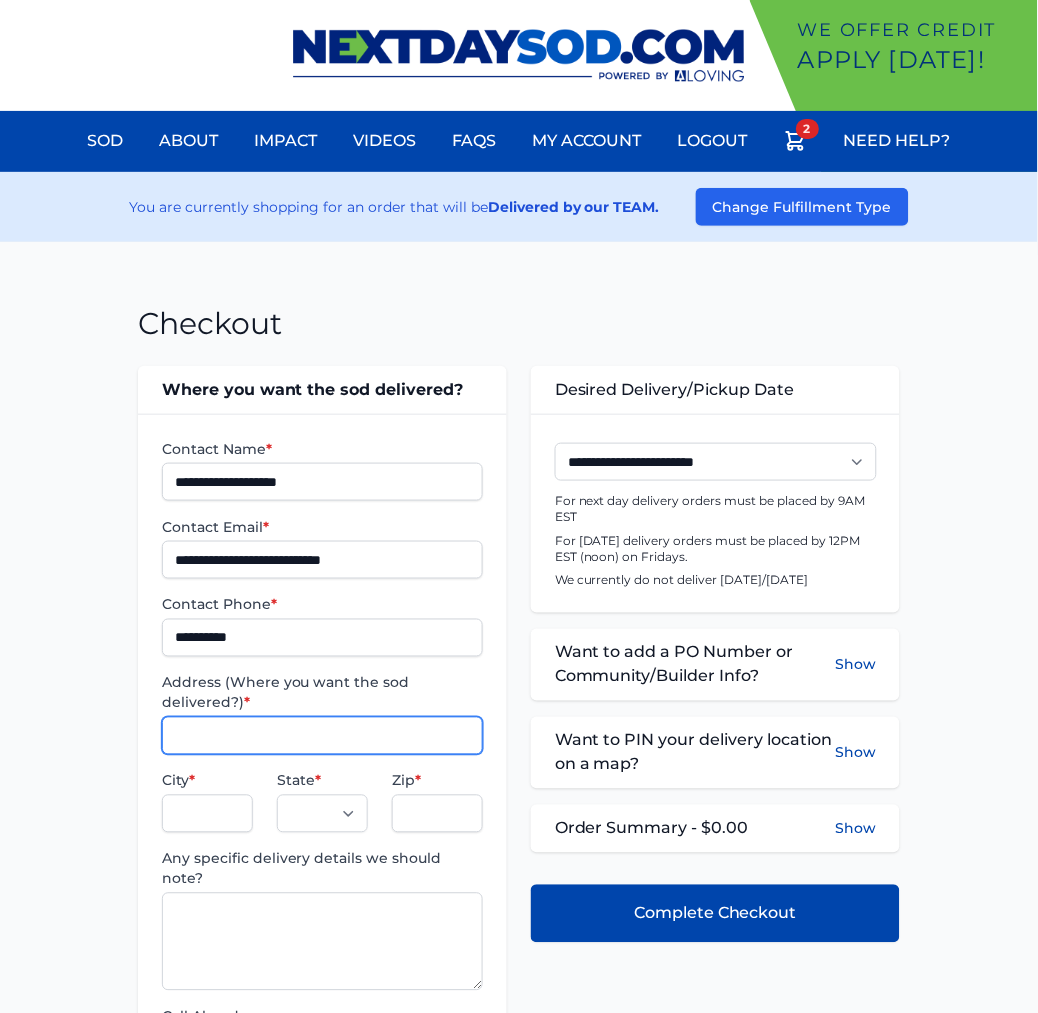 click on "Address (Where you want the sod delivered?)
*" at bounding box center [322, 736] 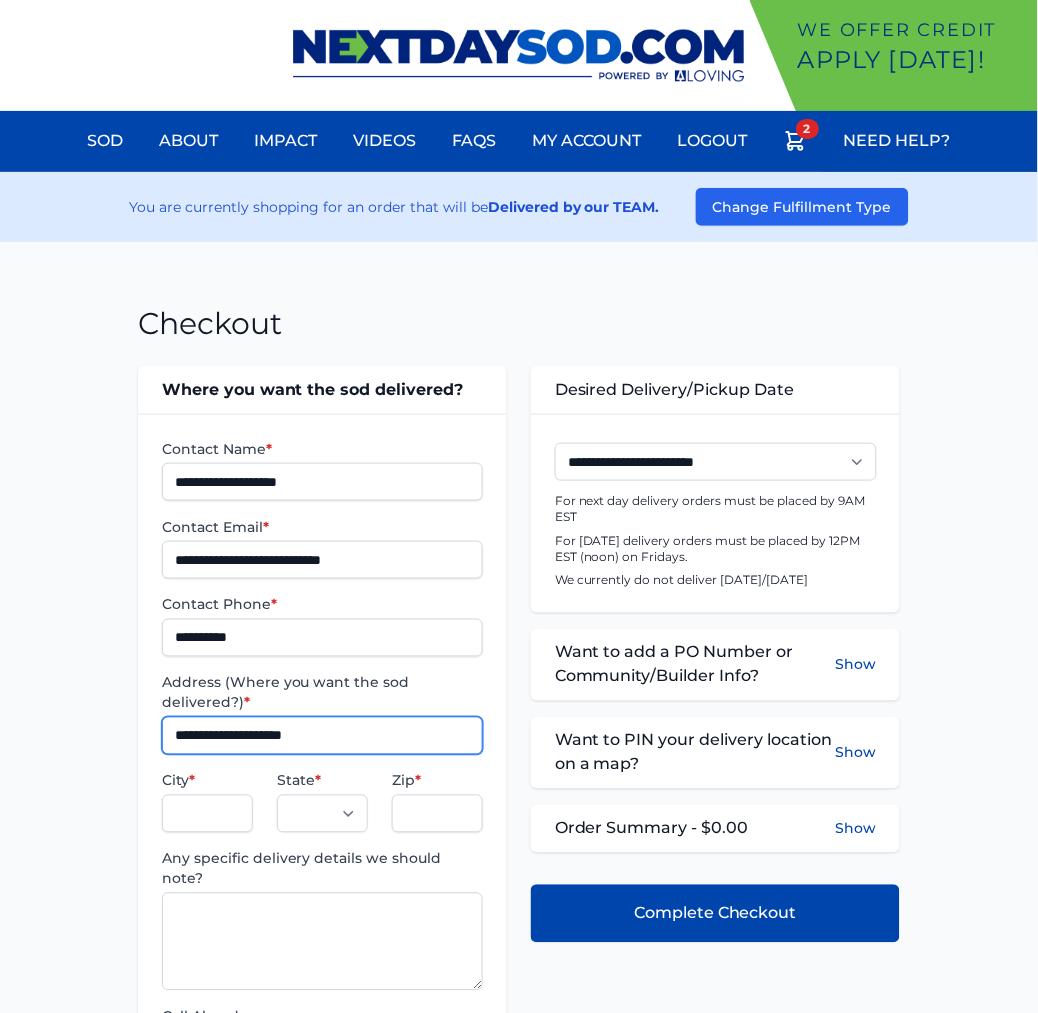 type on "**********" 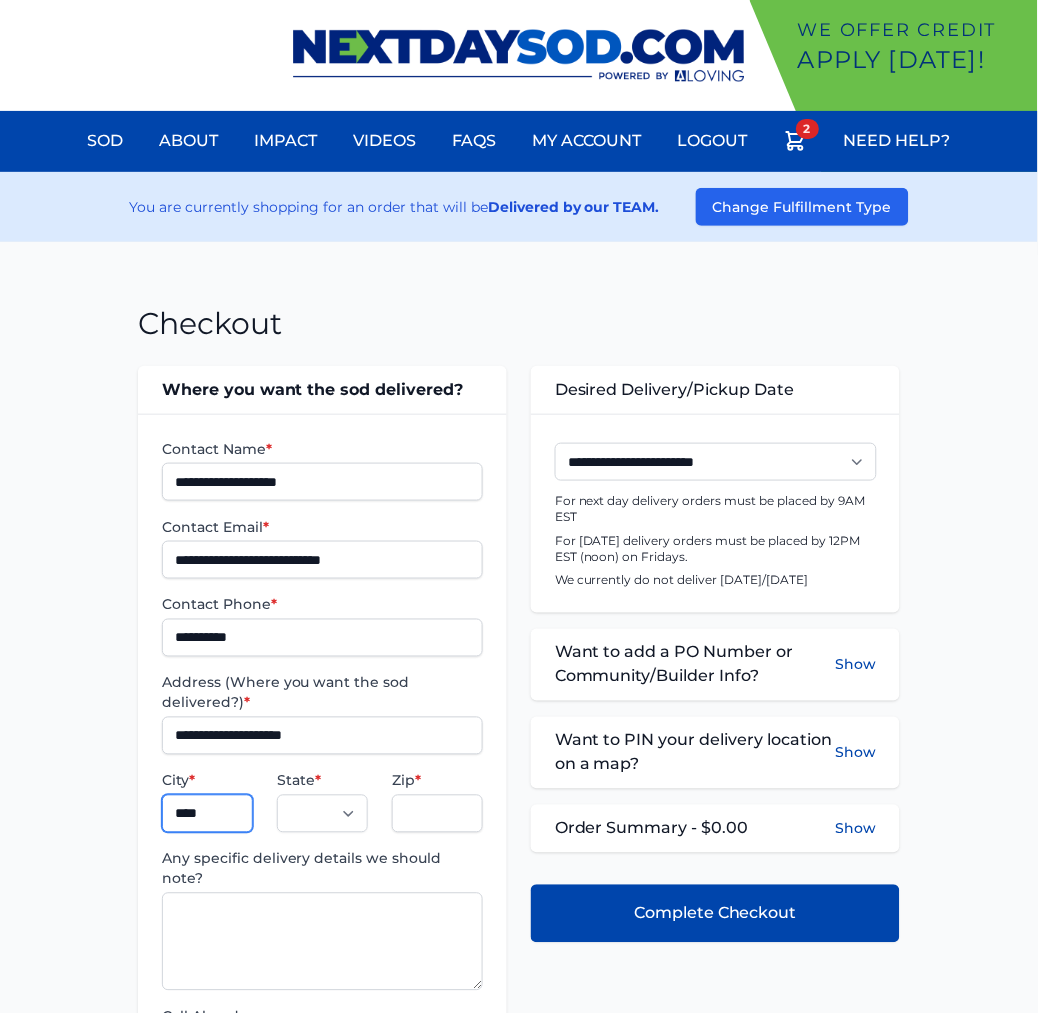 type on "****" 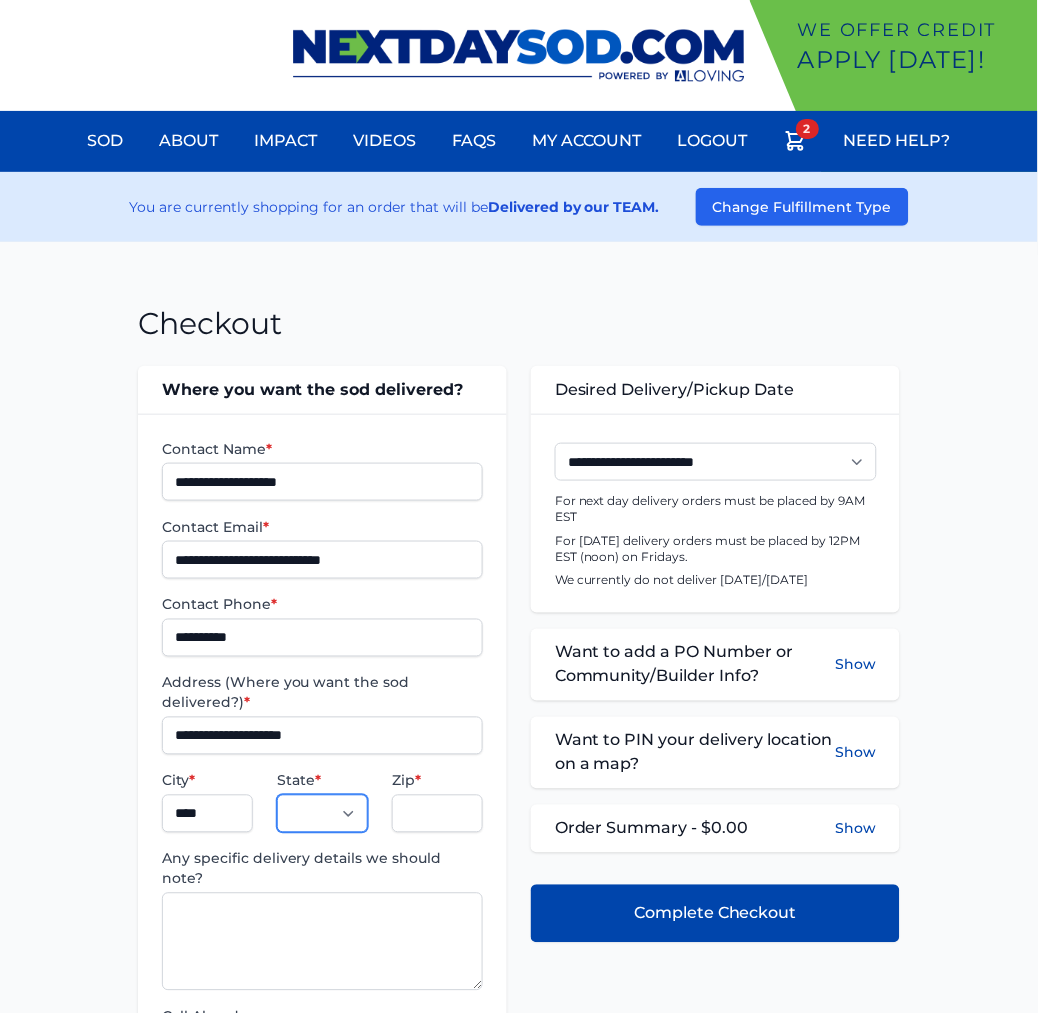 select on "**" 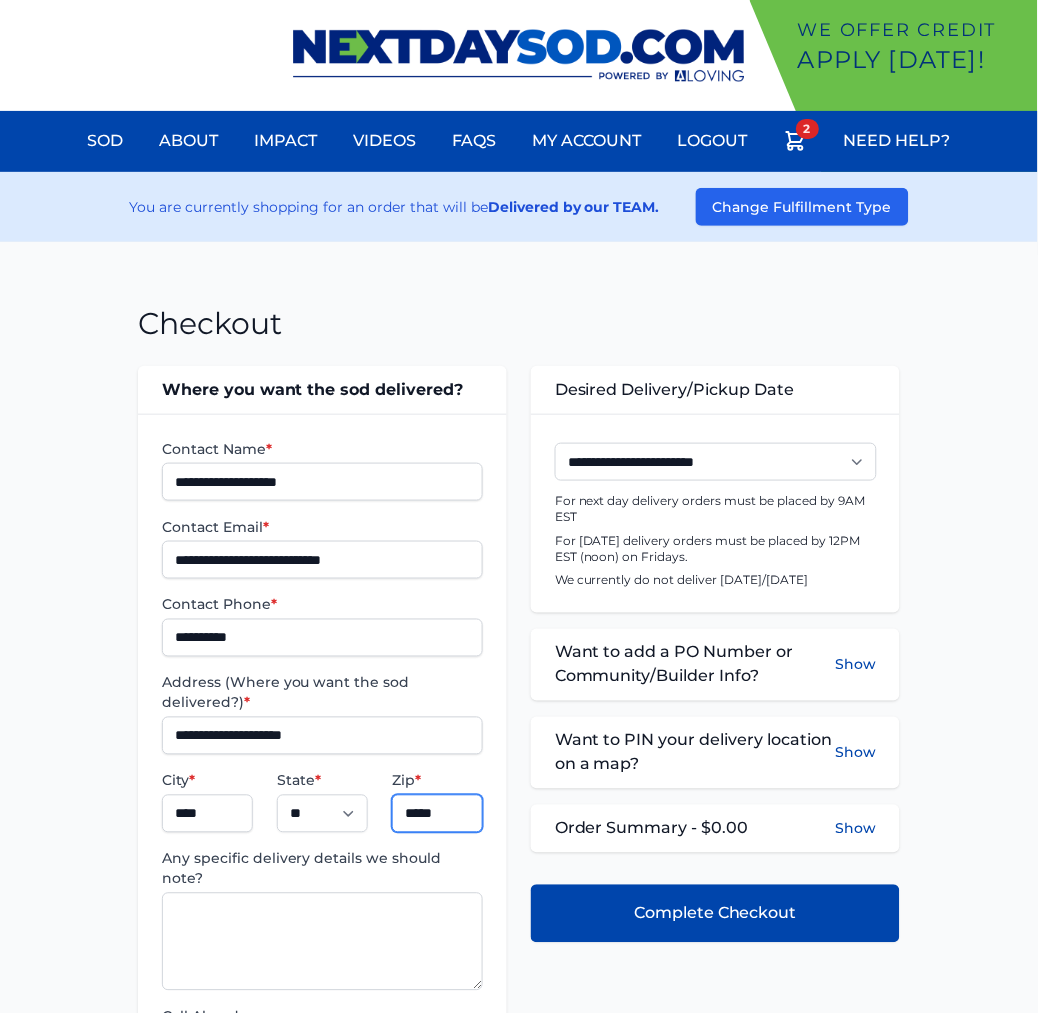 type on "*****" 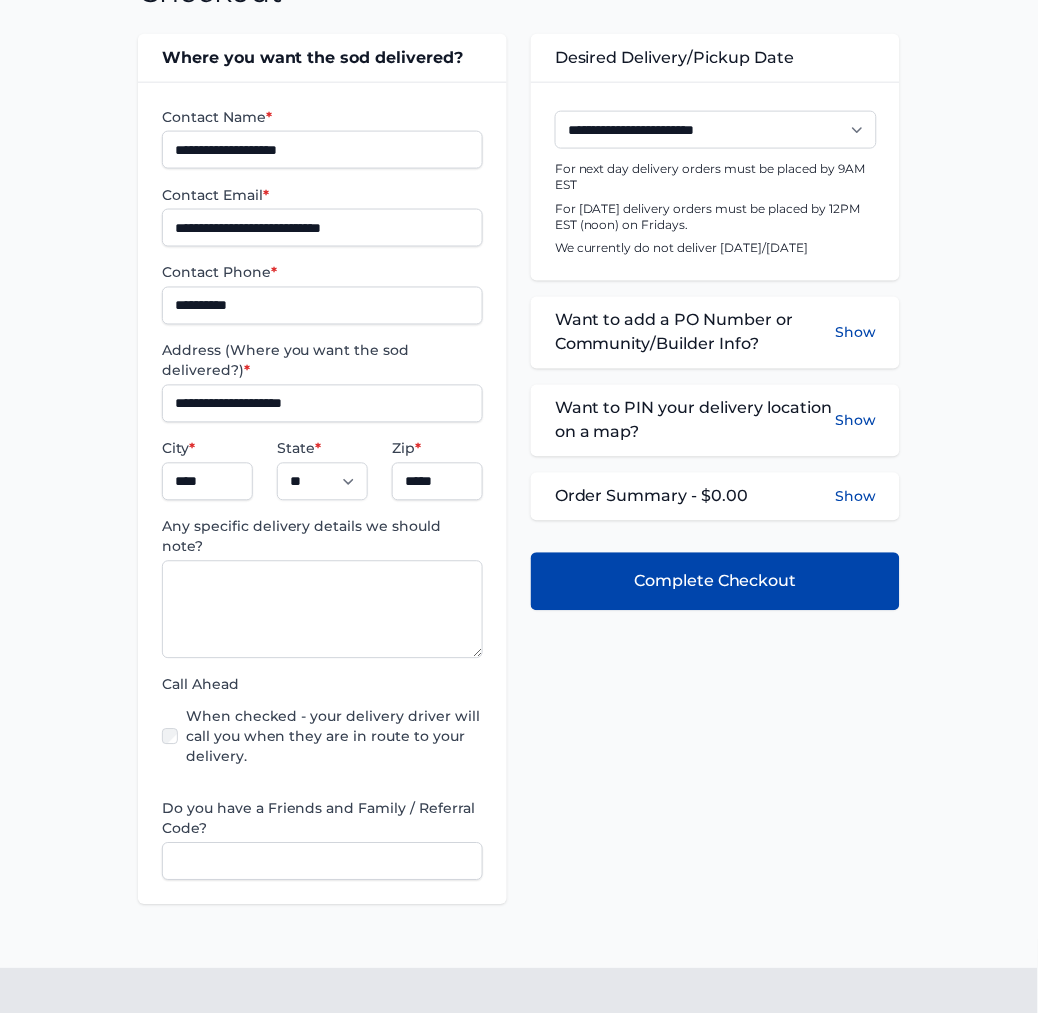 scroll, scrollTop: 333, scrollLeft: 0, axis: vertical 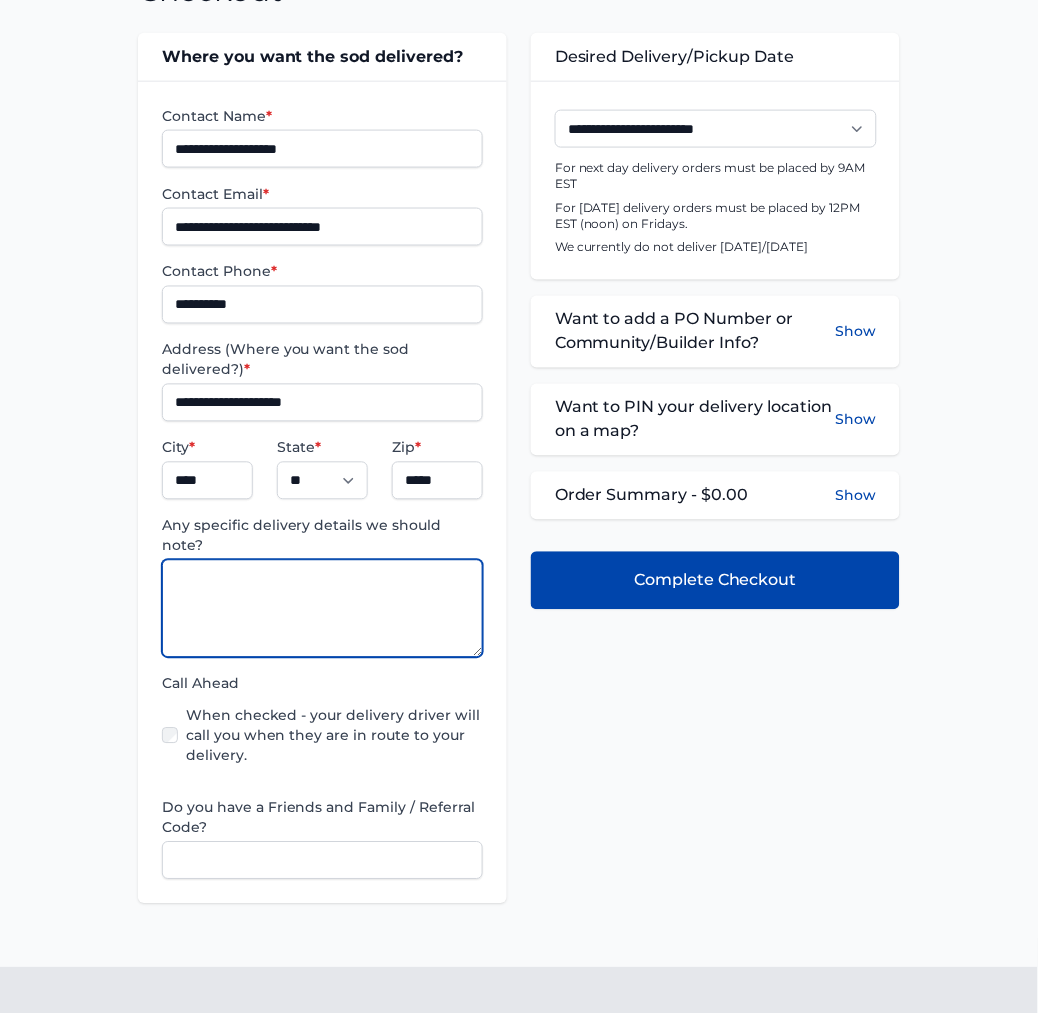click at bounding box center (322, 609) 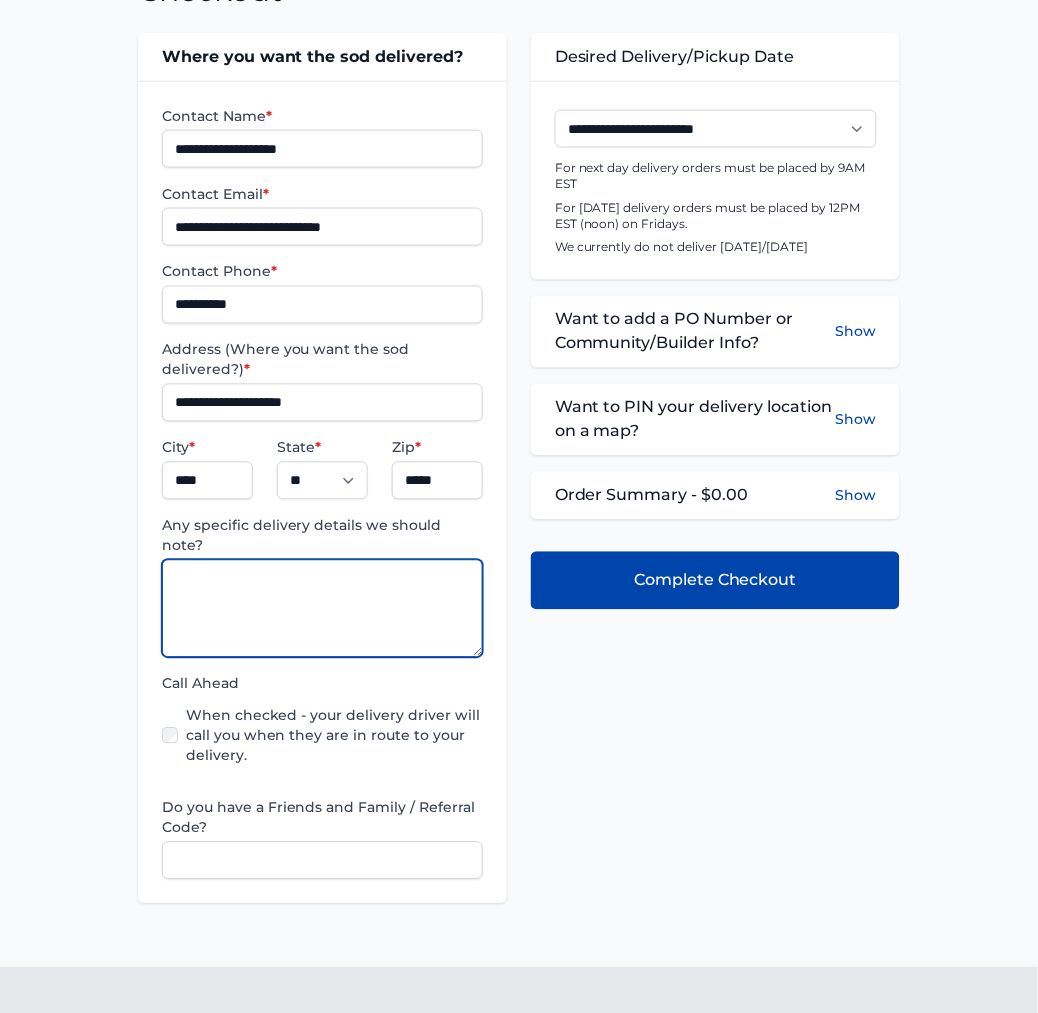 paste on "**********" 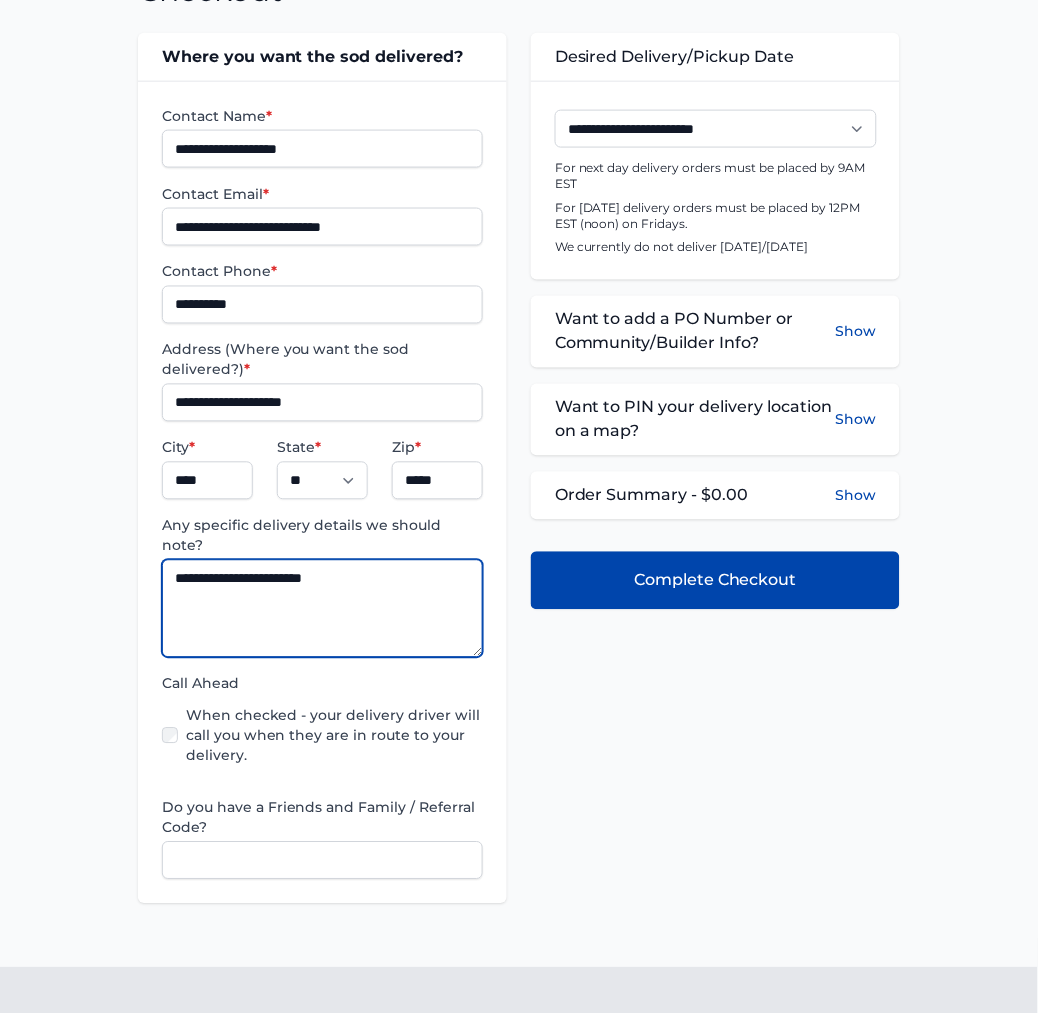 type on "**********" 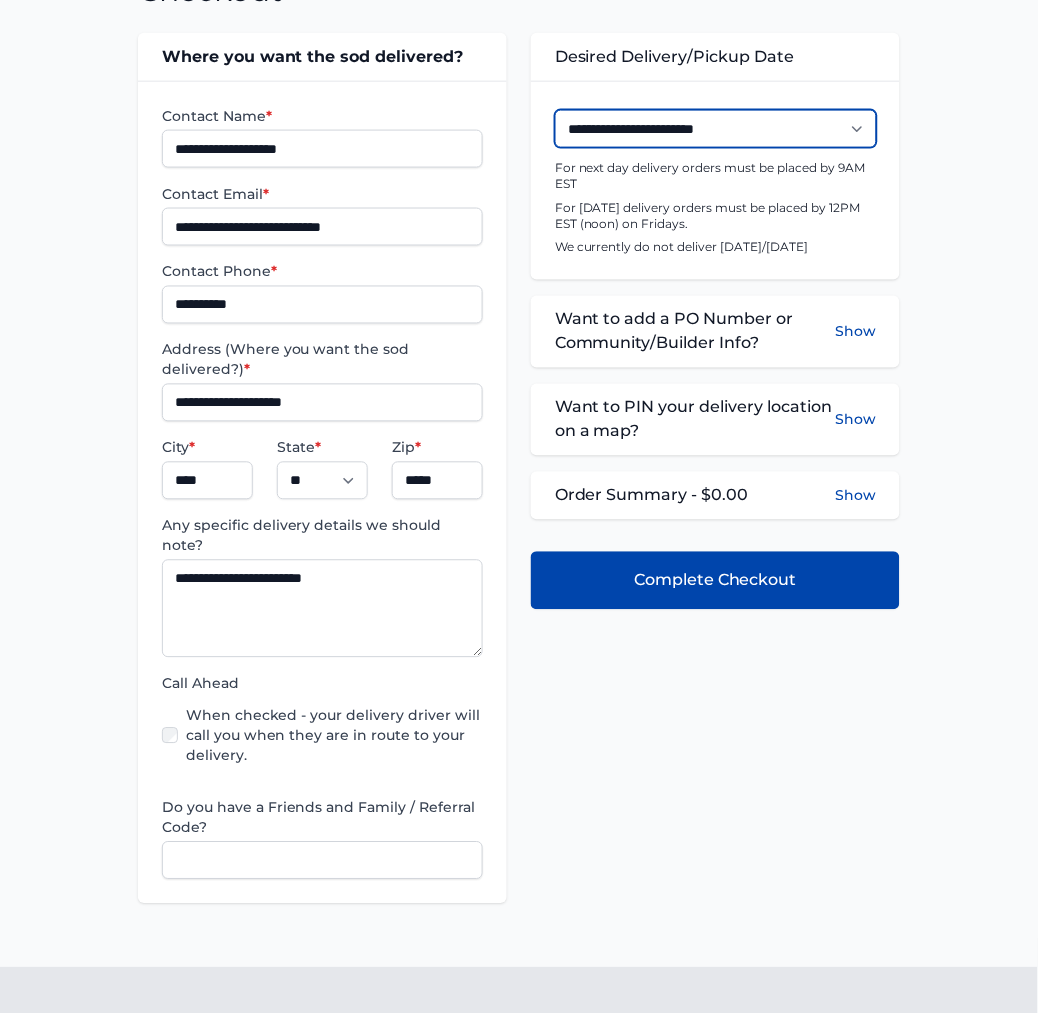 click on "**********" at bounding box center (716, 129) 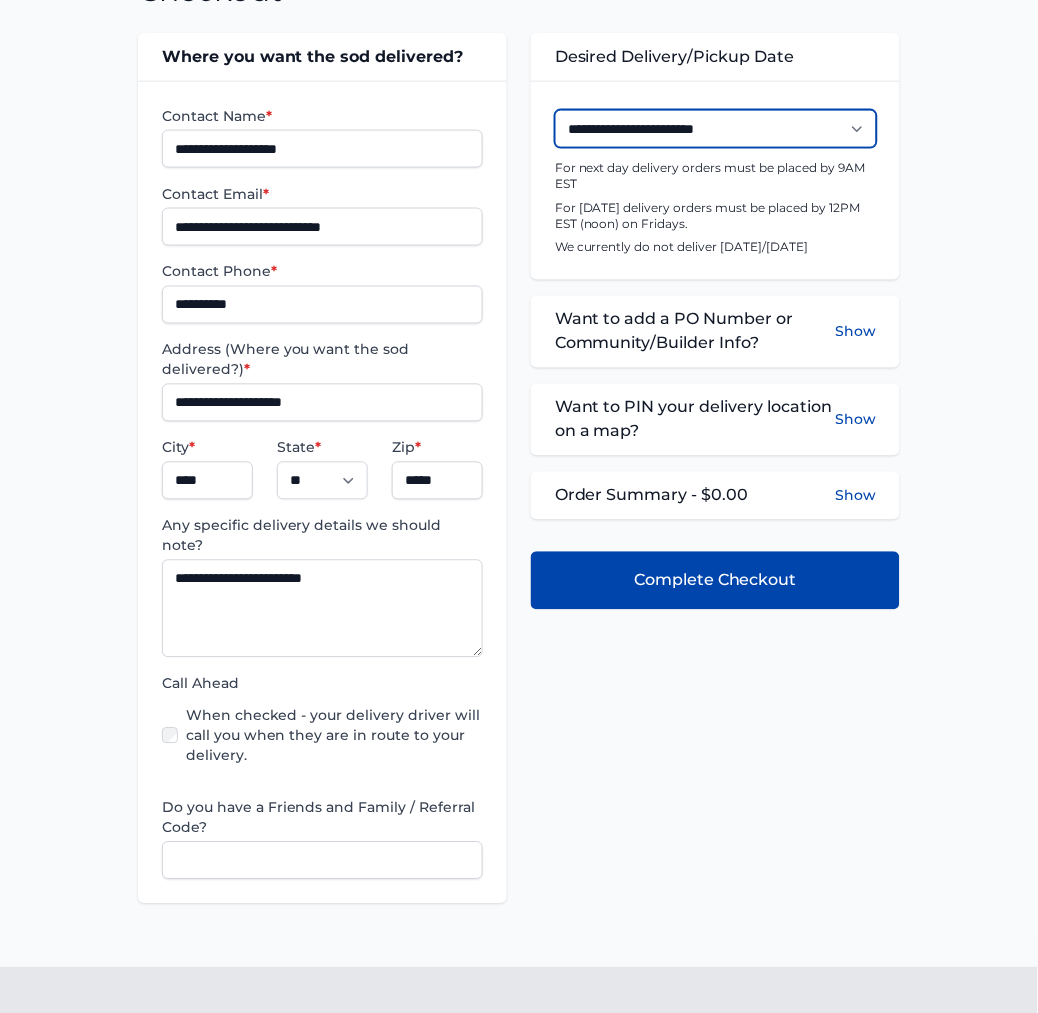 select on "**********" 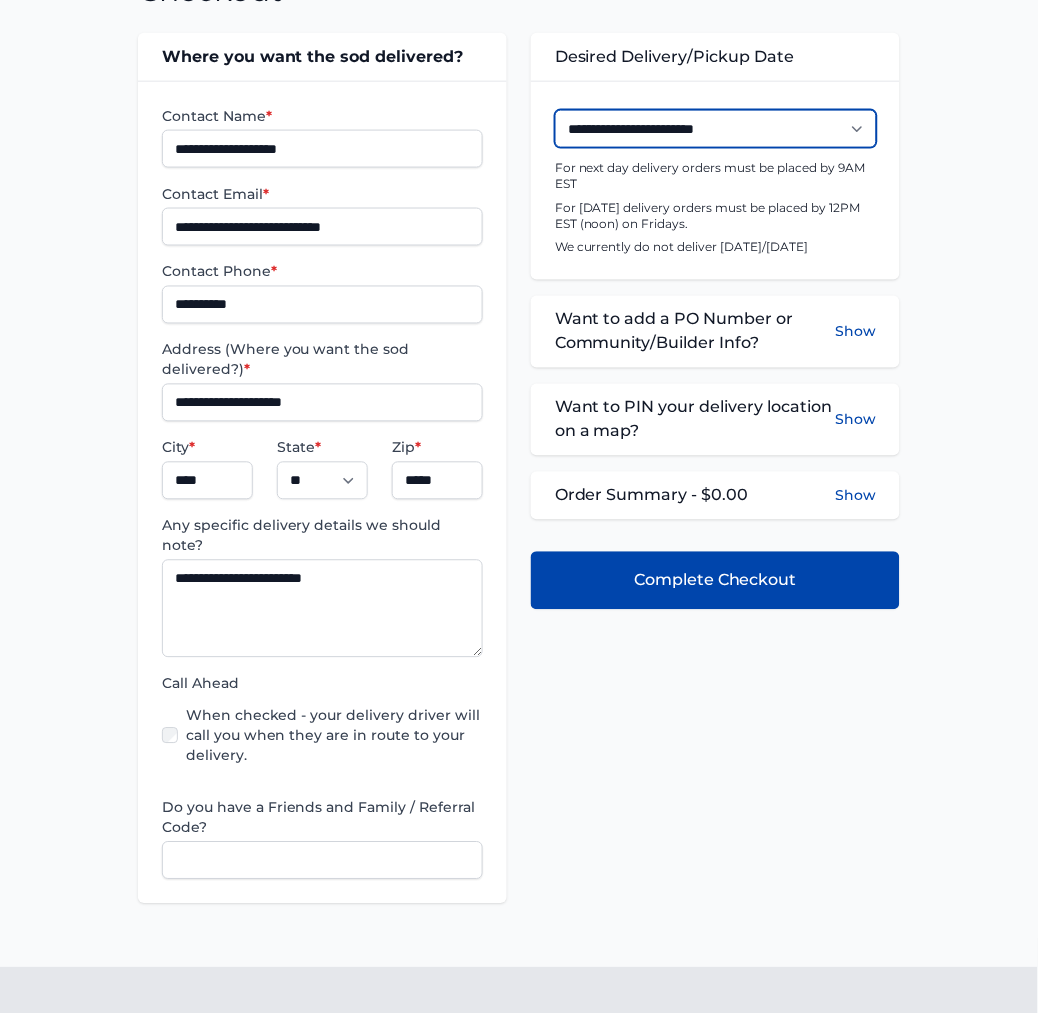 click on "**********" at bounding box center (716, 129) 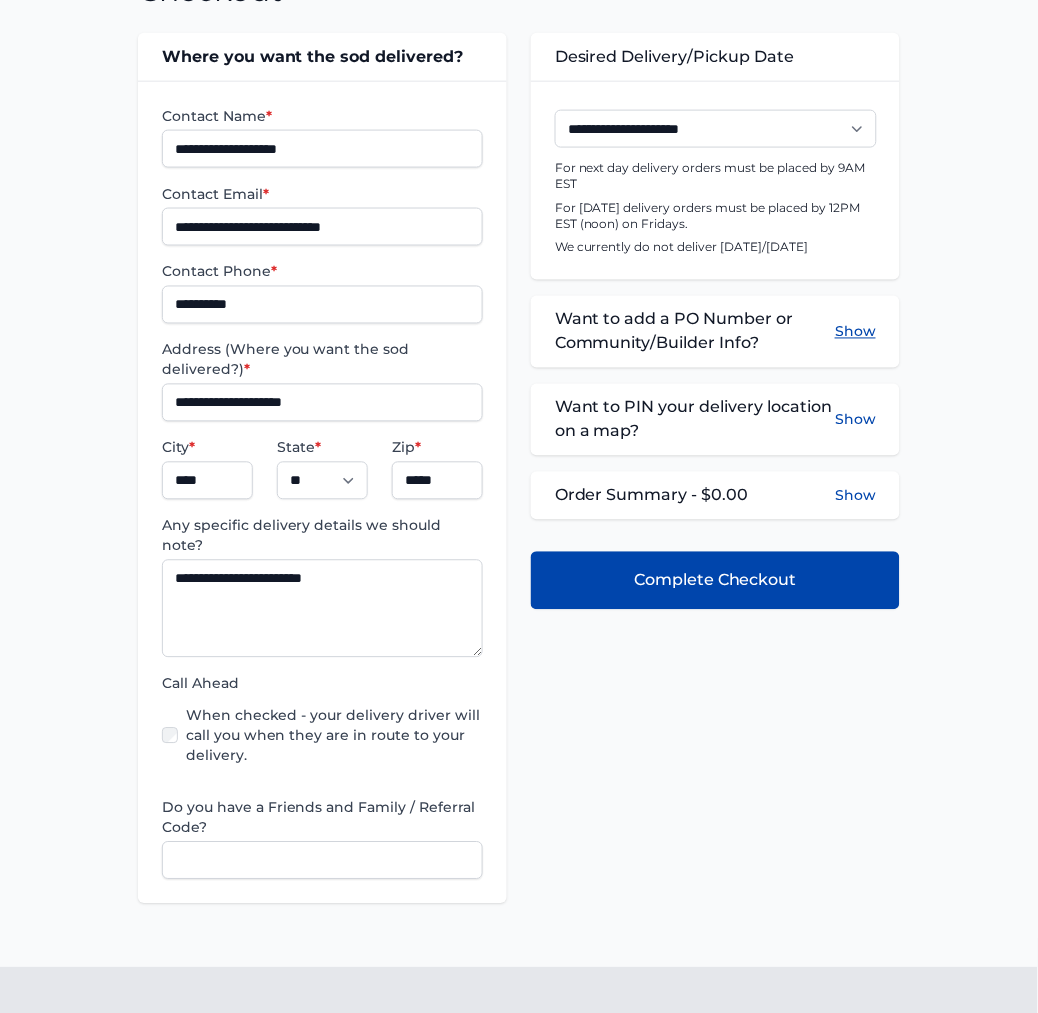 click on "Show" at bounding box center [855, 332] 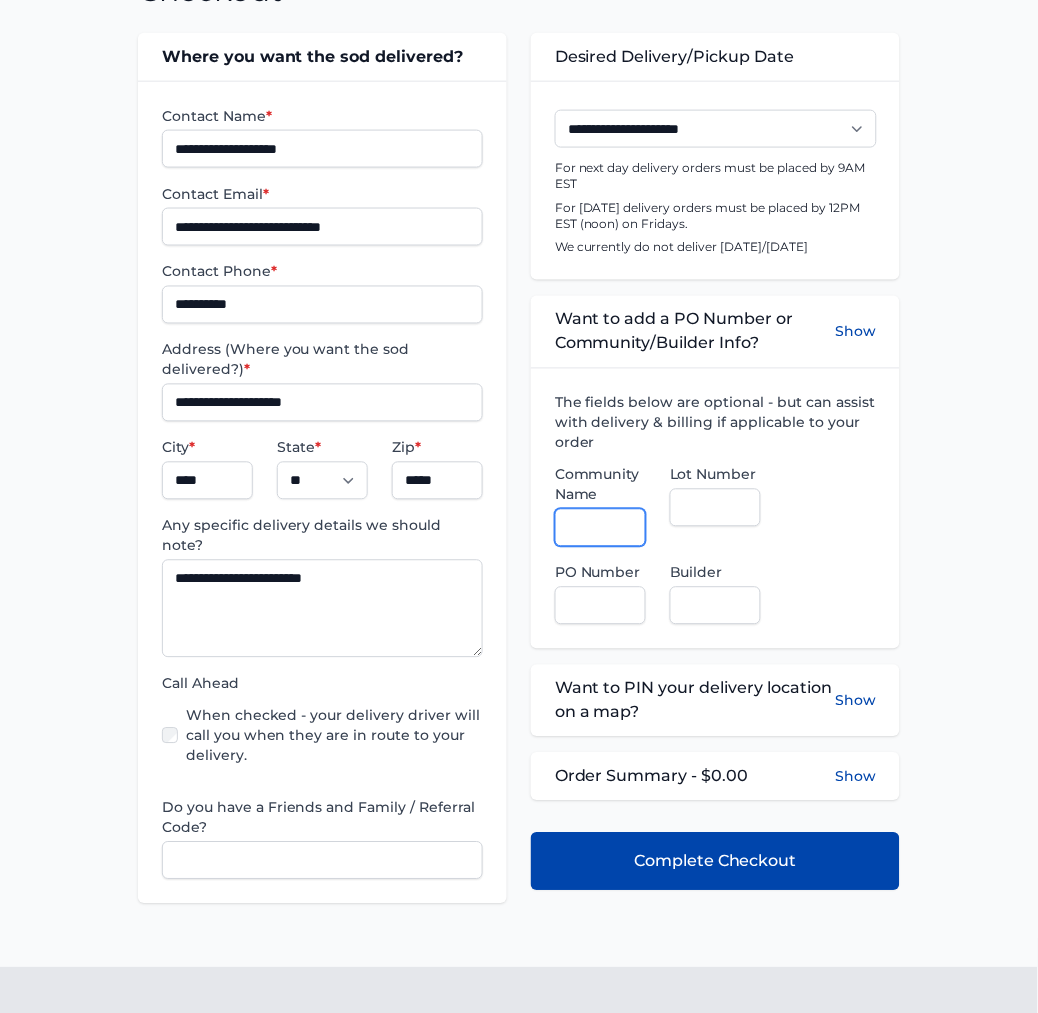 click on "Community Name" at bounding box center (600, 528) 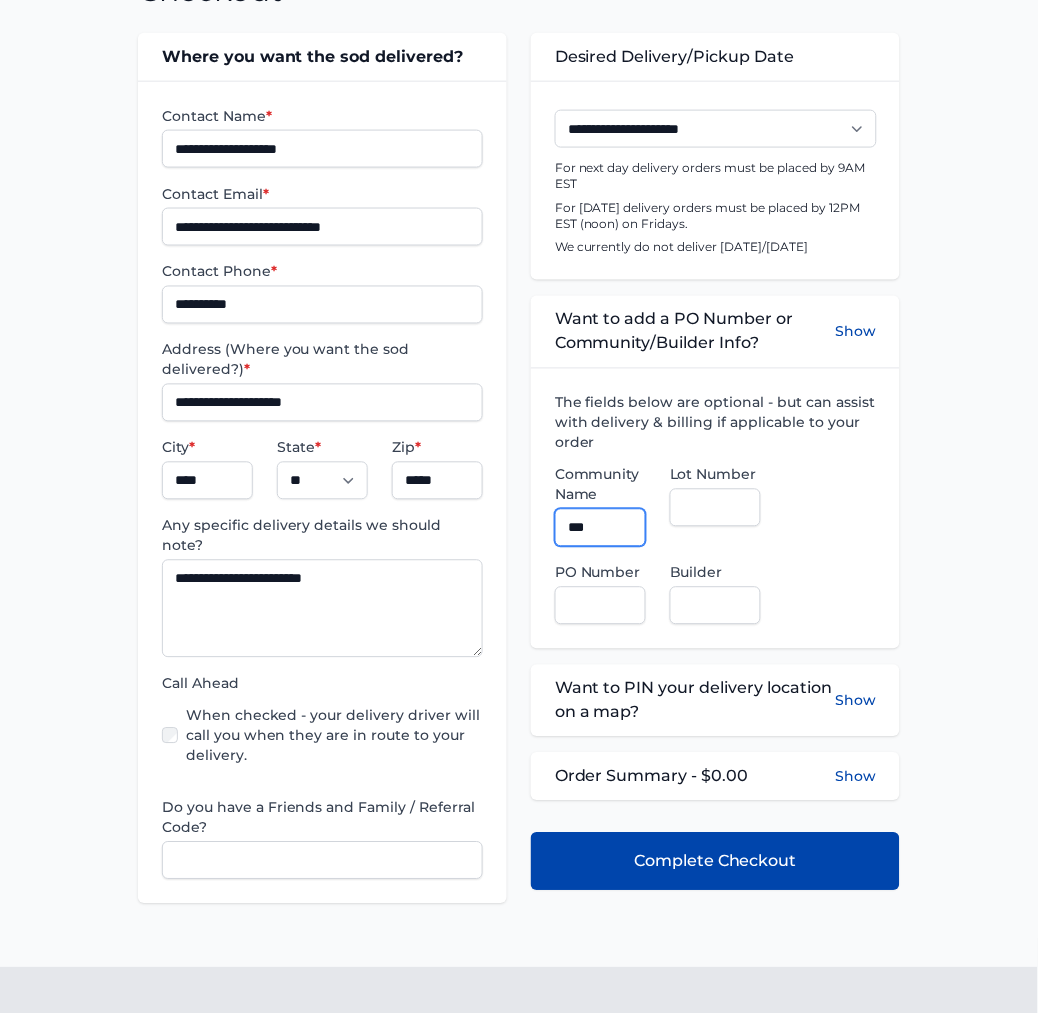type on "**********" 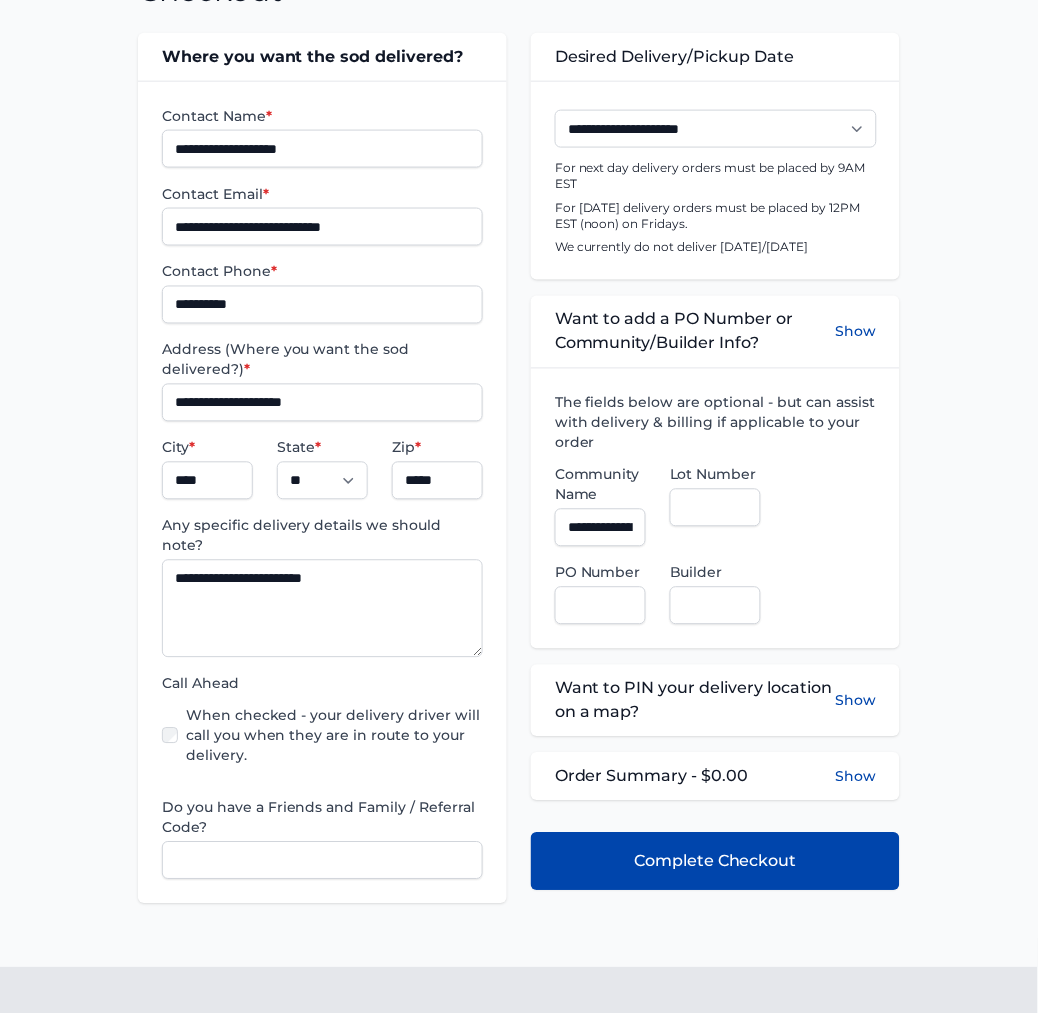 type on "***" 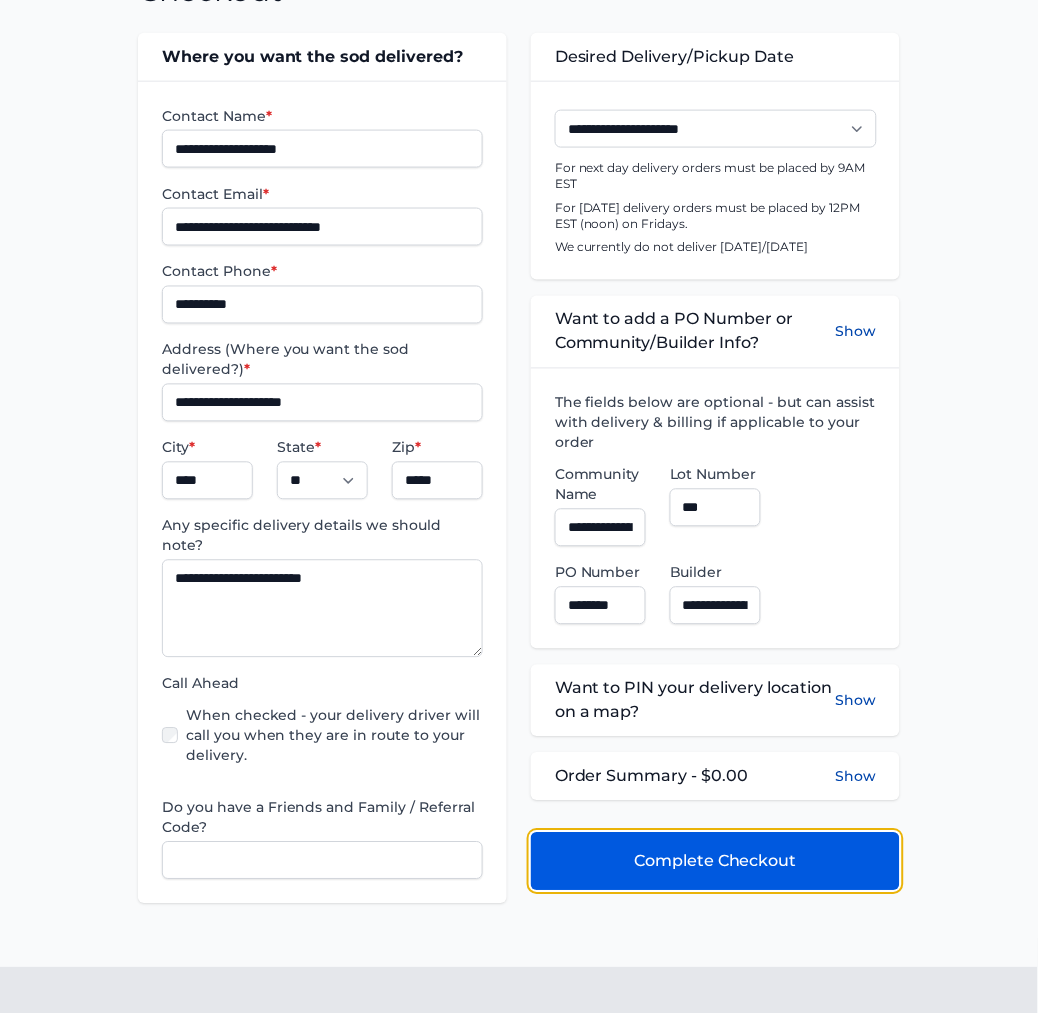 click on "Complete Checkout" at bounding box center (715, 862) 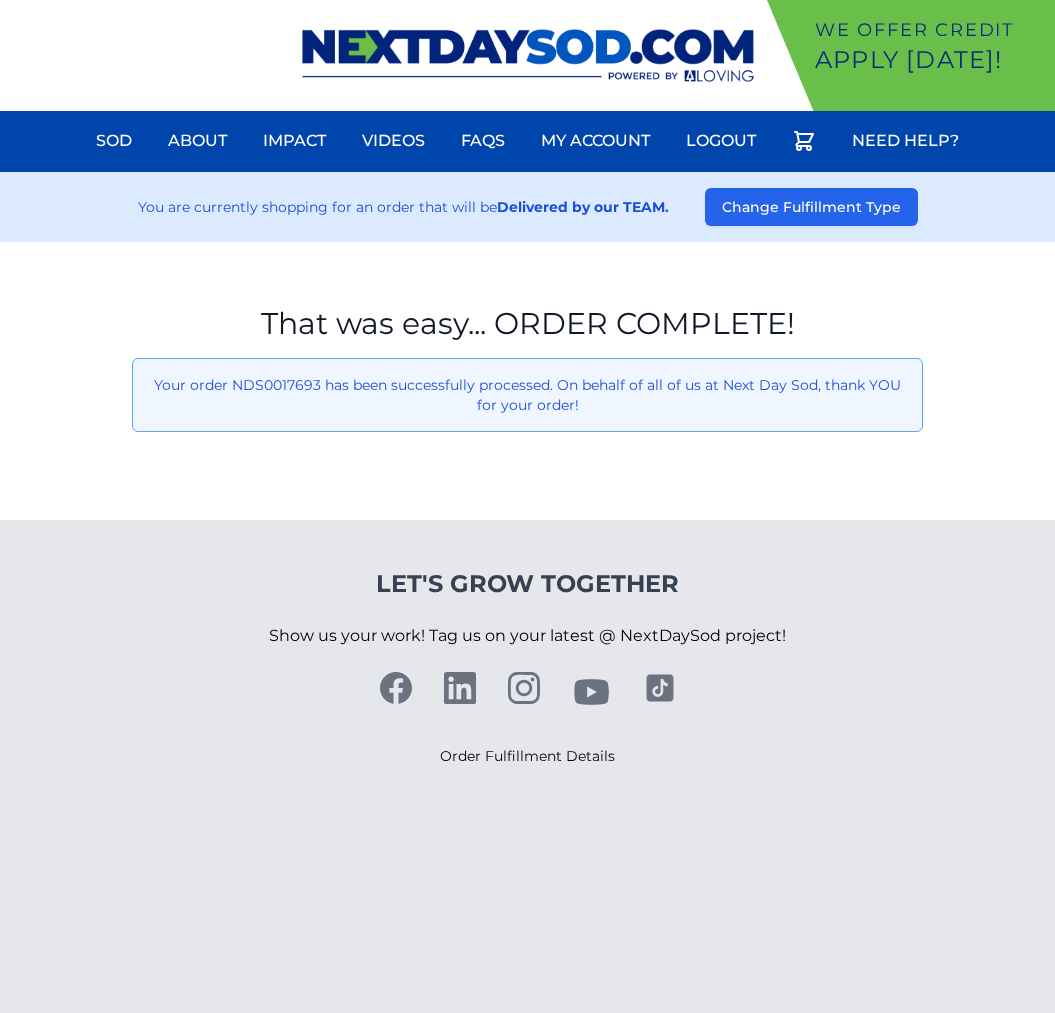 scroll, scrollTop: 0, scrollLeft: 0, axis: both 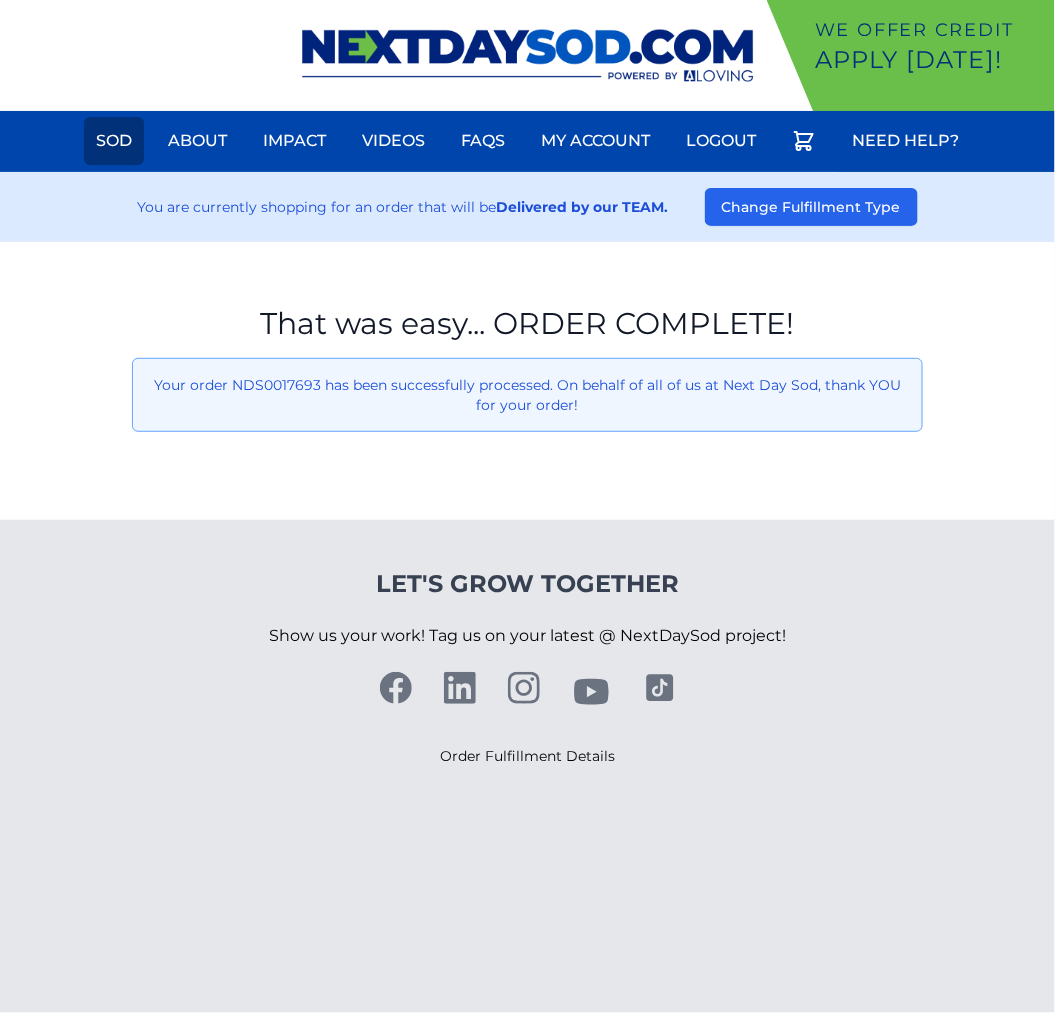 click on "Sod" at bounding box center (114, 141) 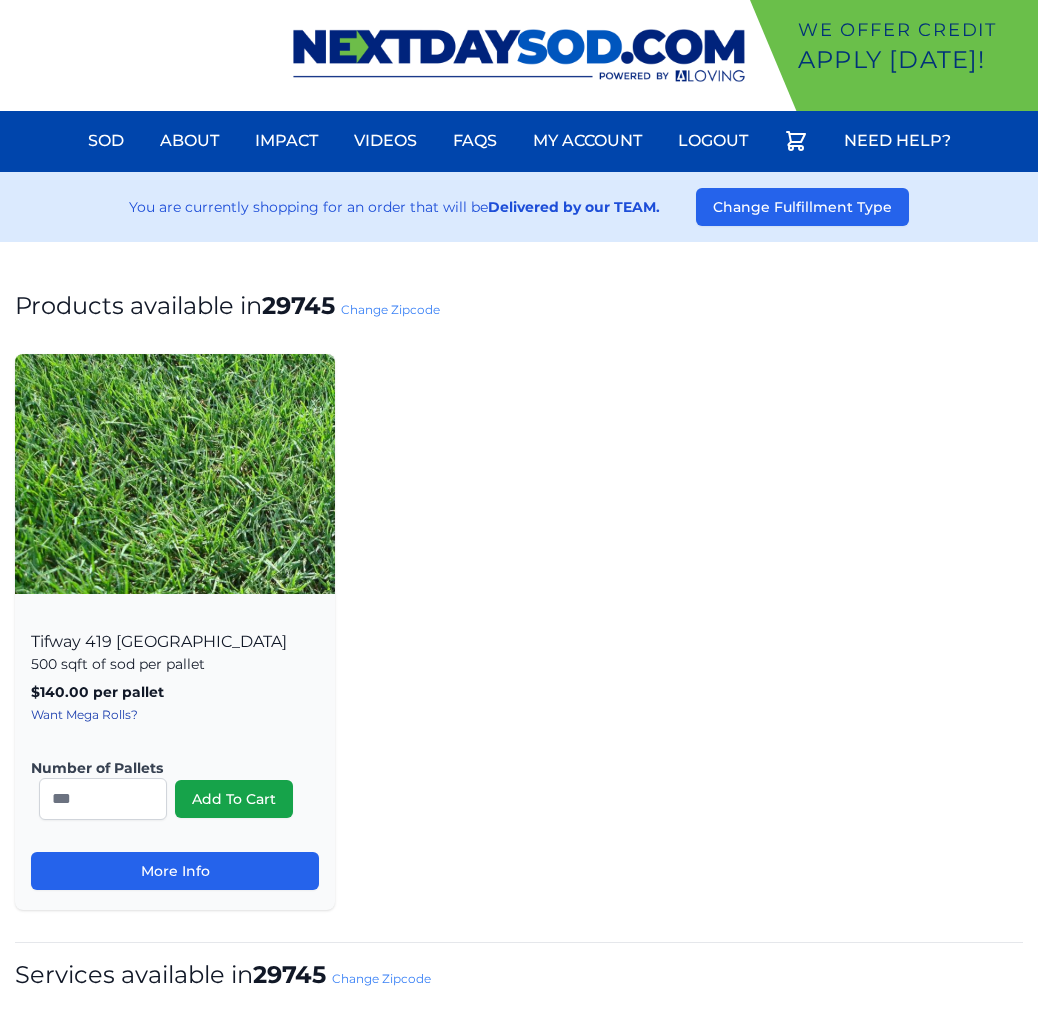 scroll, scrollTop: 0, scrollLeft: 0, axis: both 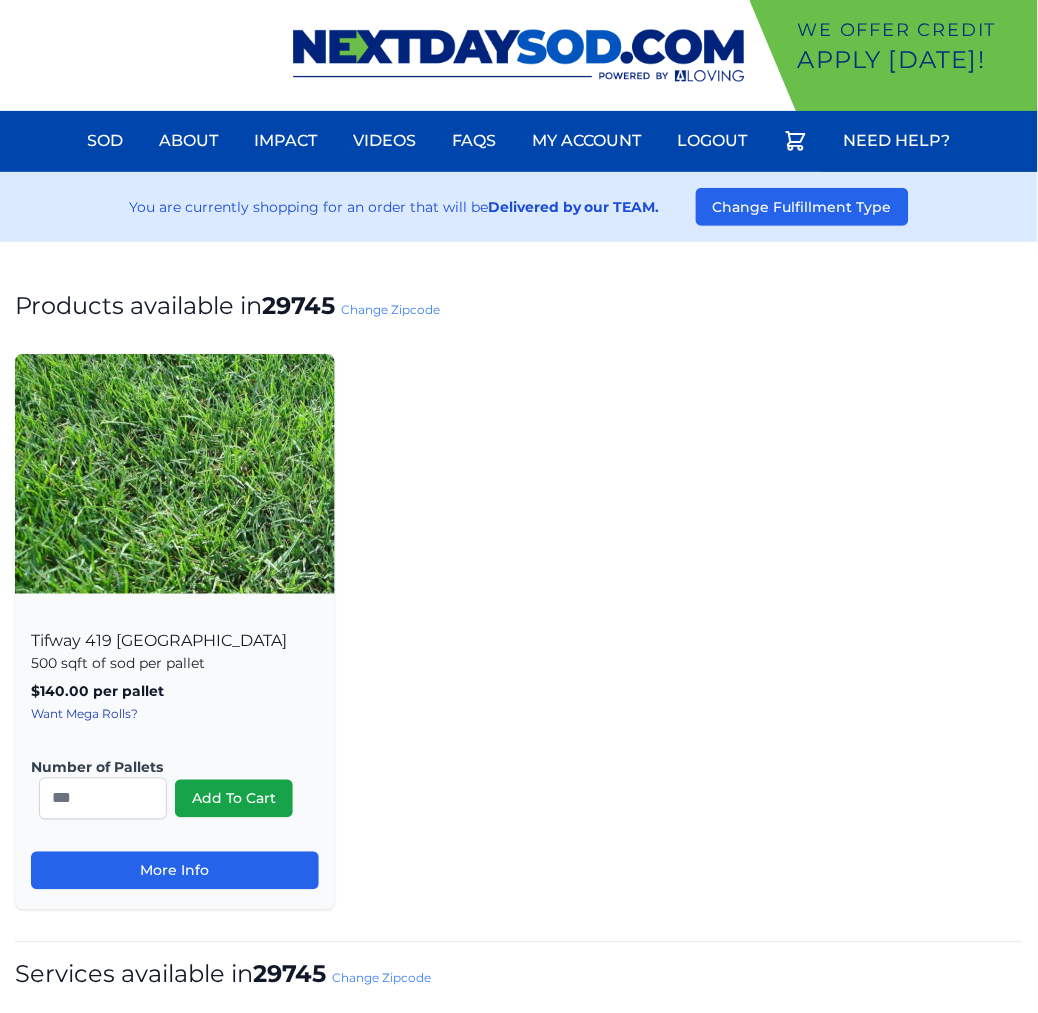 click on "Change Zipcode" at bounding box center (390, 309) 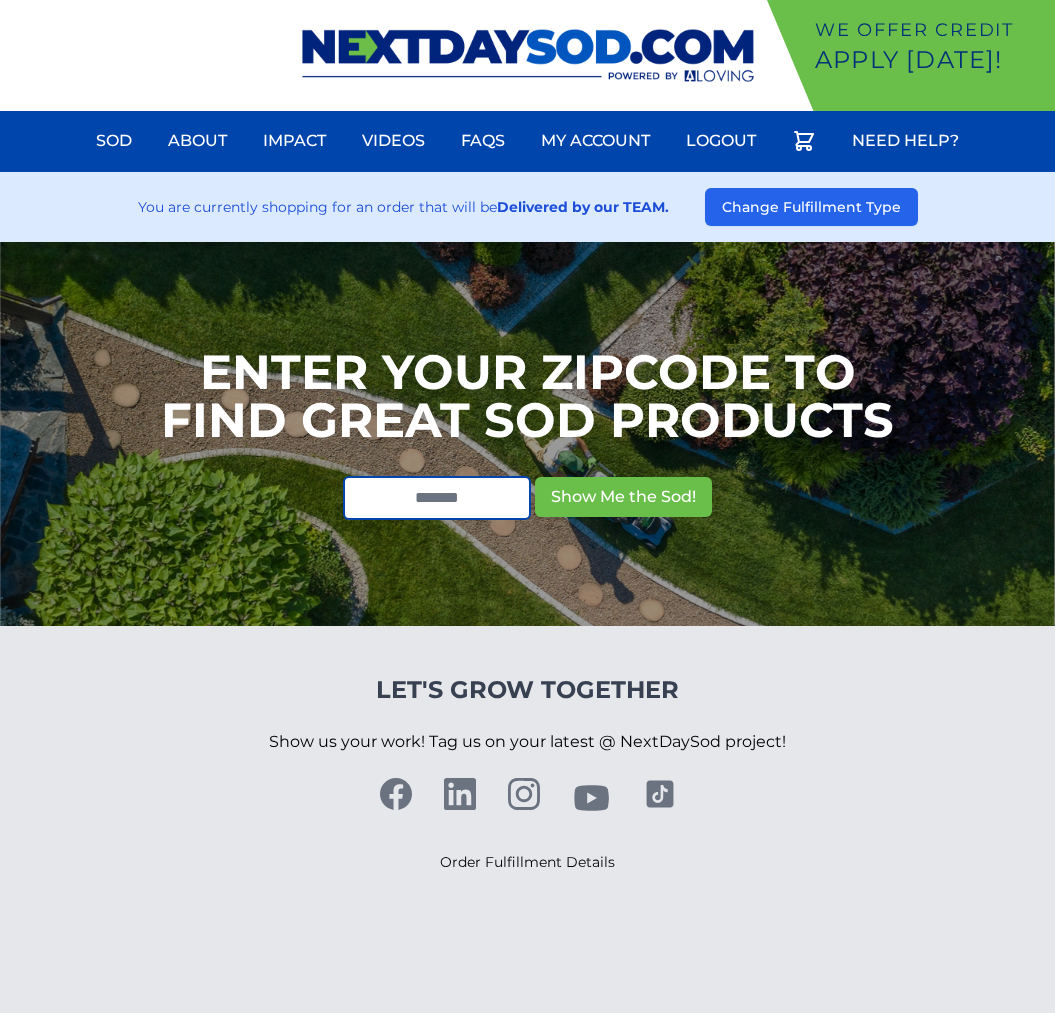 scroll, scrollTop: 0, scrollLeft: 0, axis: both 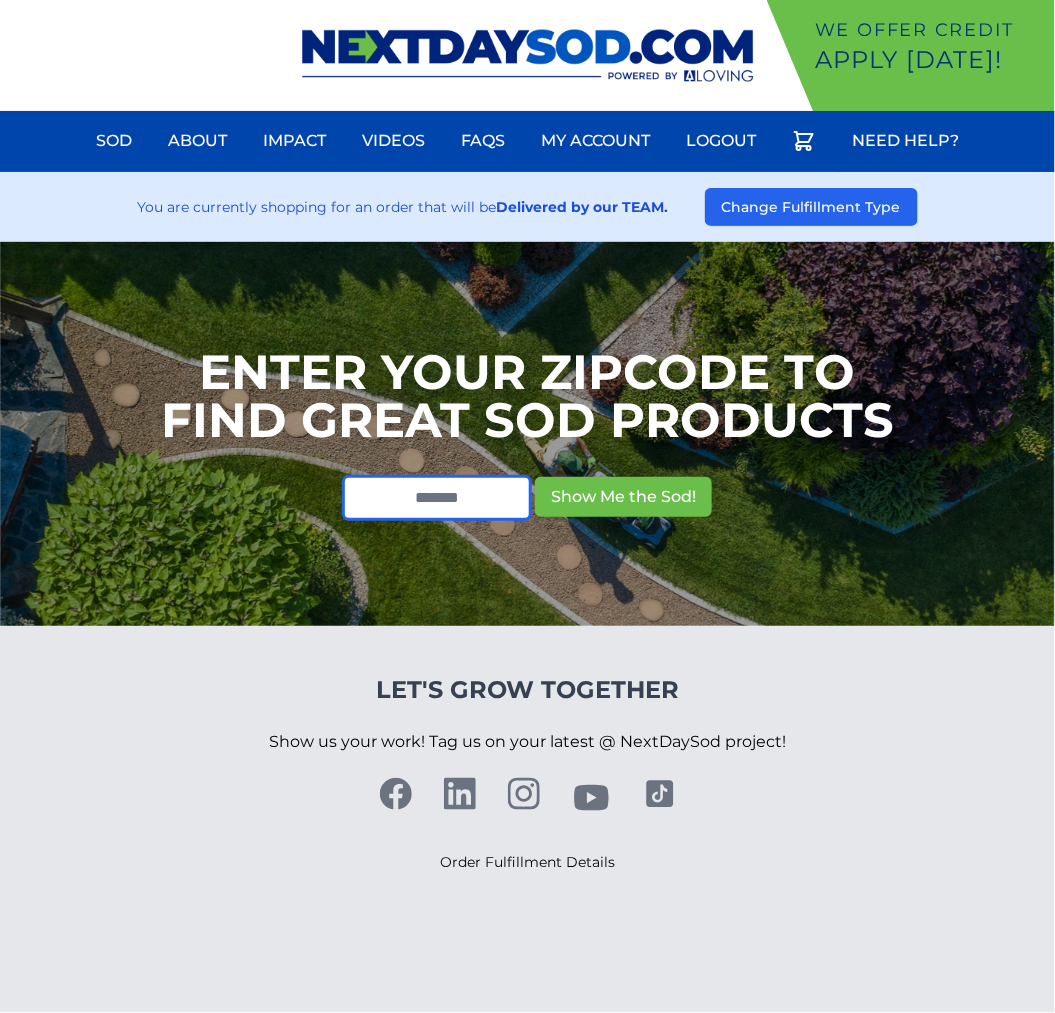 click at bounding box center (437, 498) 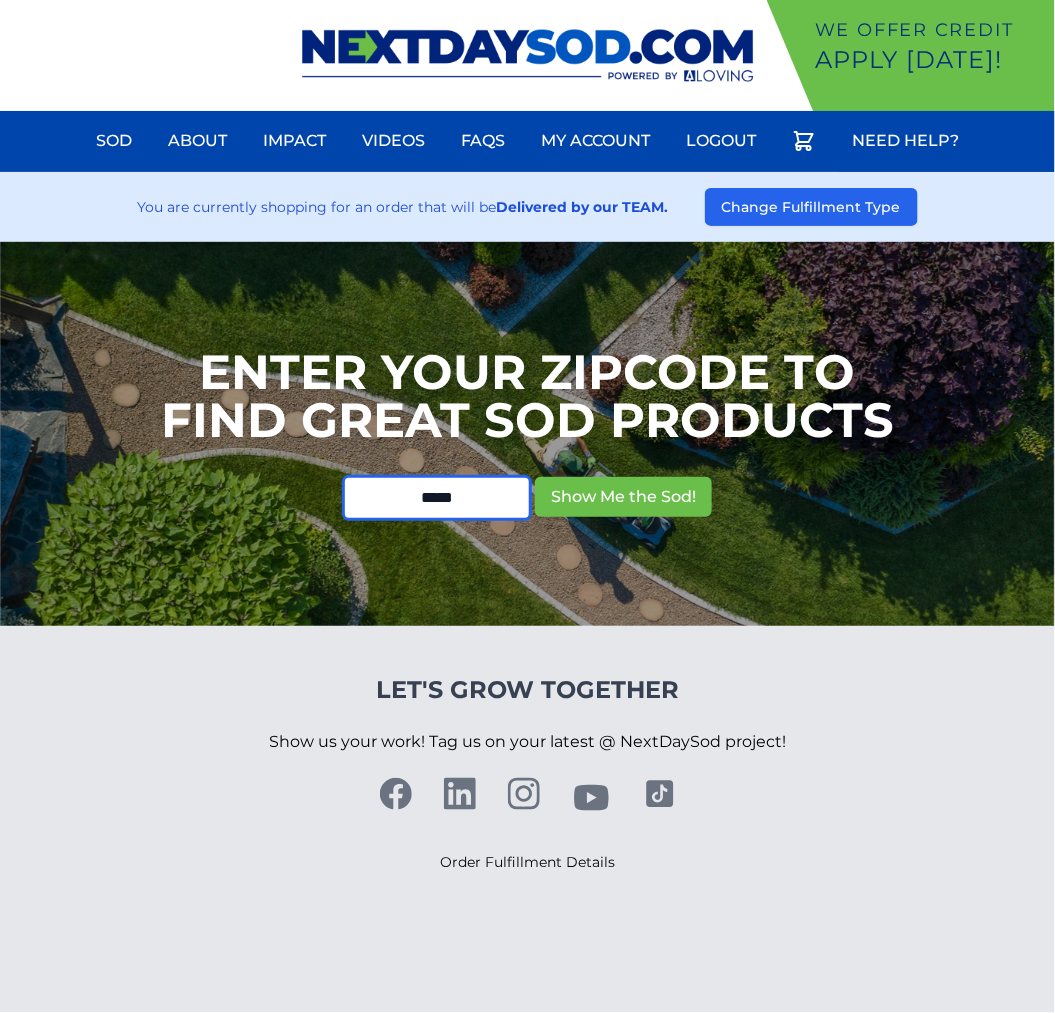 type on "*****" 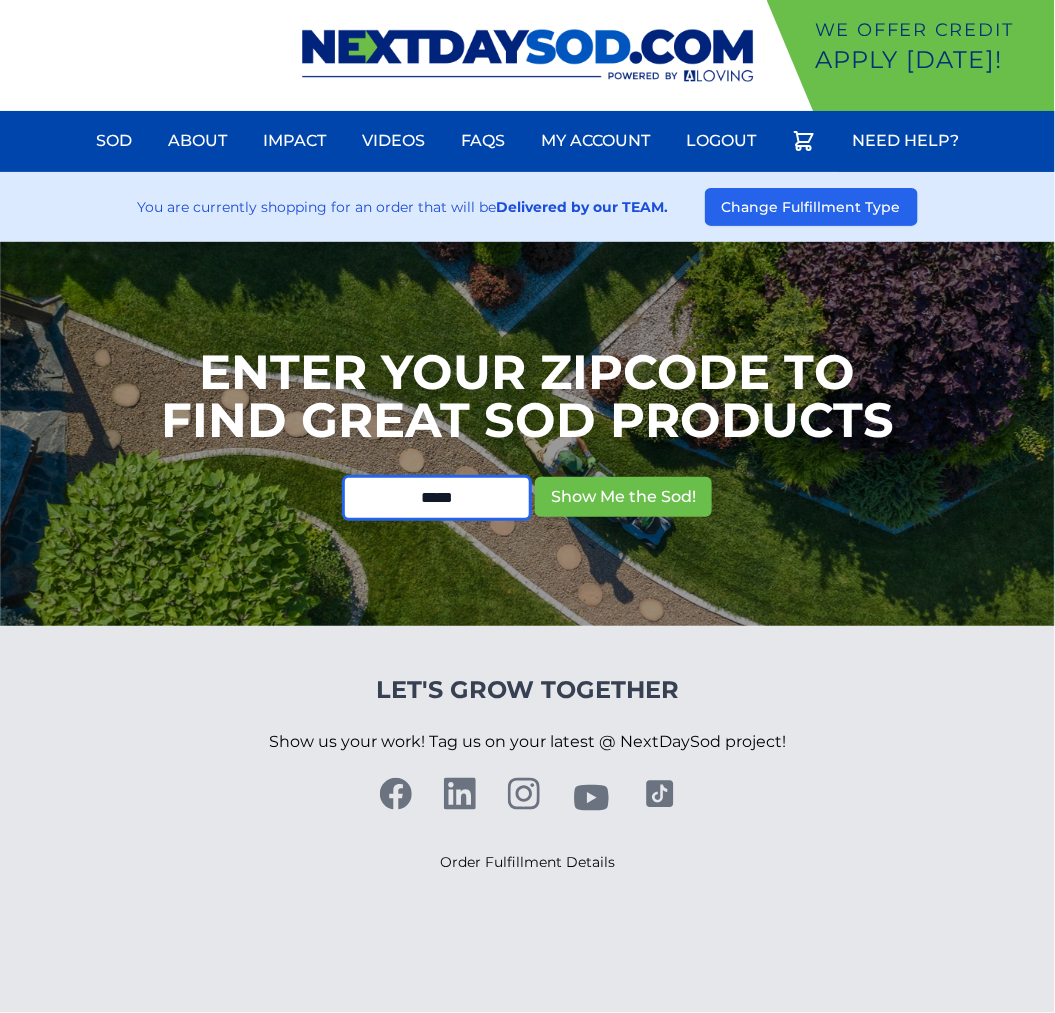 click on "Show Me the Sod!" at bounding box center [623, 497] 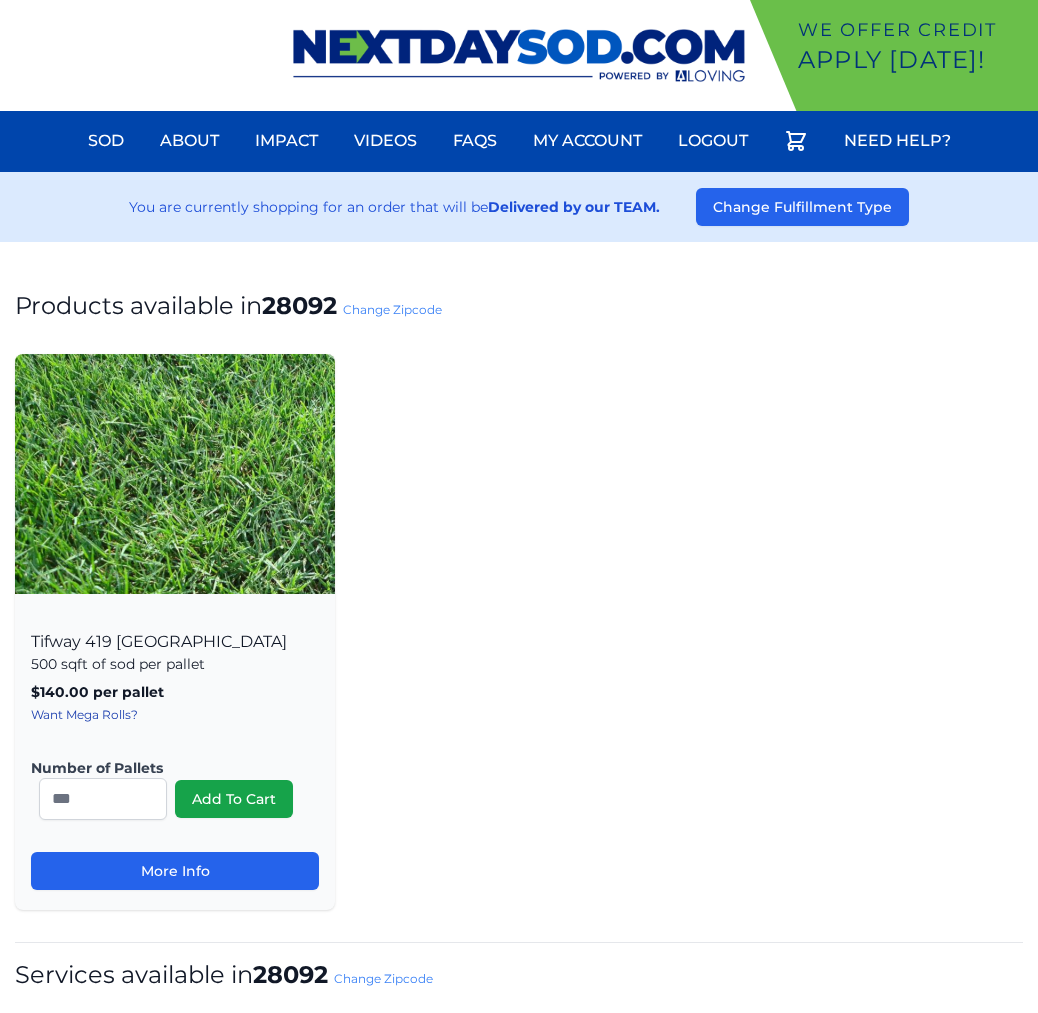 scroll, scrollTop: 0, scrollLeft: 0, axis: both 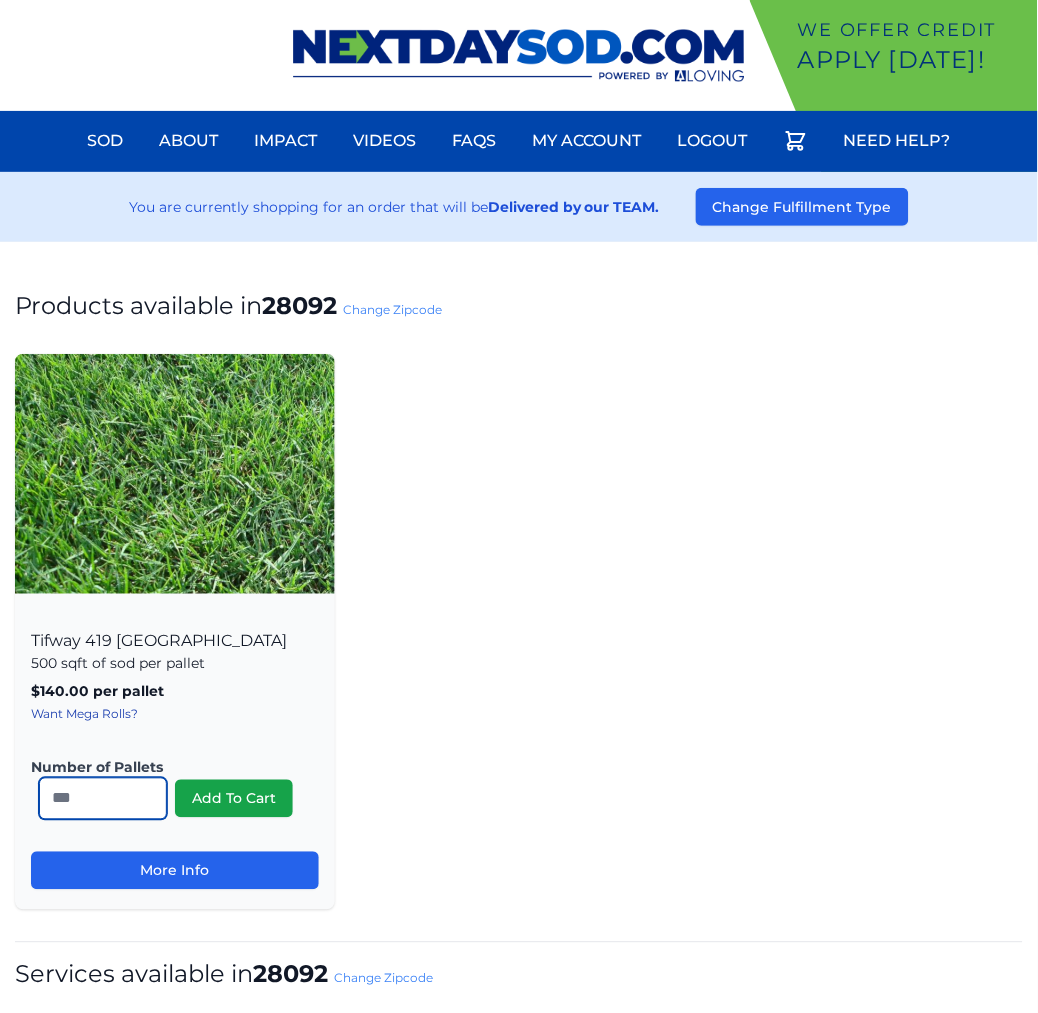 click on "*" at bounding box center (103, 799) 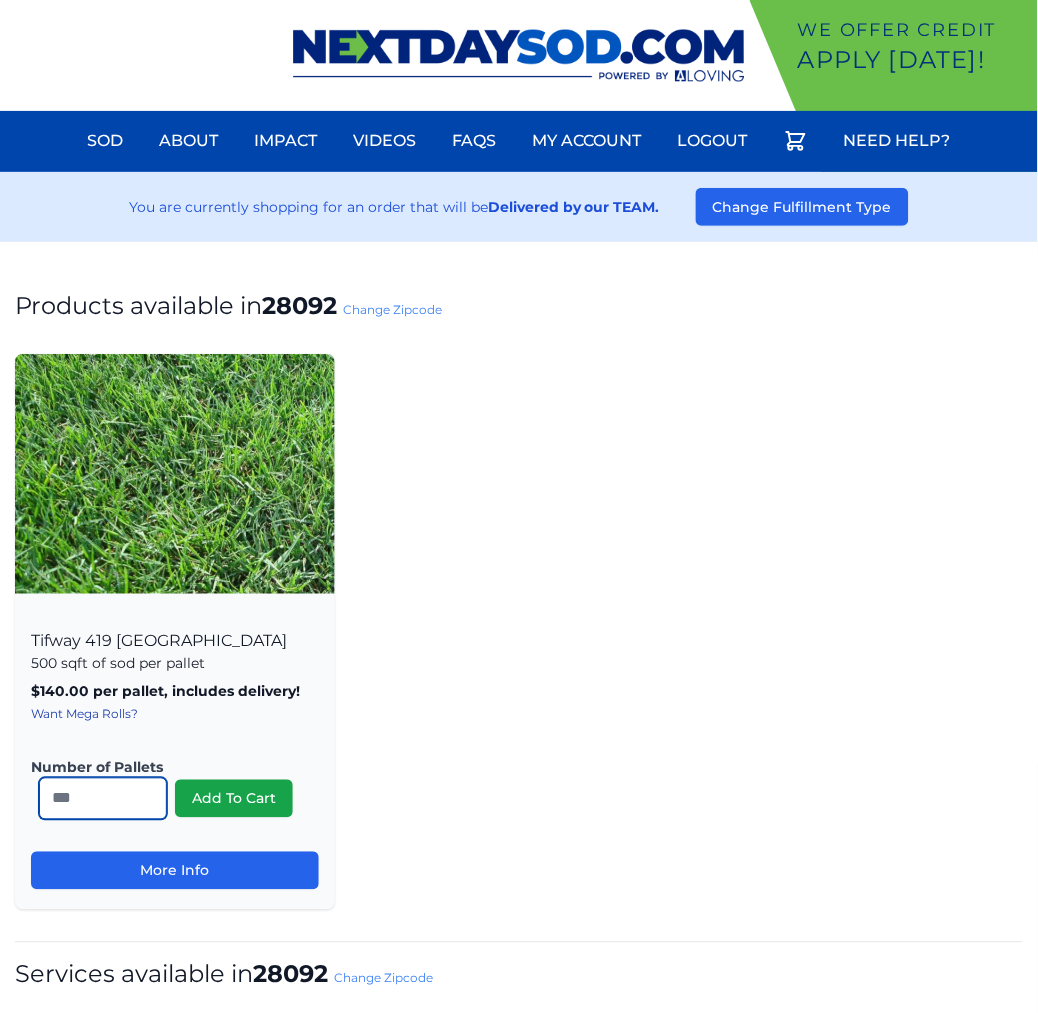 type on "**" 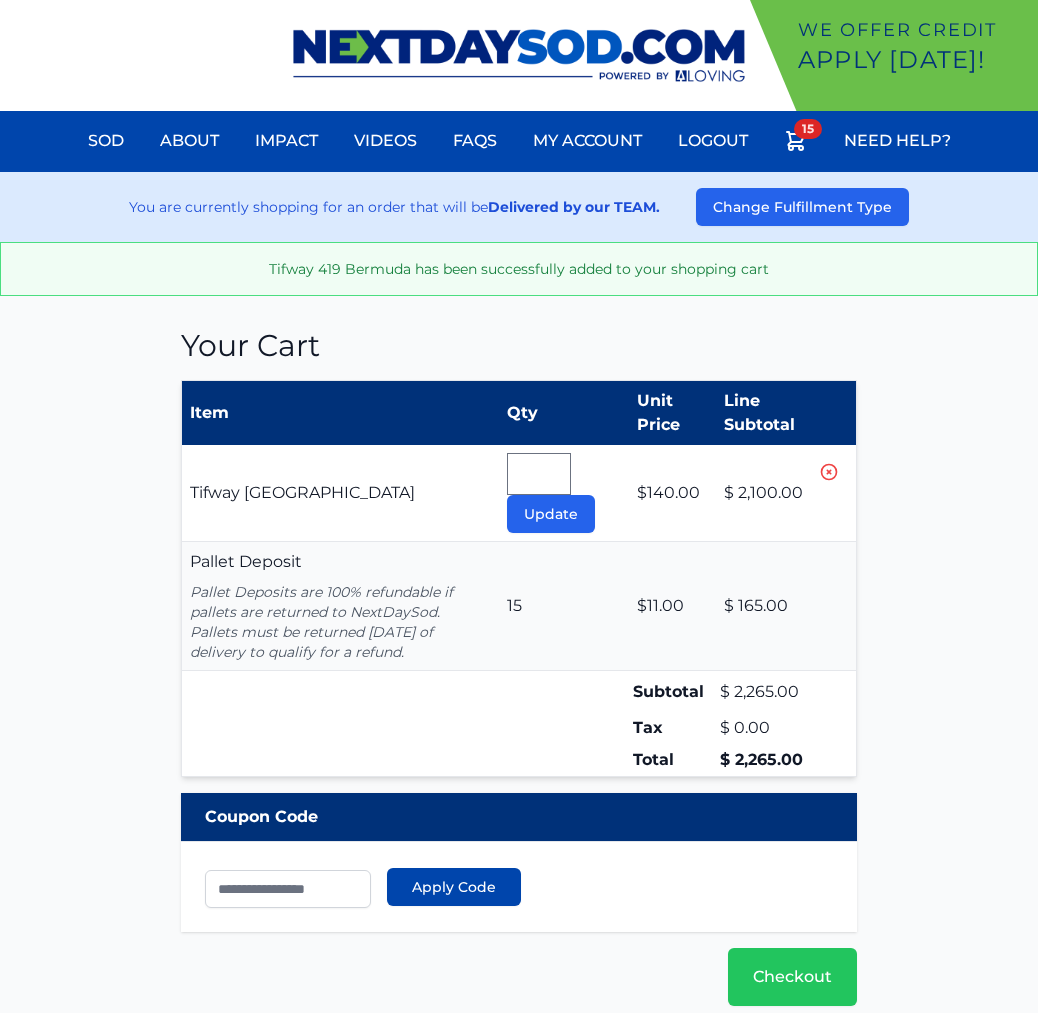 scroll, scrollTop: 0, scrollLeft: 0, axis: both 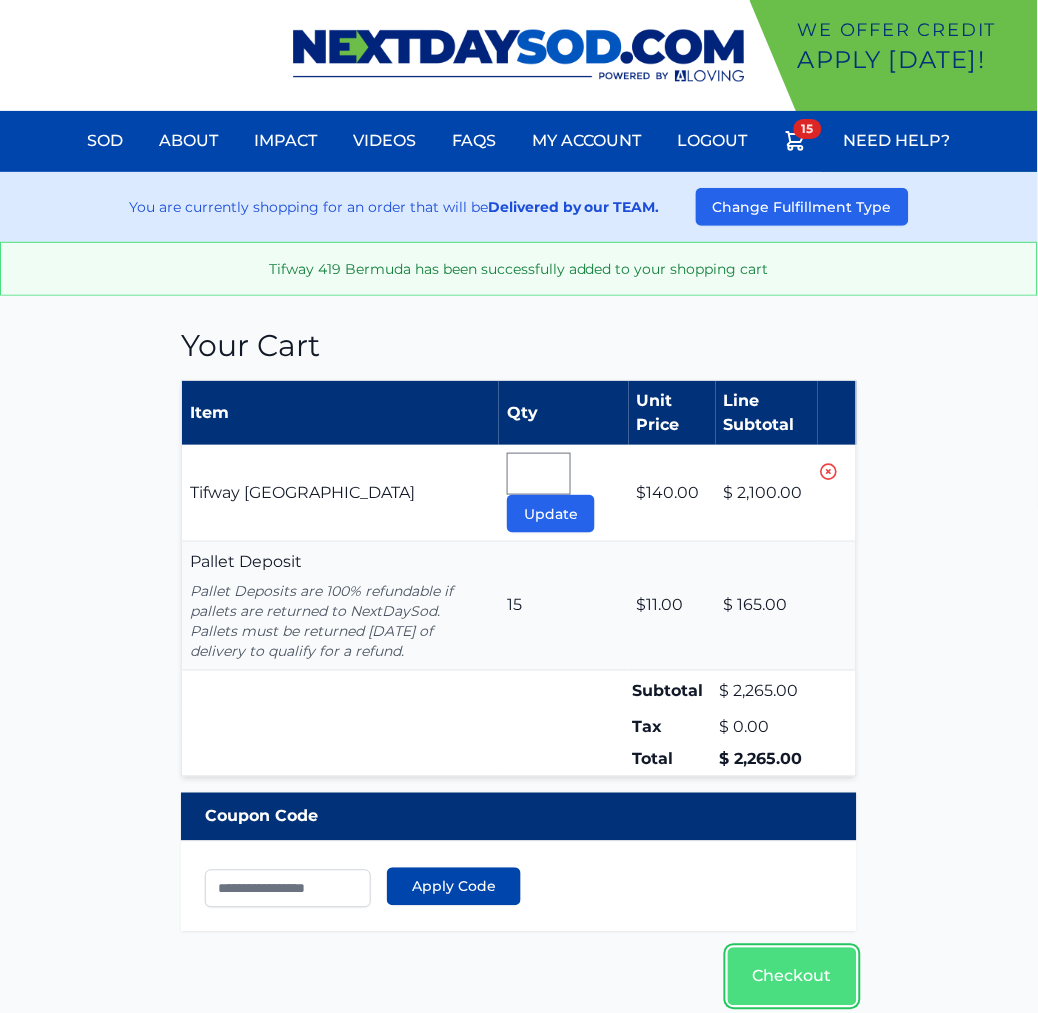 click on "Checkout" at bounding box center [792, 977] 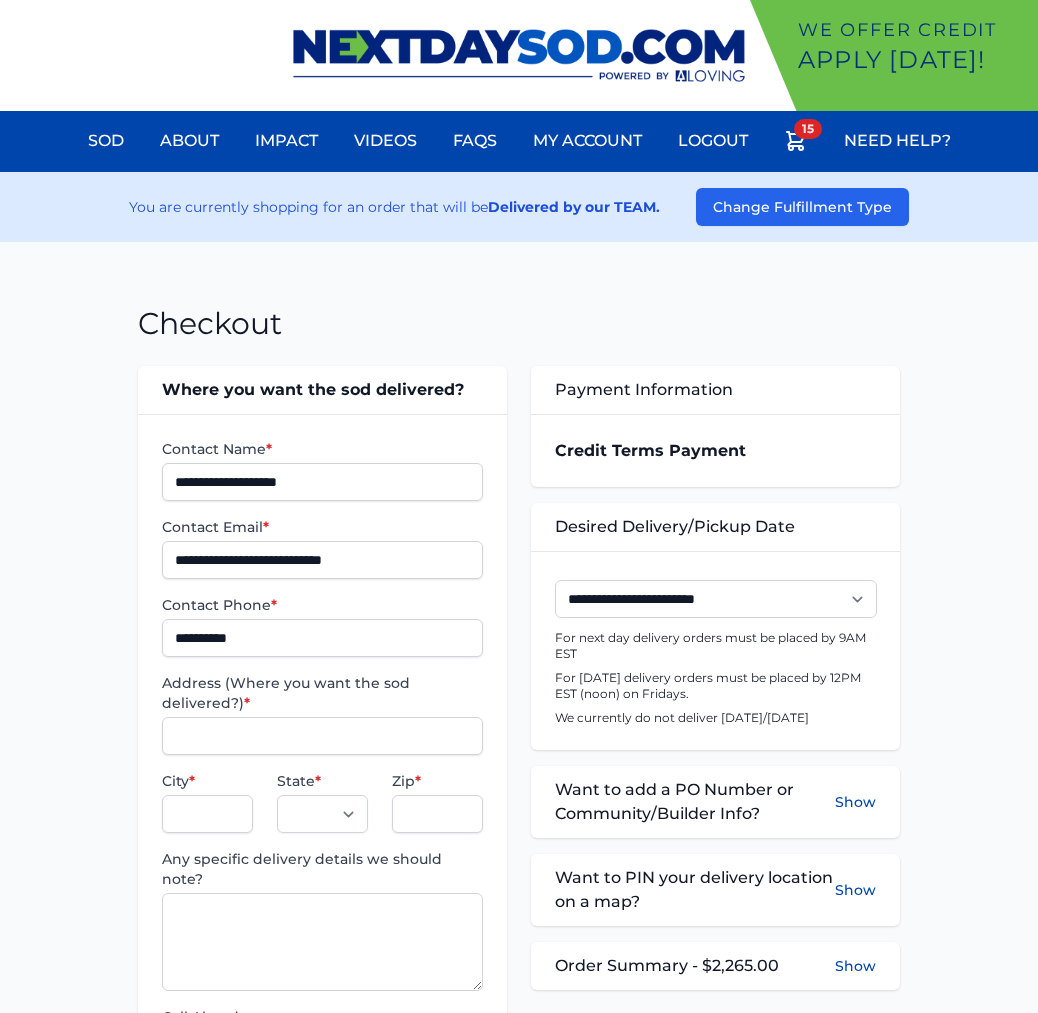 scroll, scrollTop: 0, scrollLeft: 0, axis: both 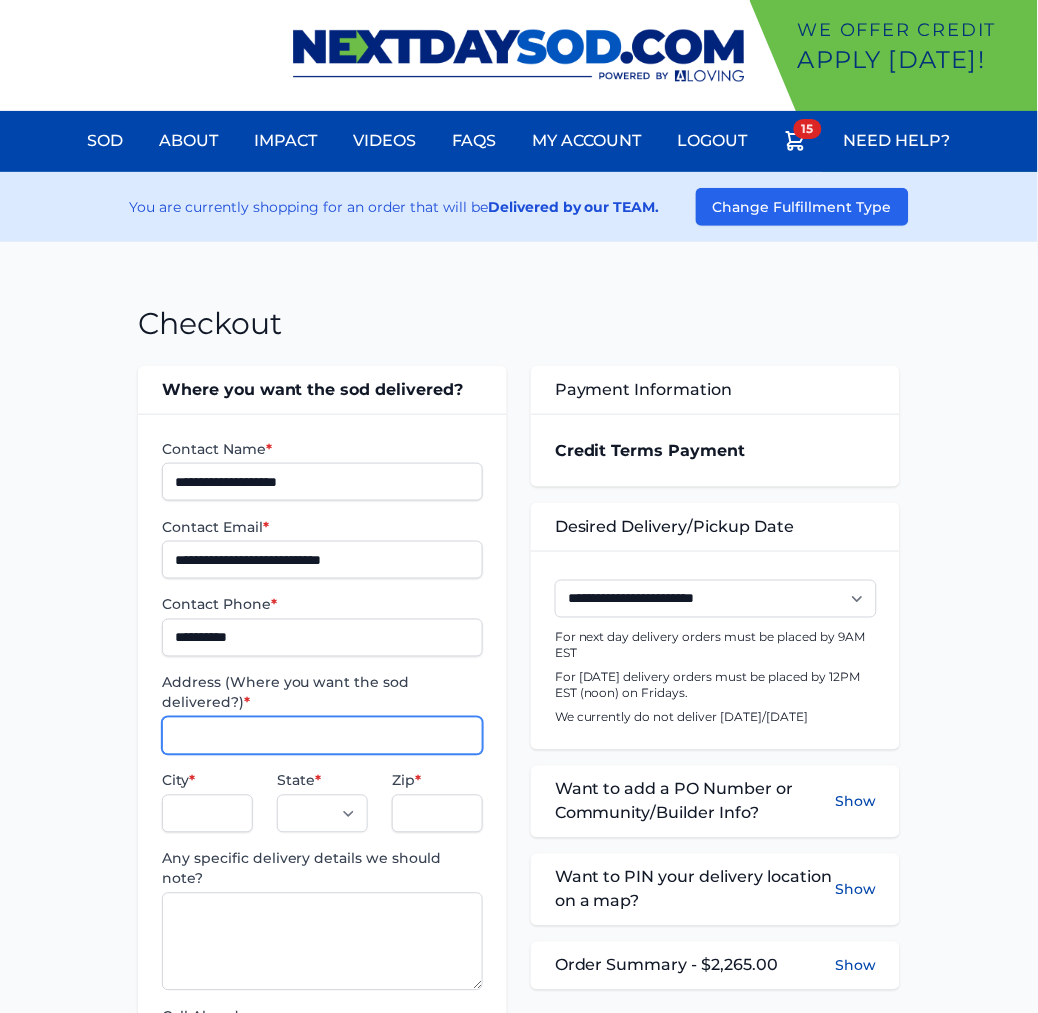 click on "Address (Where you want the sod delivered?)
*" at bounding box center (322, 736) 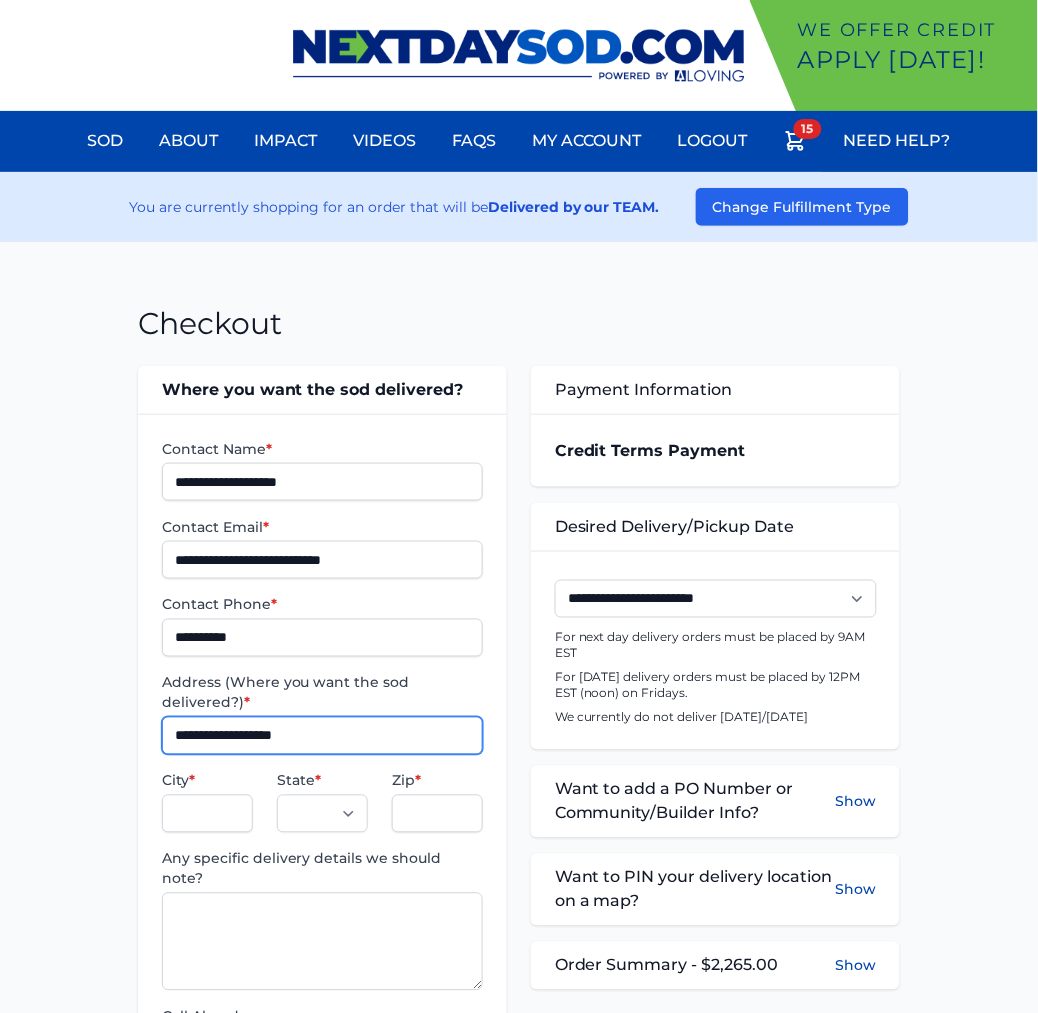 type on "**********" 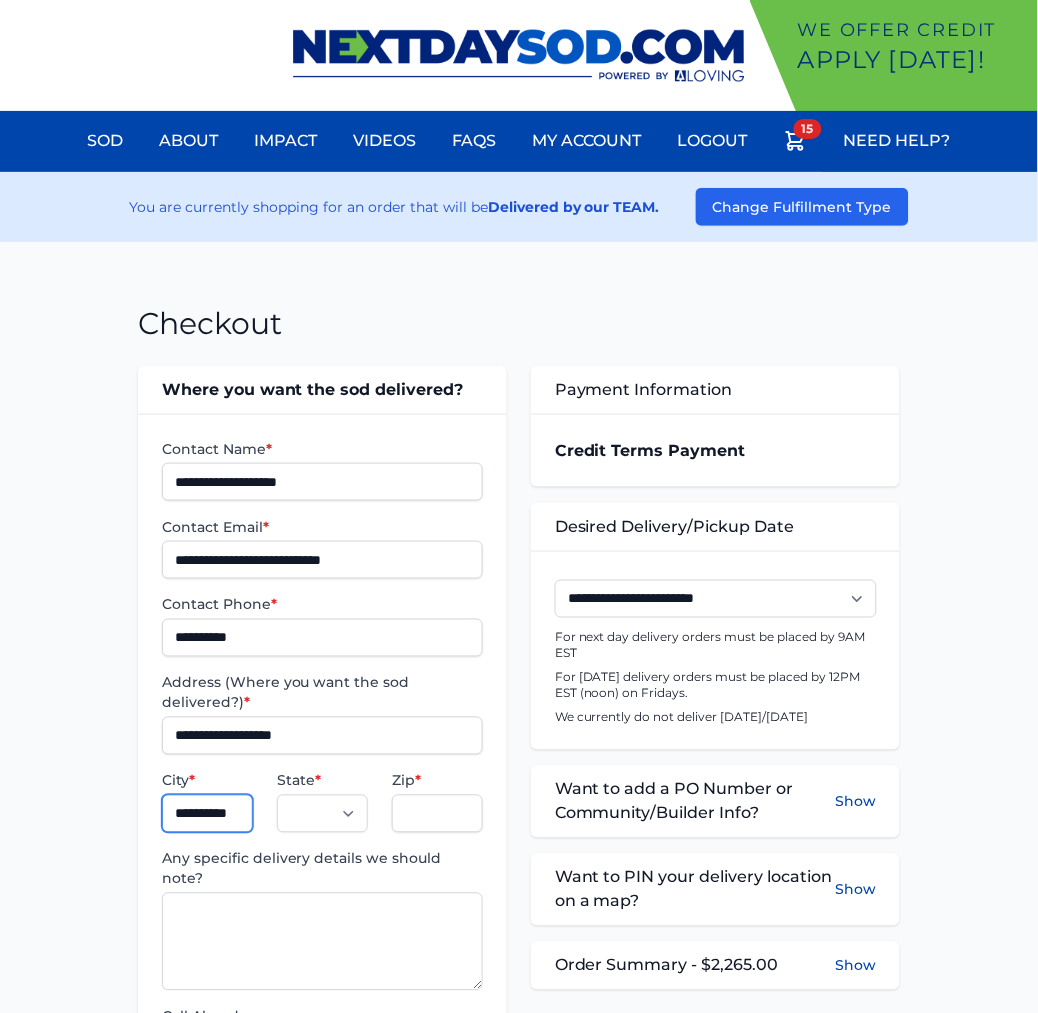 scroll, scrollTop: 0, scrollLeft: 10, axis: horizontal 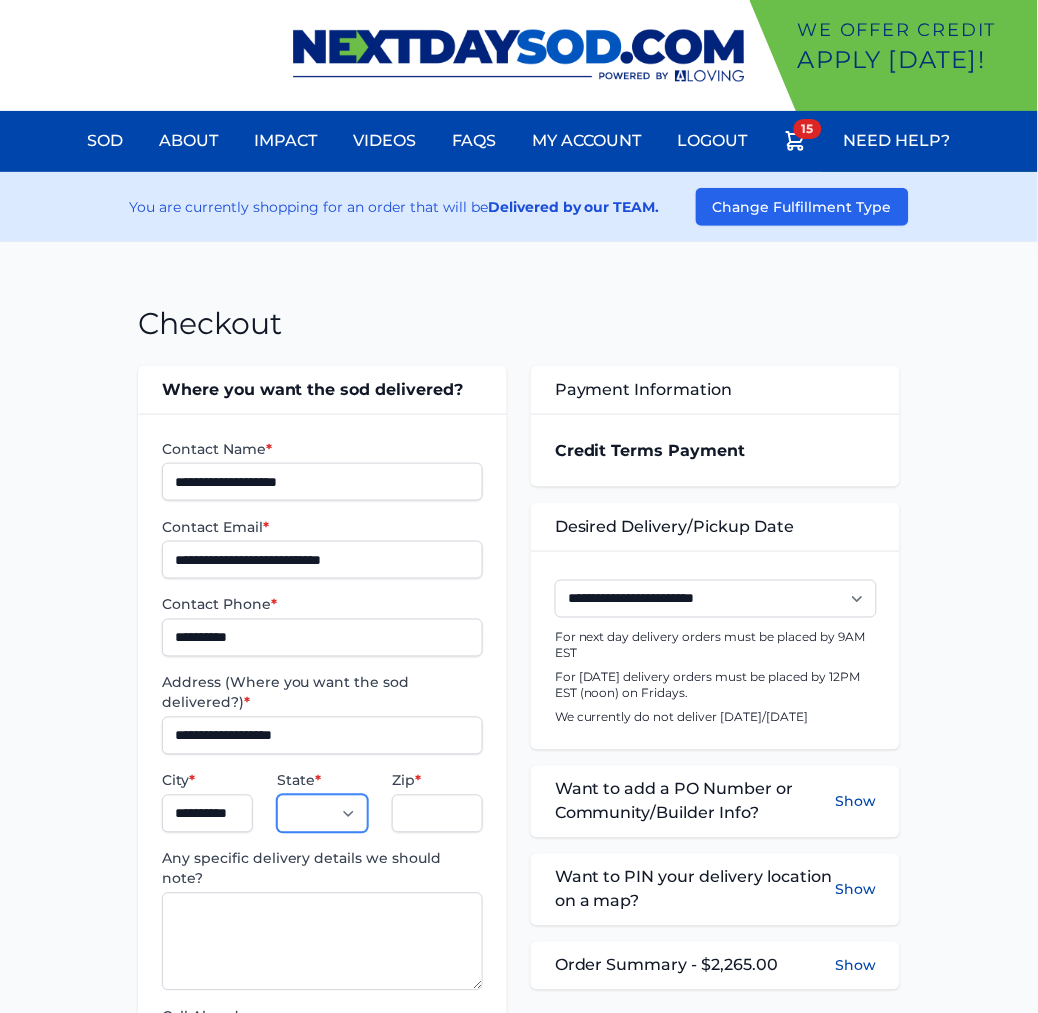 select on "**" 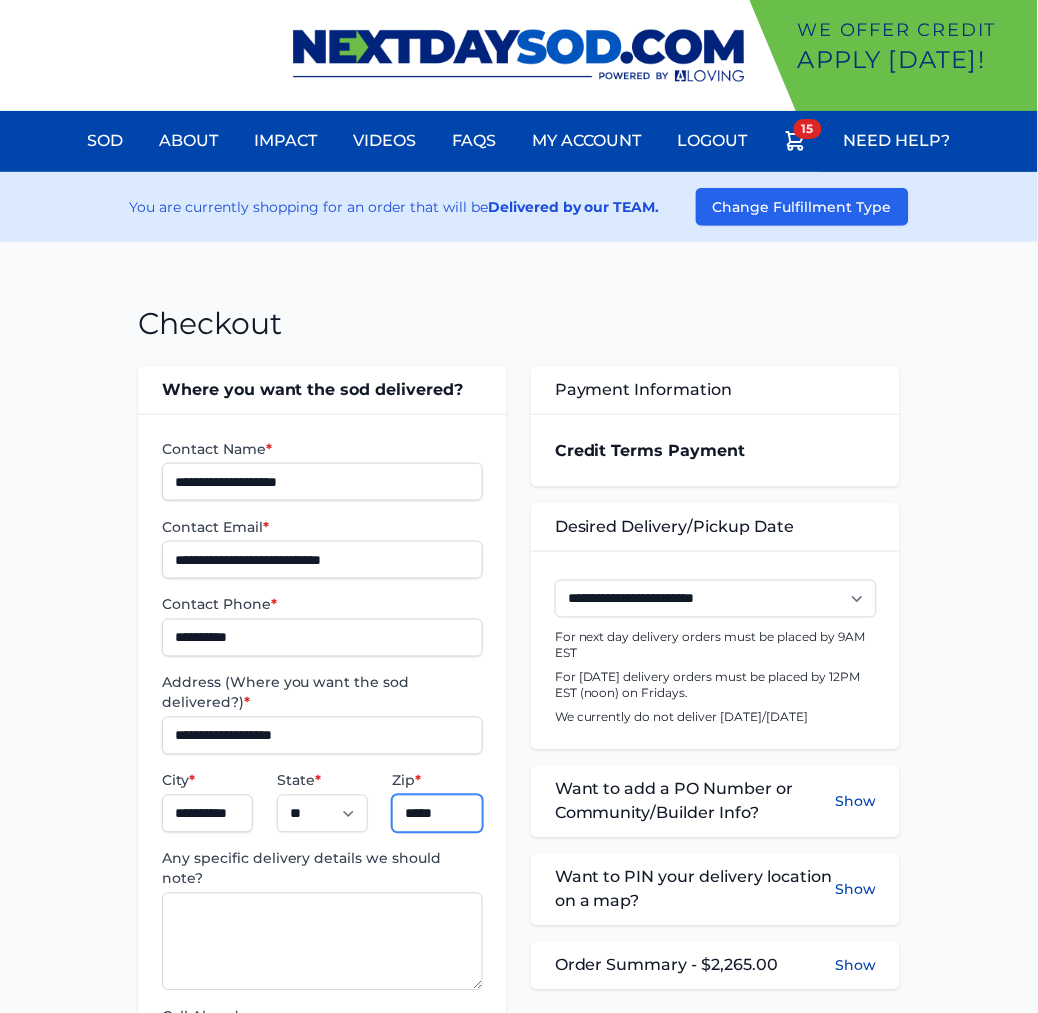 type on "*****" 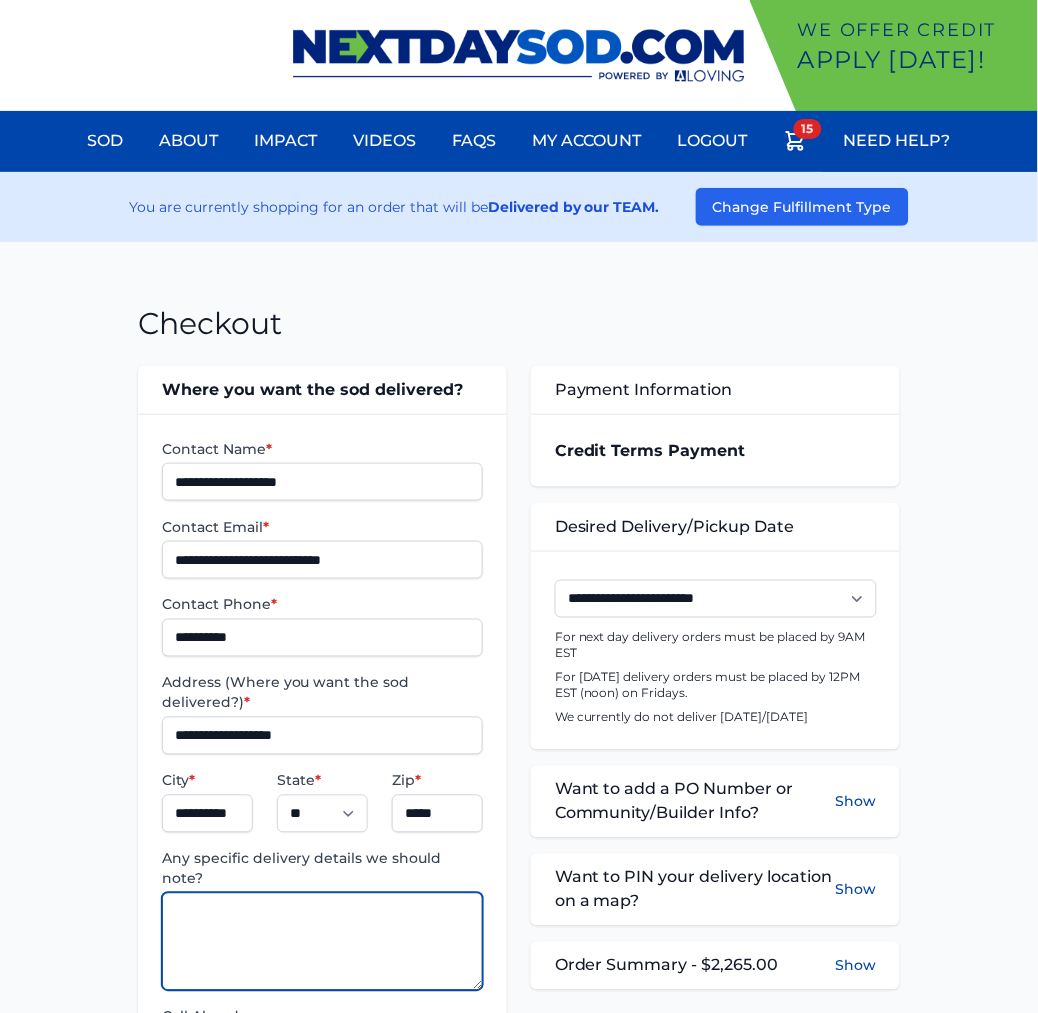 paste on "**********" 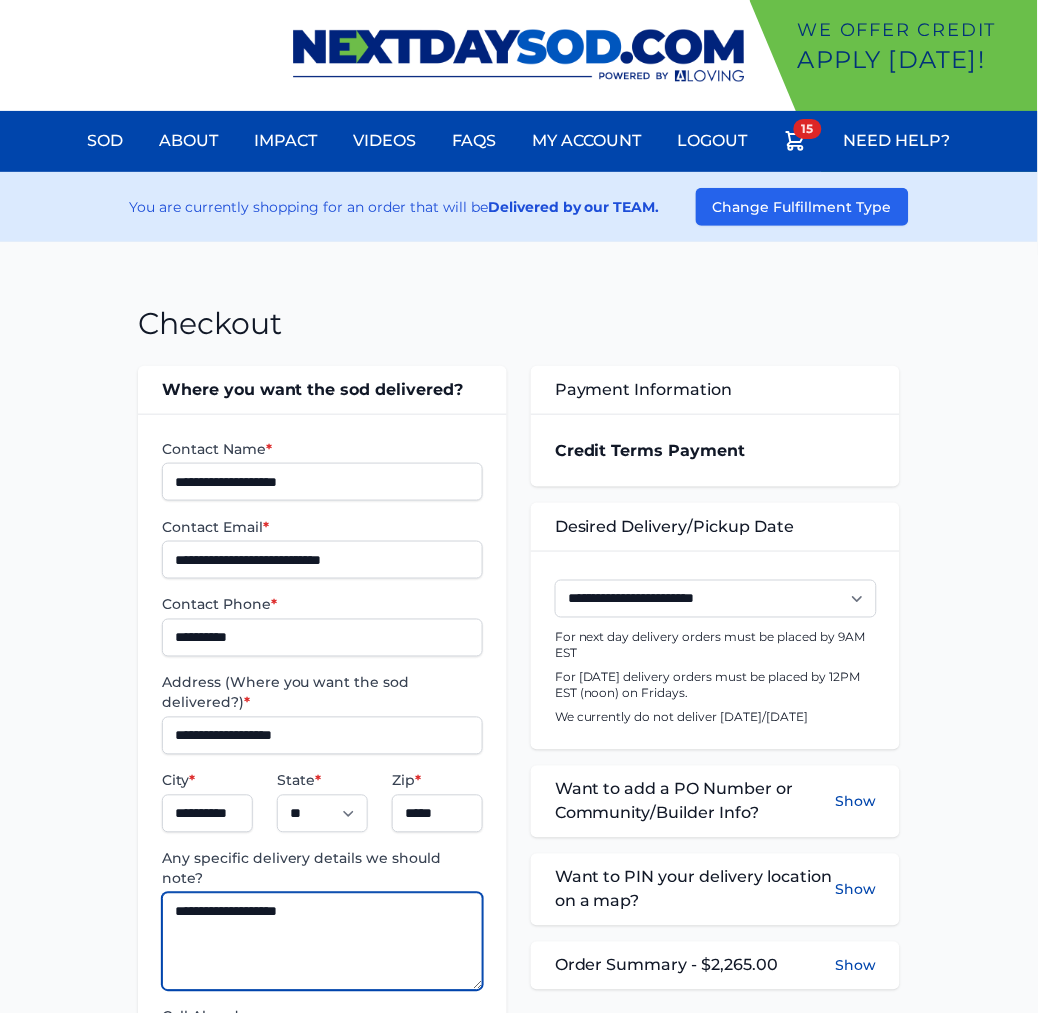 type on "**********" 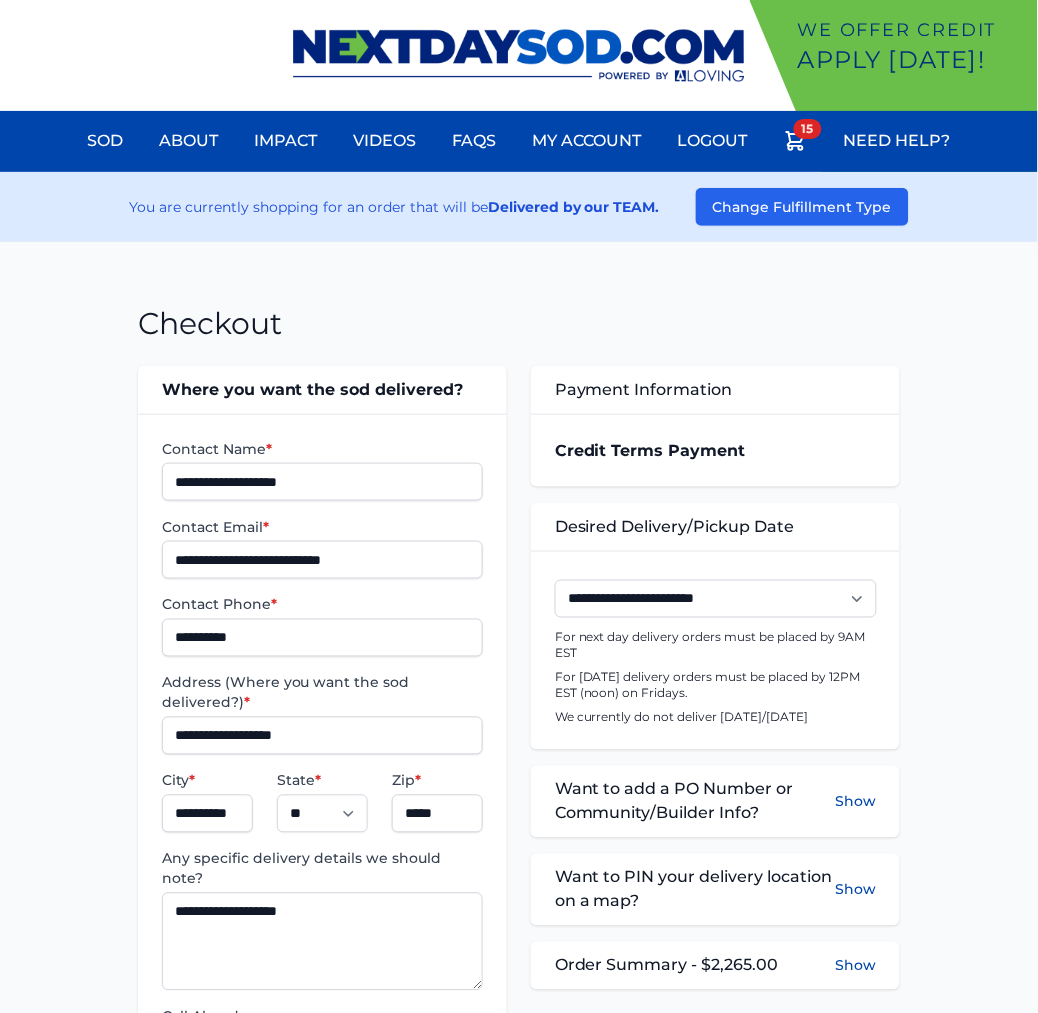 click on "**********" at bounding box center (519, 771) 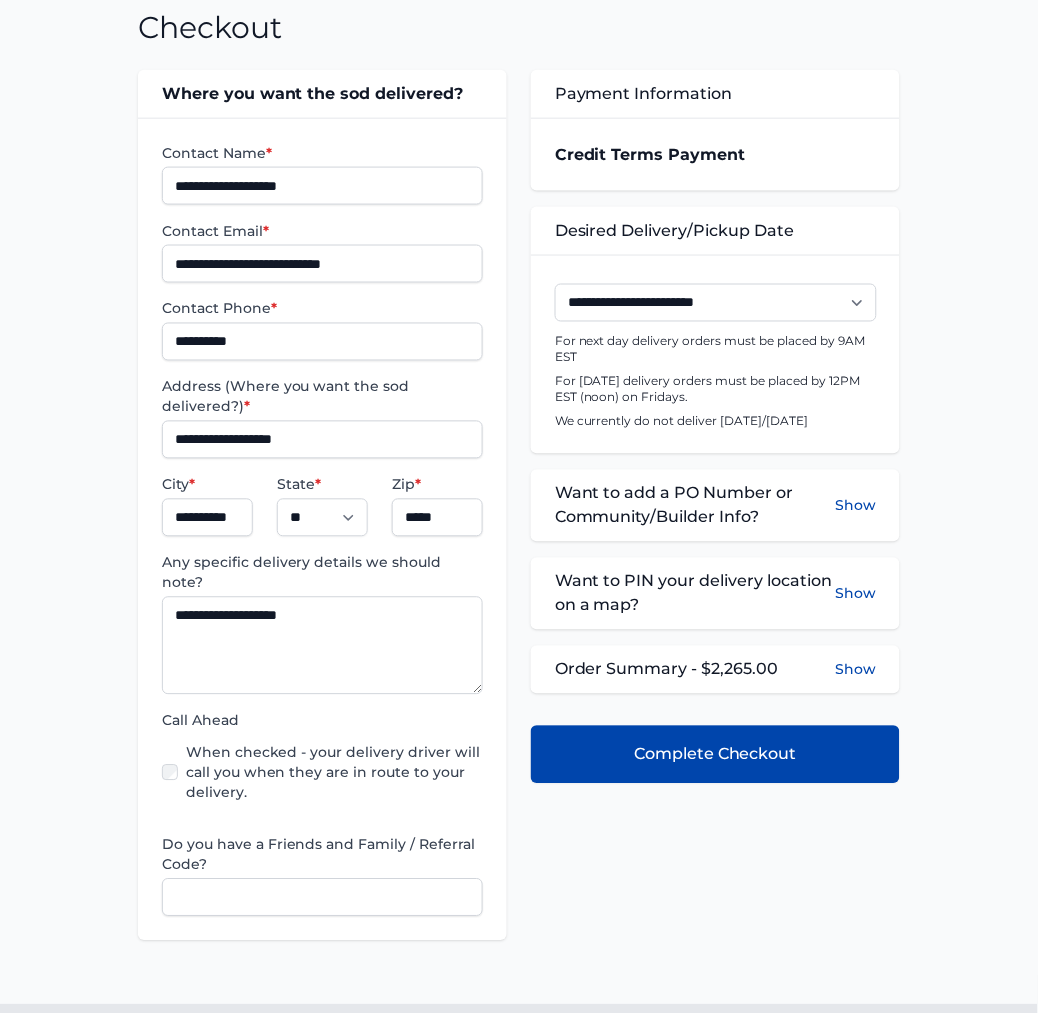 scroll, scrollTop: 222, scrollLeft: 0, axis: vertical 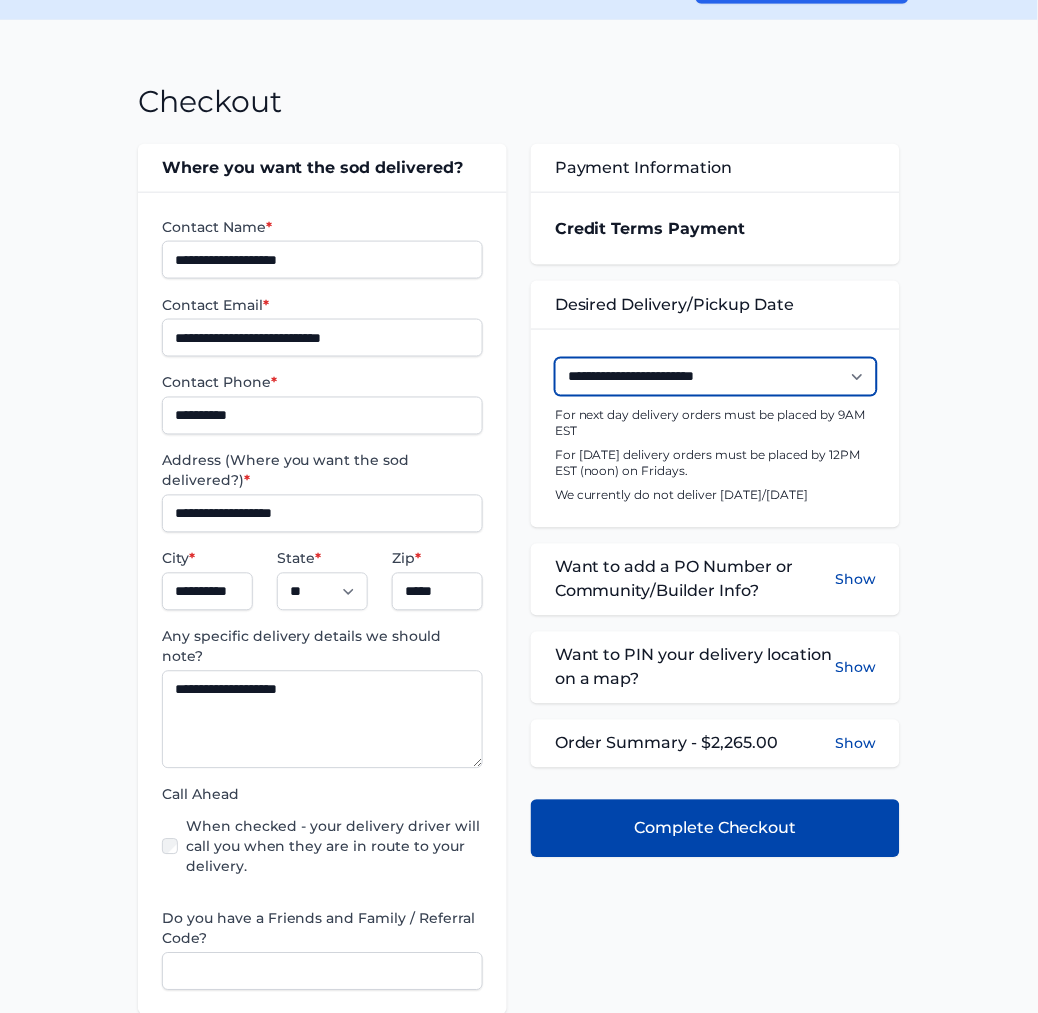 click on "**********" at bounding box center [716, 377] 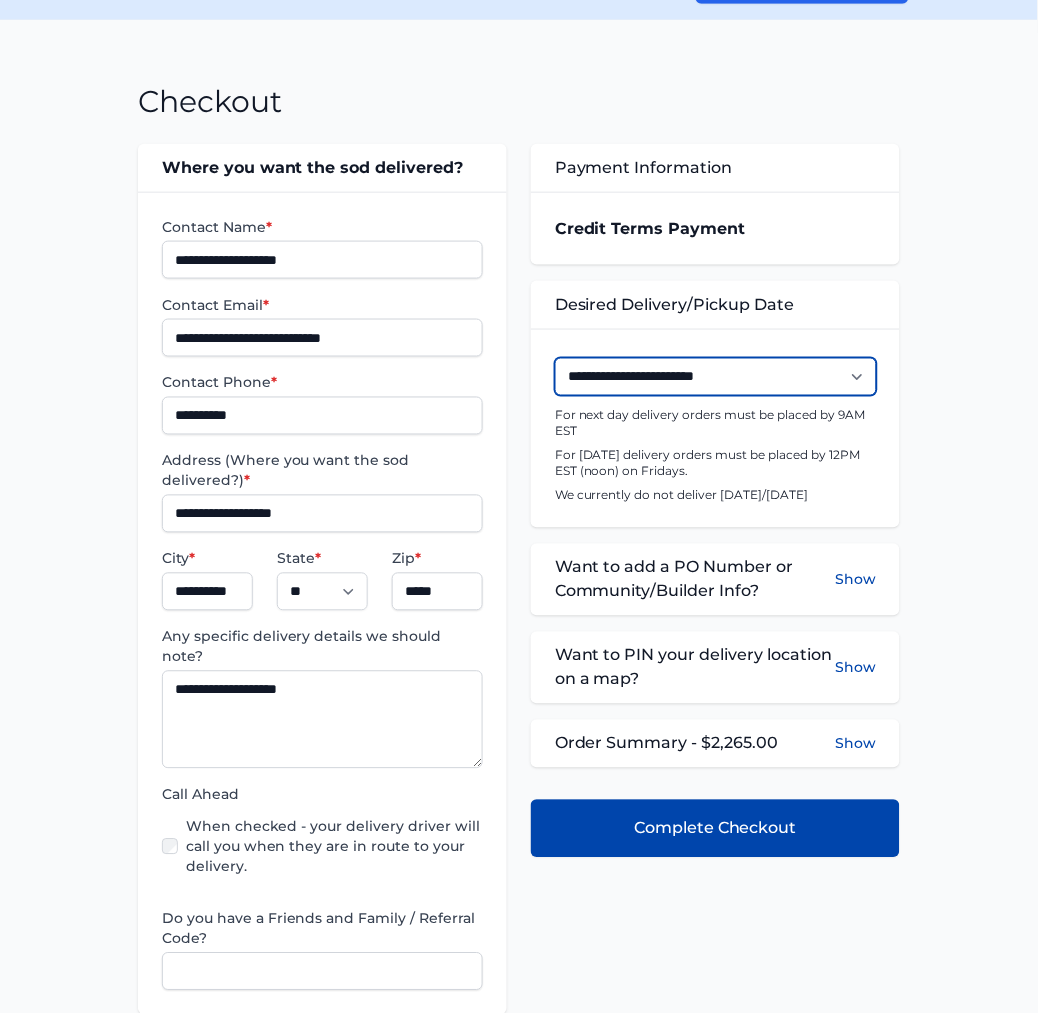 select on "**********" 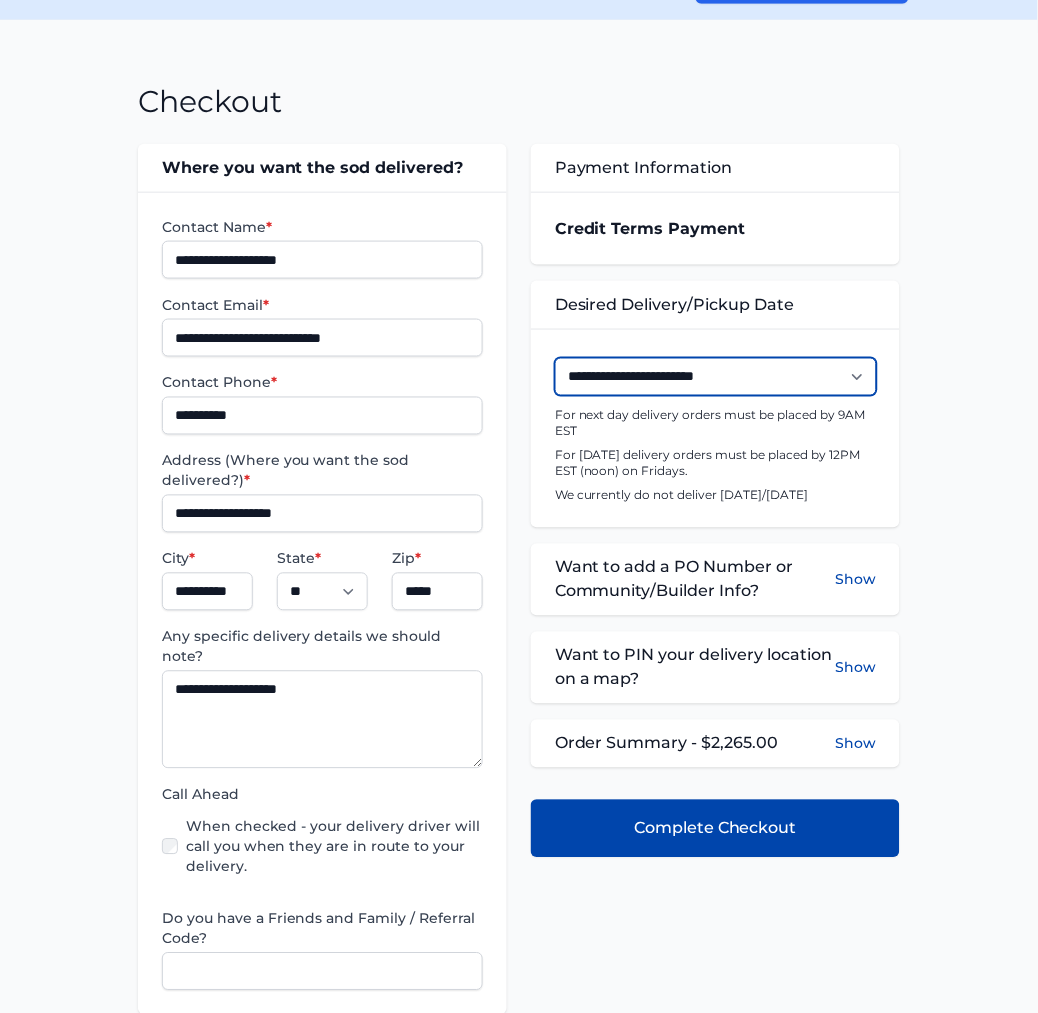 click on "**********" at bounding box center (716, 377) 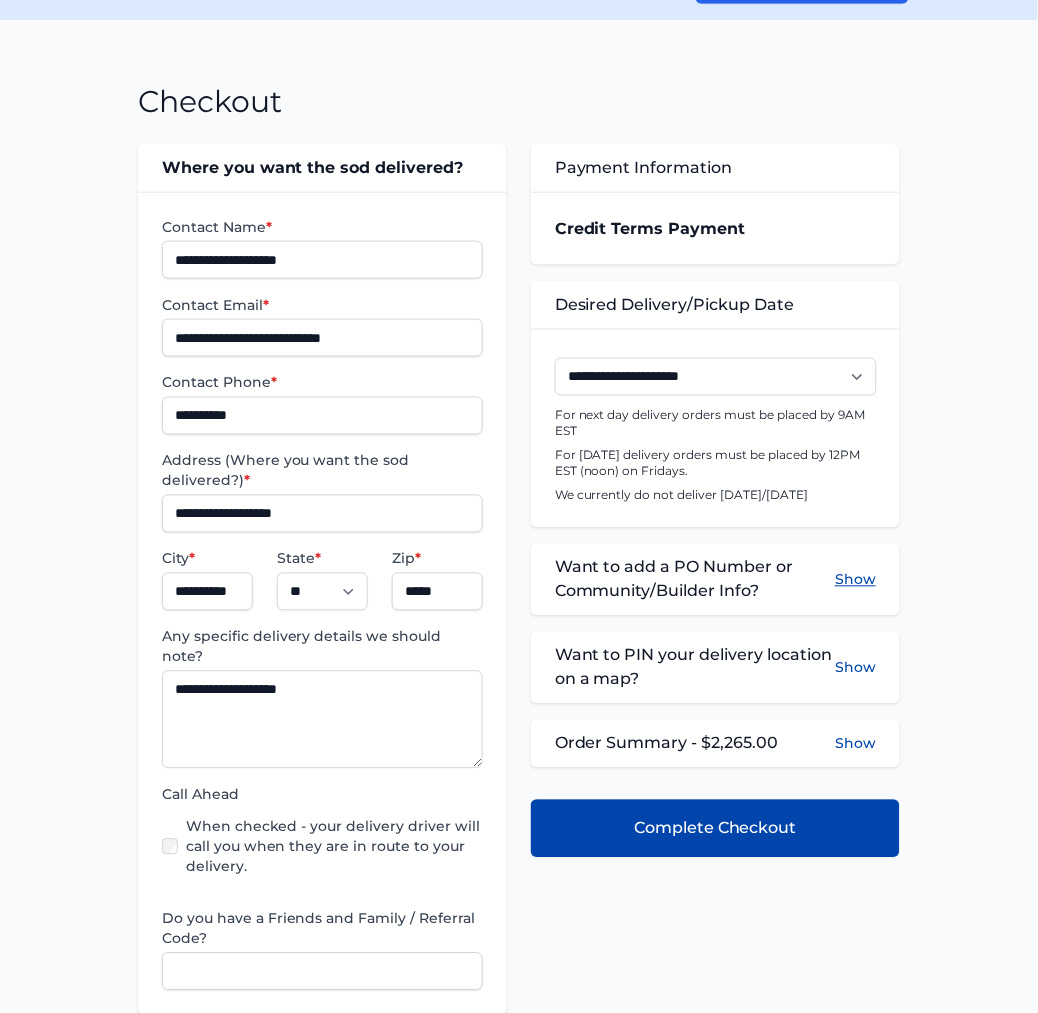 click on "Show" at bounding box center (855, 580) 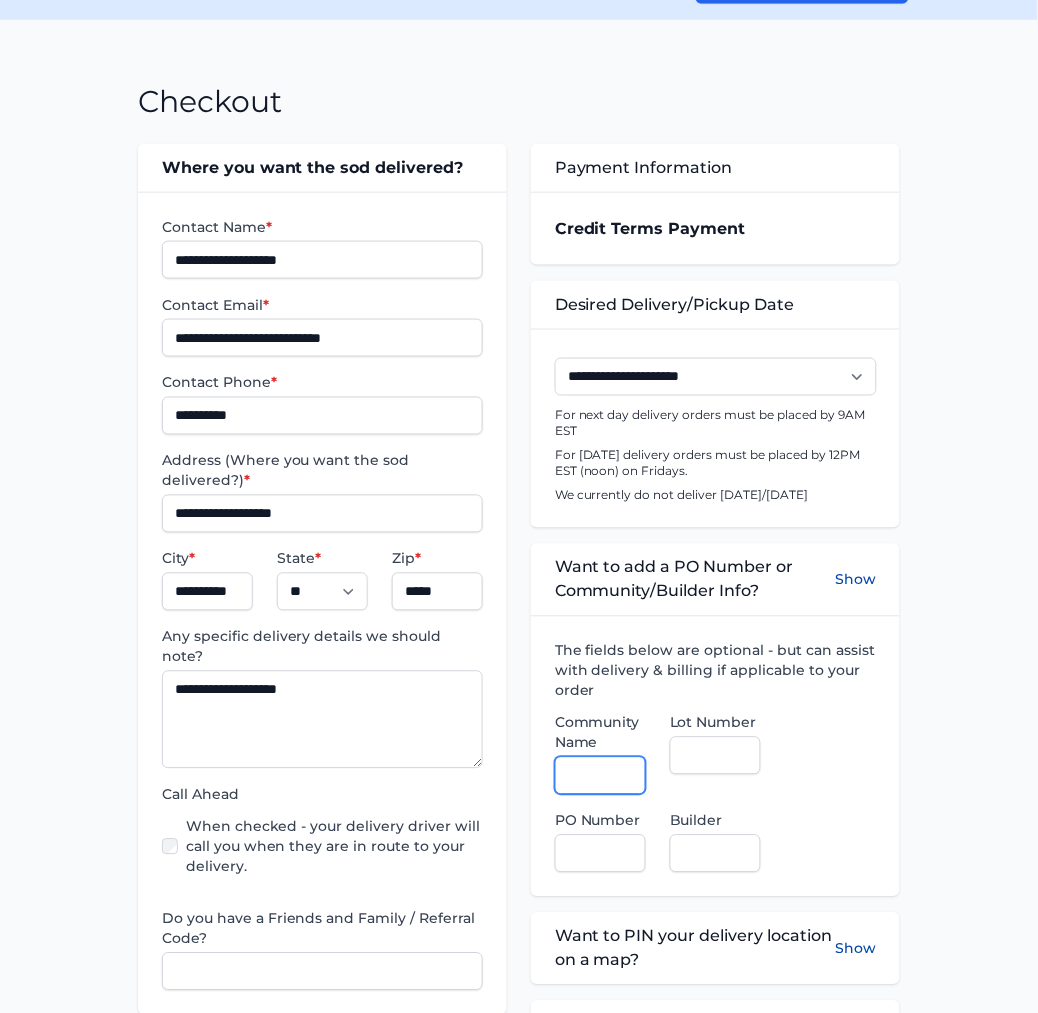 click on "Community Name" at bounding box center [600, 776] 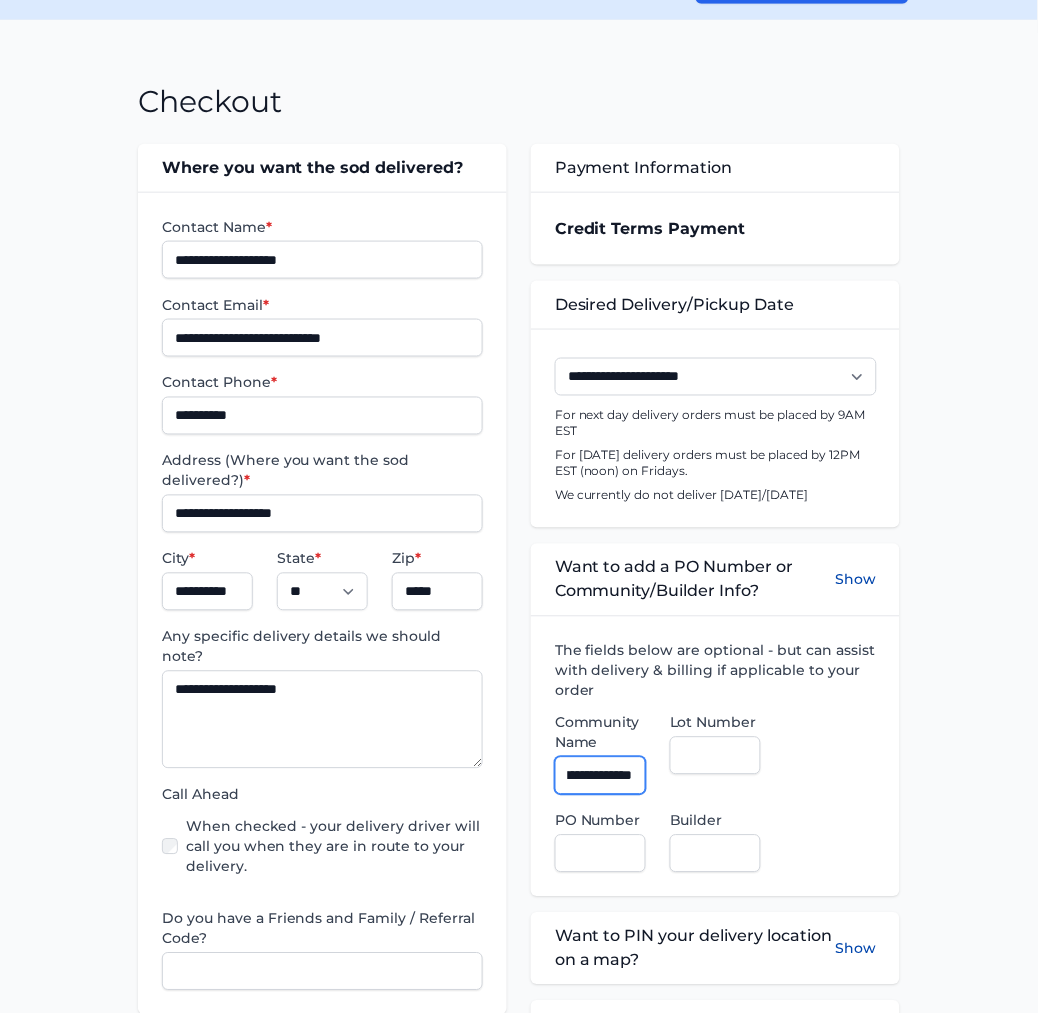 scroll, scrollTop: 0, scrollLeft: 44, axis: horizontal 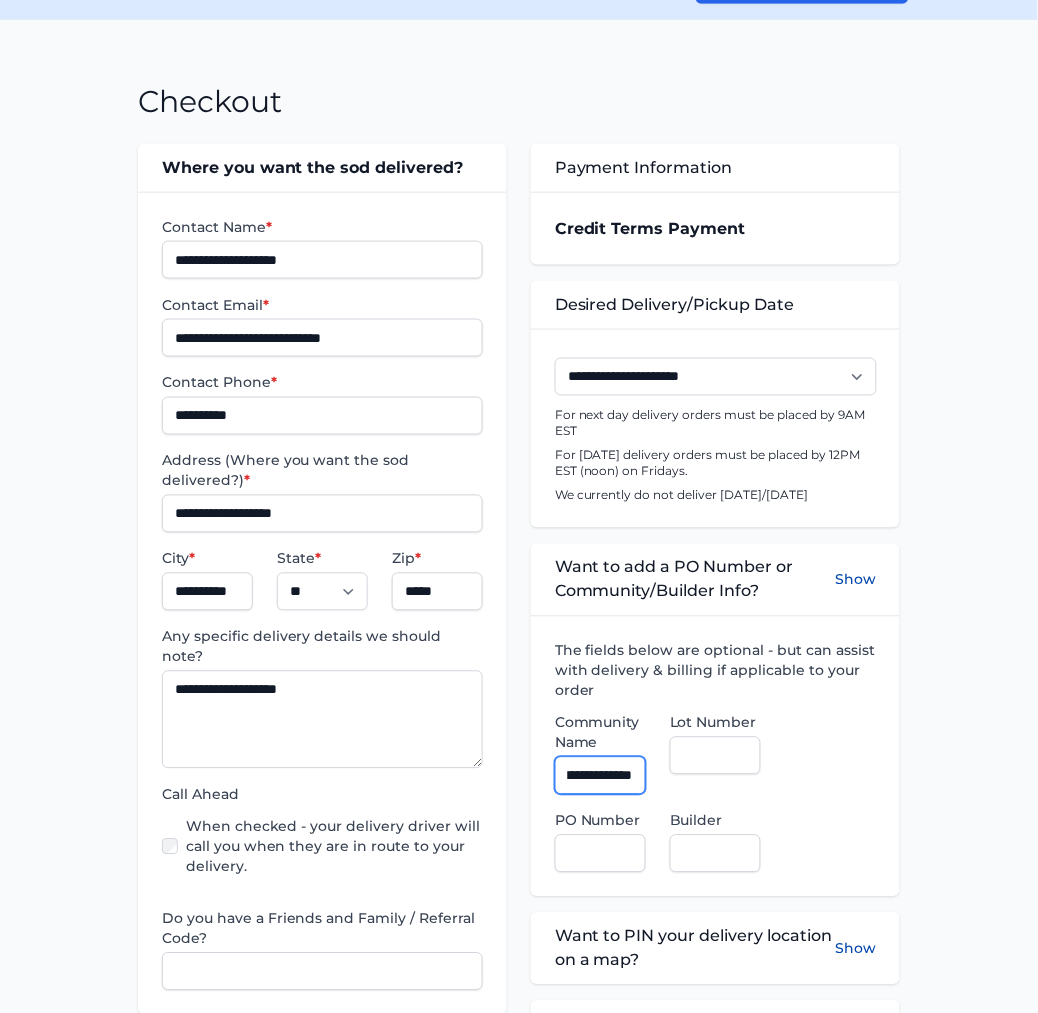 type on "**********" 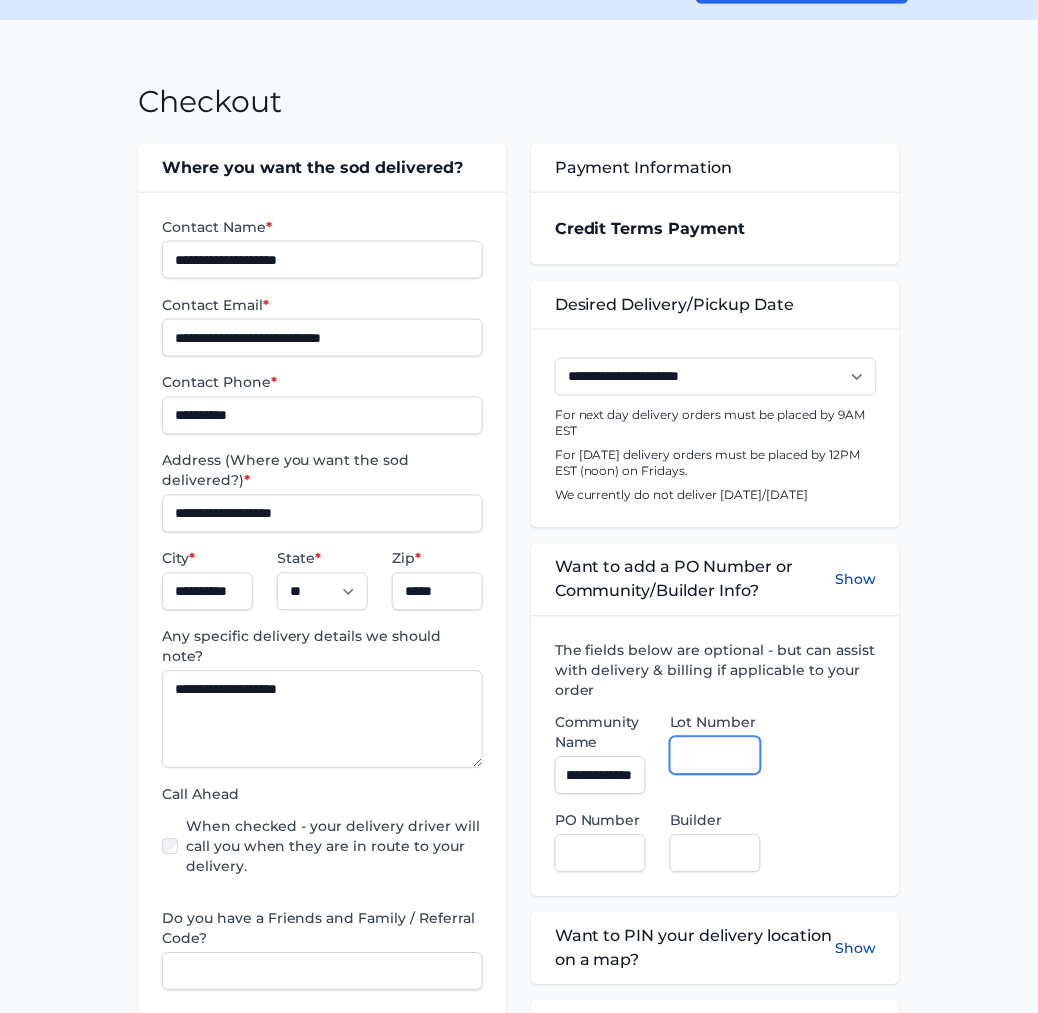 scroll, scrollTop: 0, scrollLeft: 0, axis: both 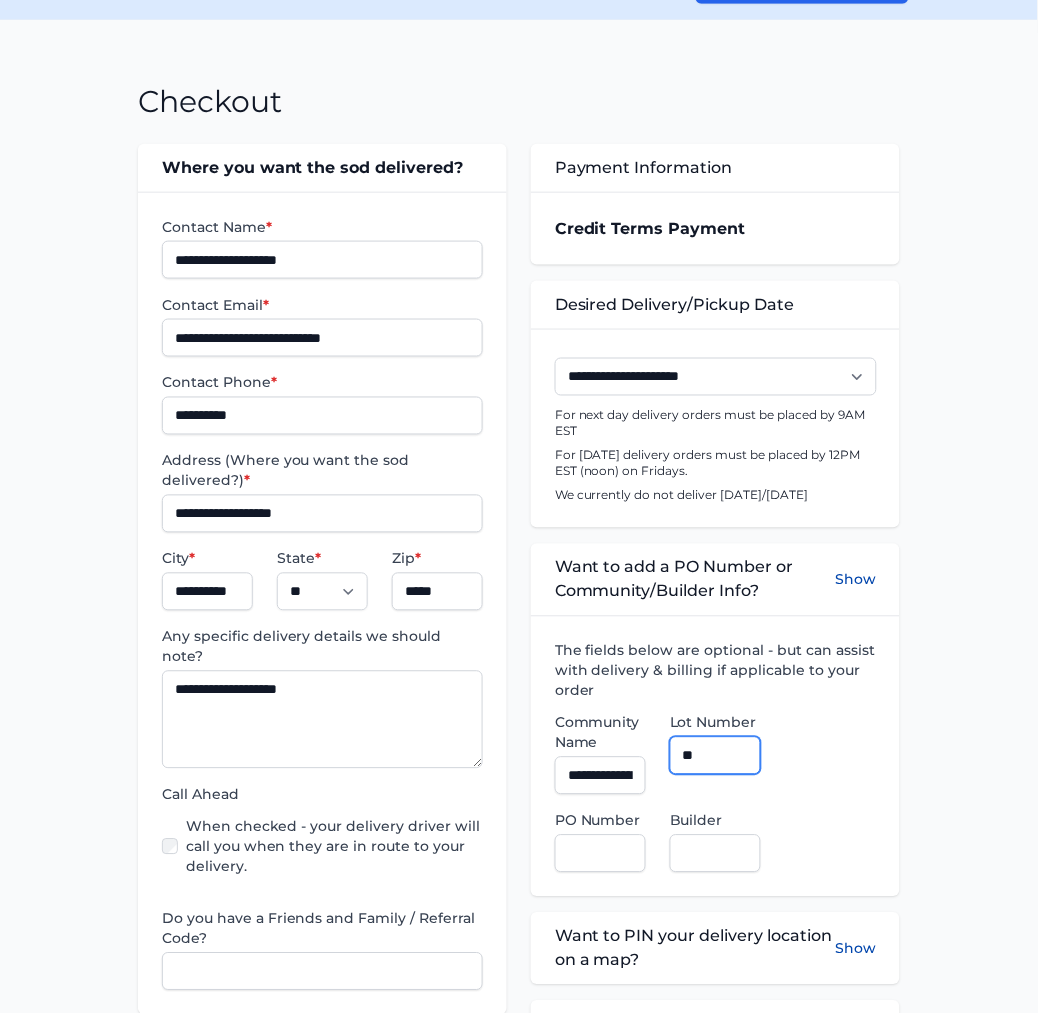 type on "**" 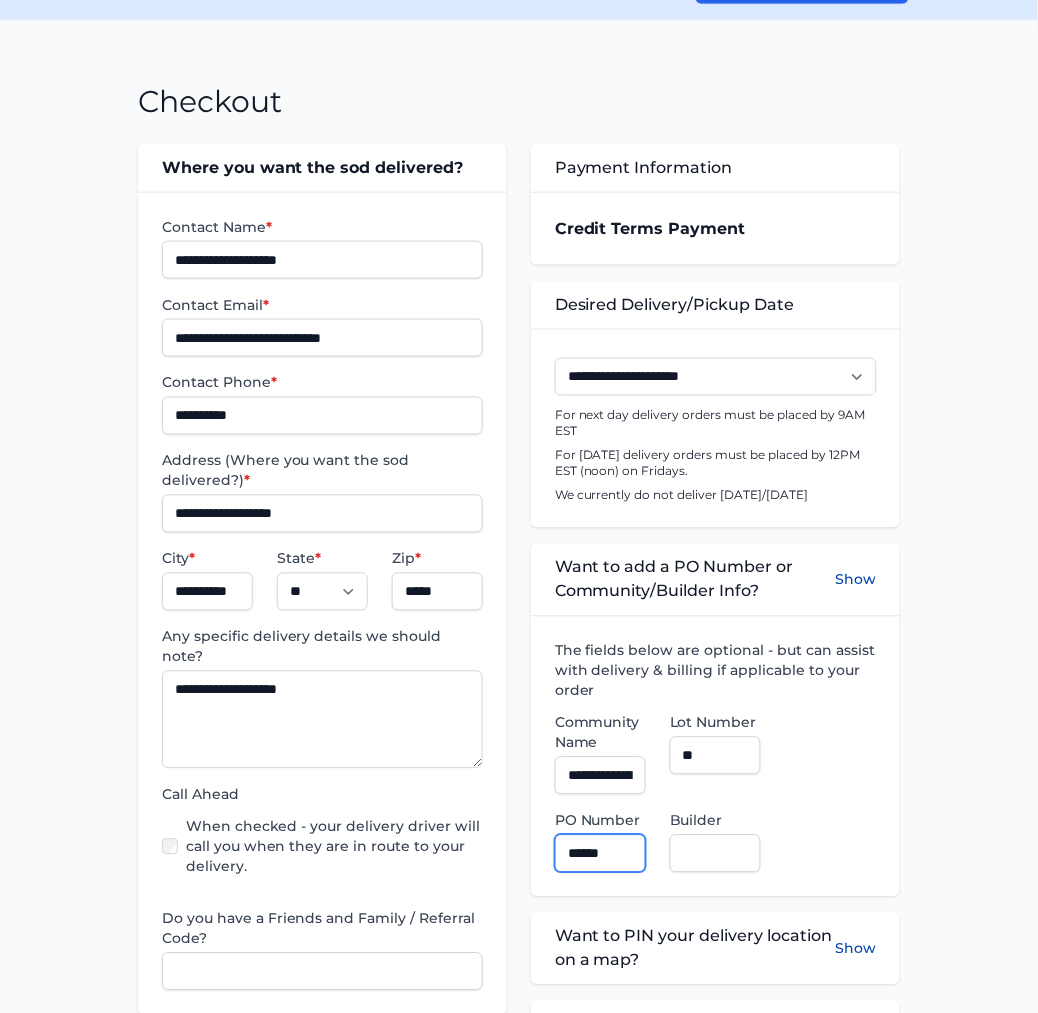 type on "******" 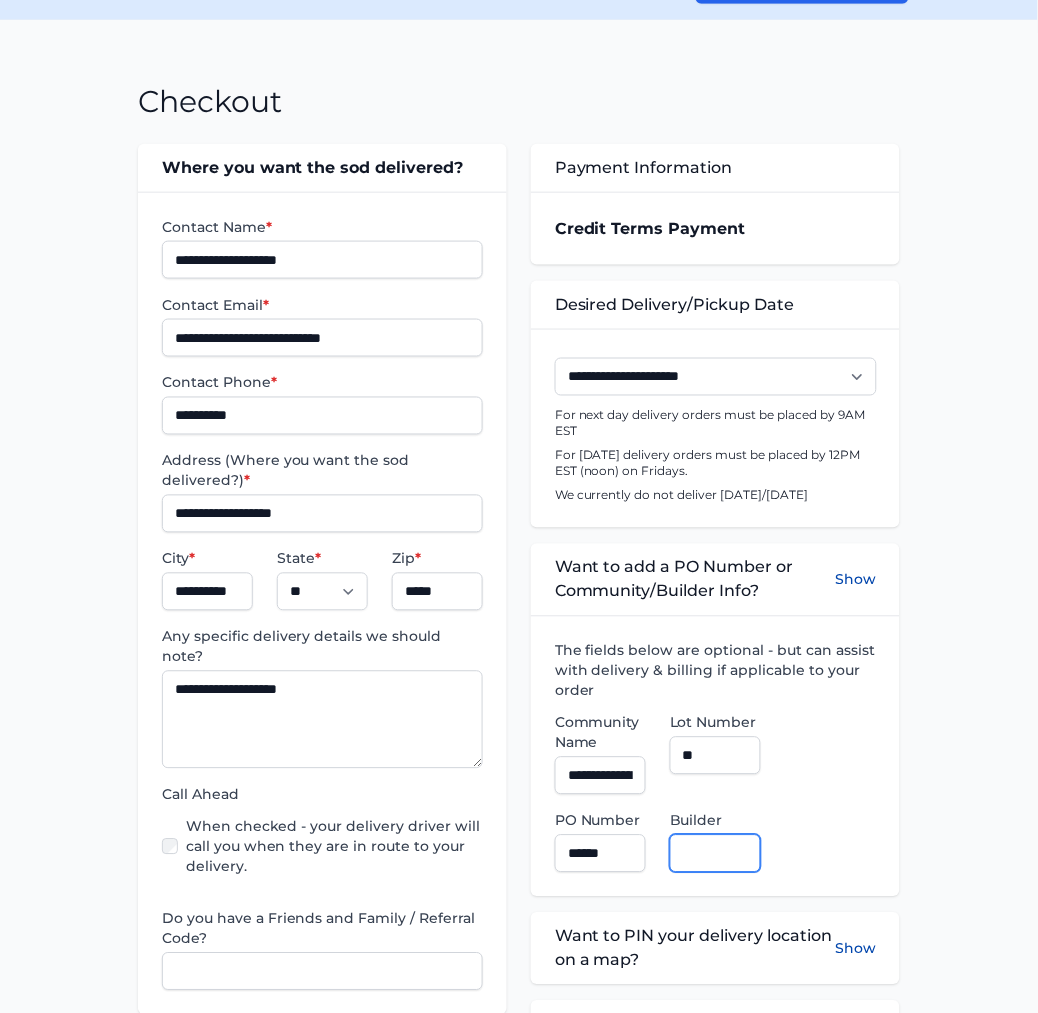 click on "Builder" at bounding box center [715, 854] 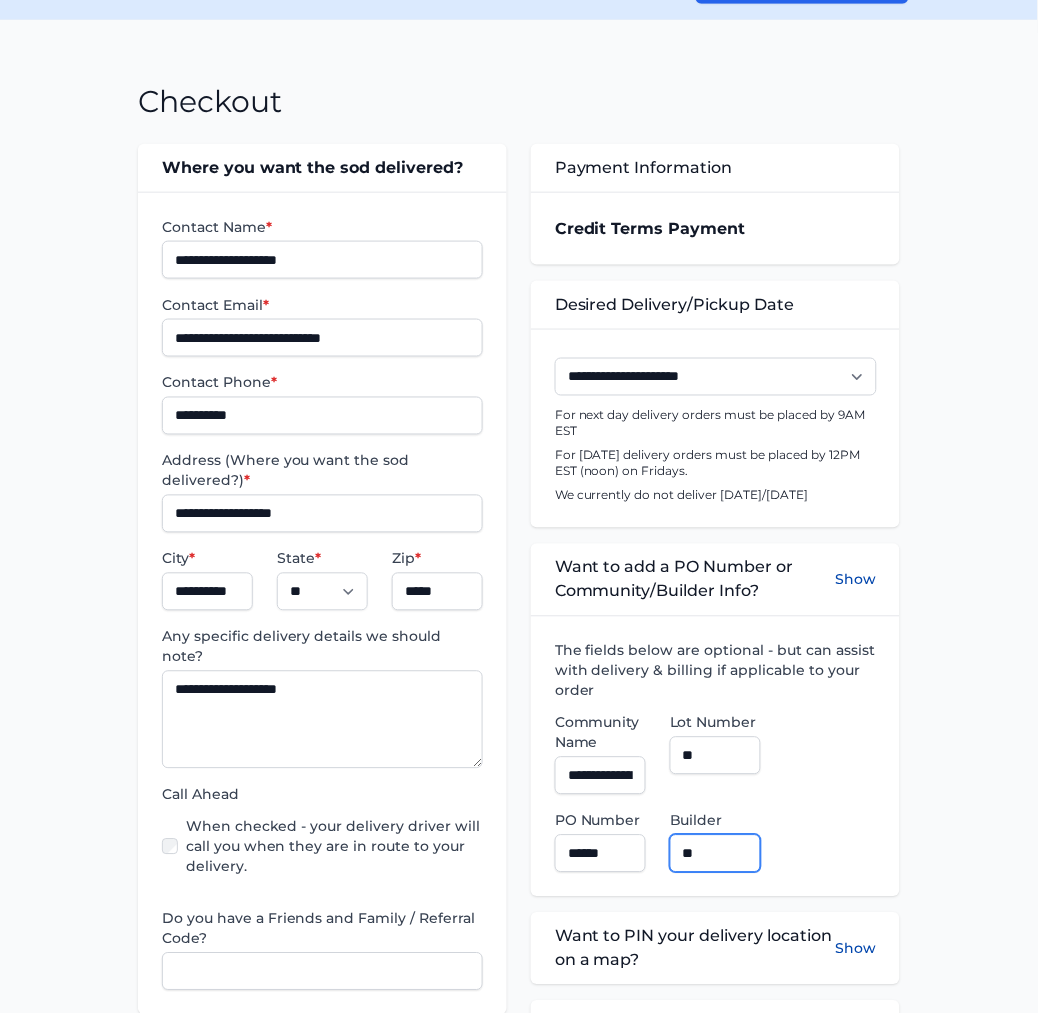 type on "**********" 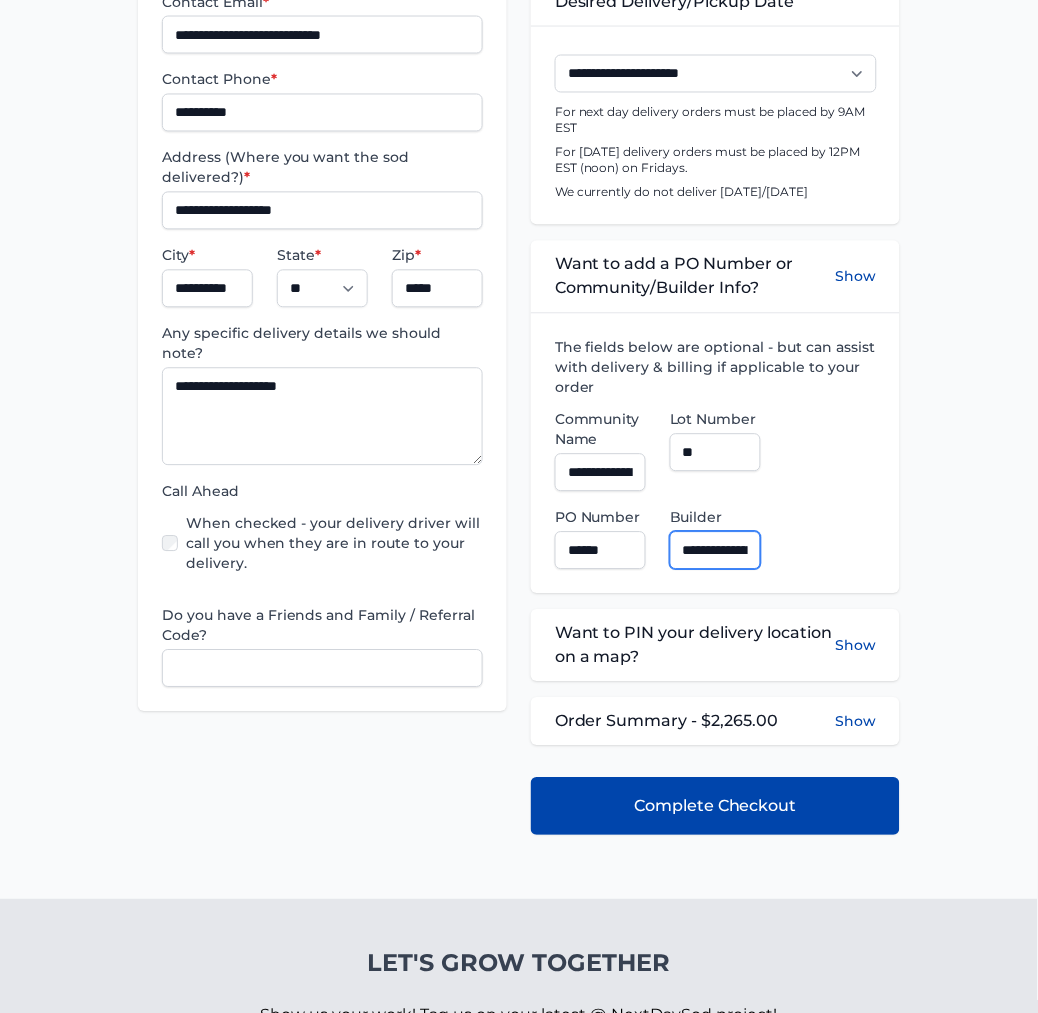 scroll, scrollTop: 555, scrollLeft: 0, axis: vertical 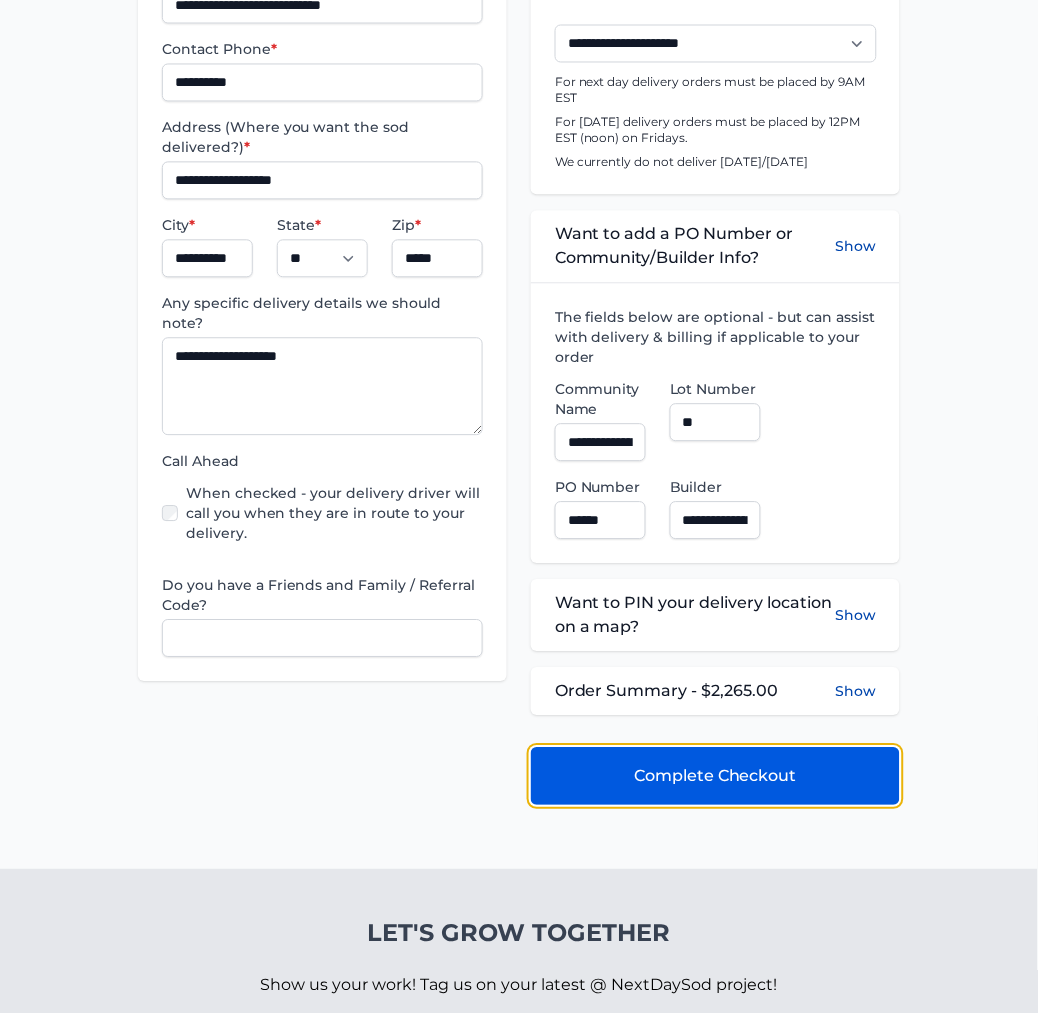 click on "Complete Checkout" at bounding box center [715, 777] 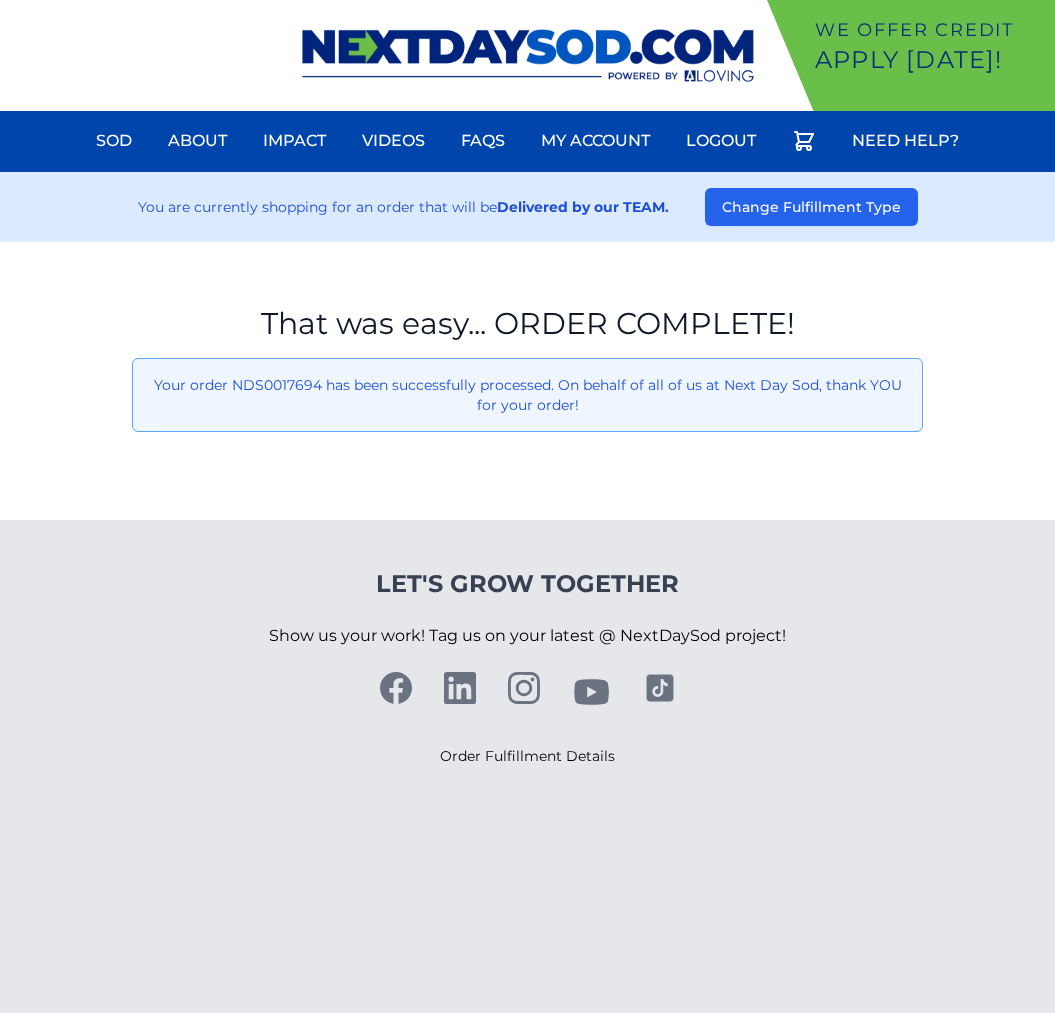 scroll, scrollTop: 0, scrollLeft: 0, axis: both 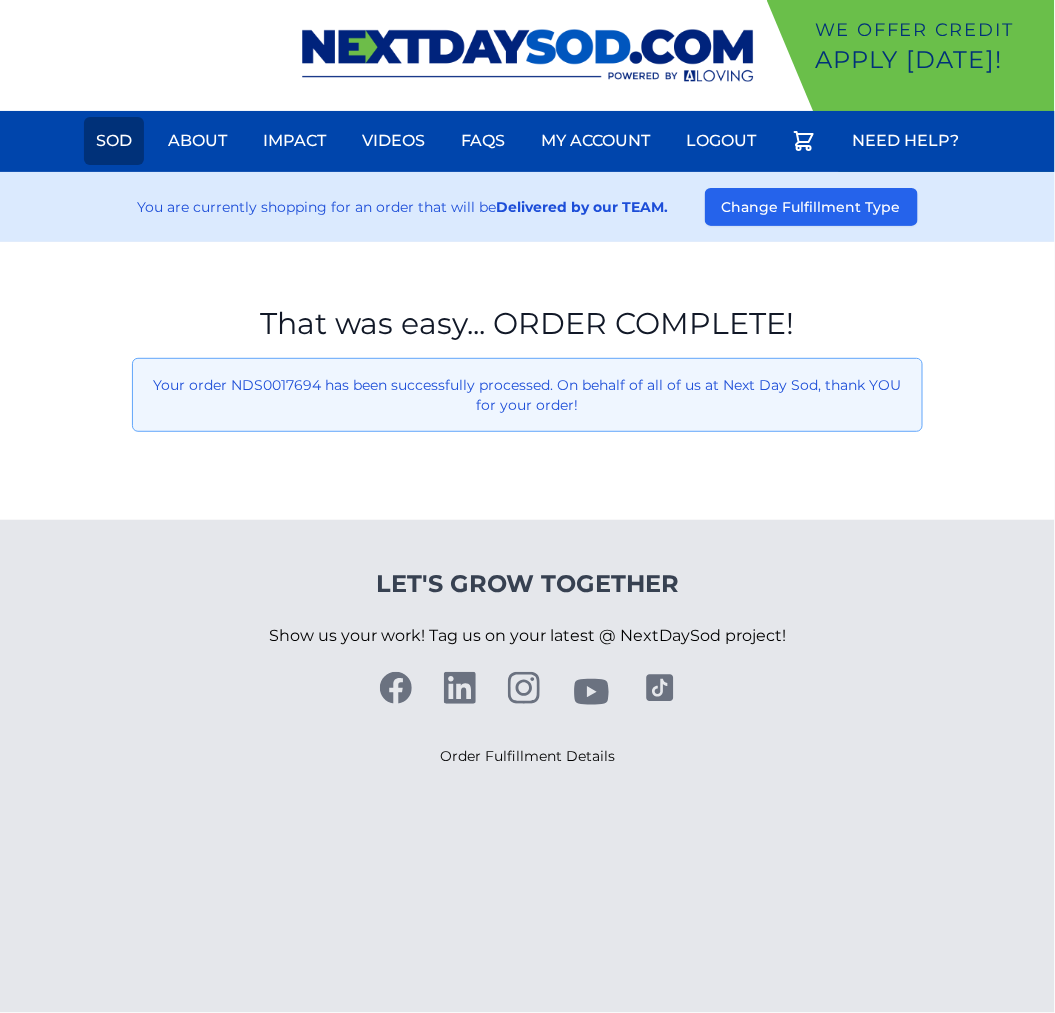 click on "Sod" at bounding box center (114, 141) 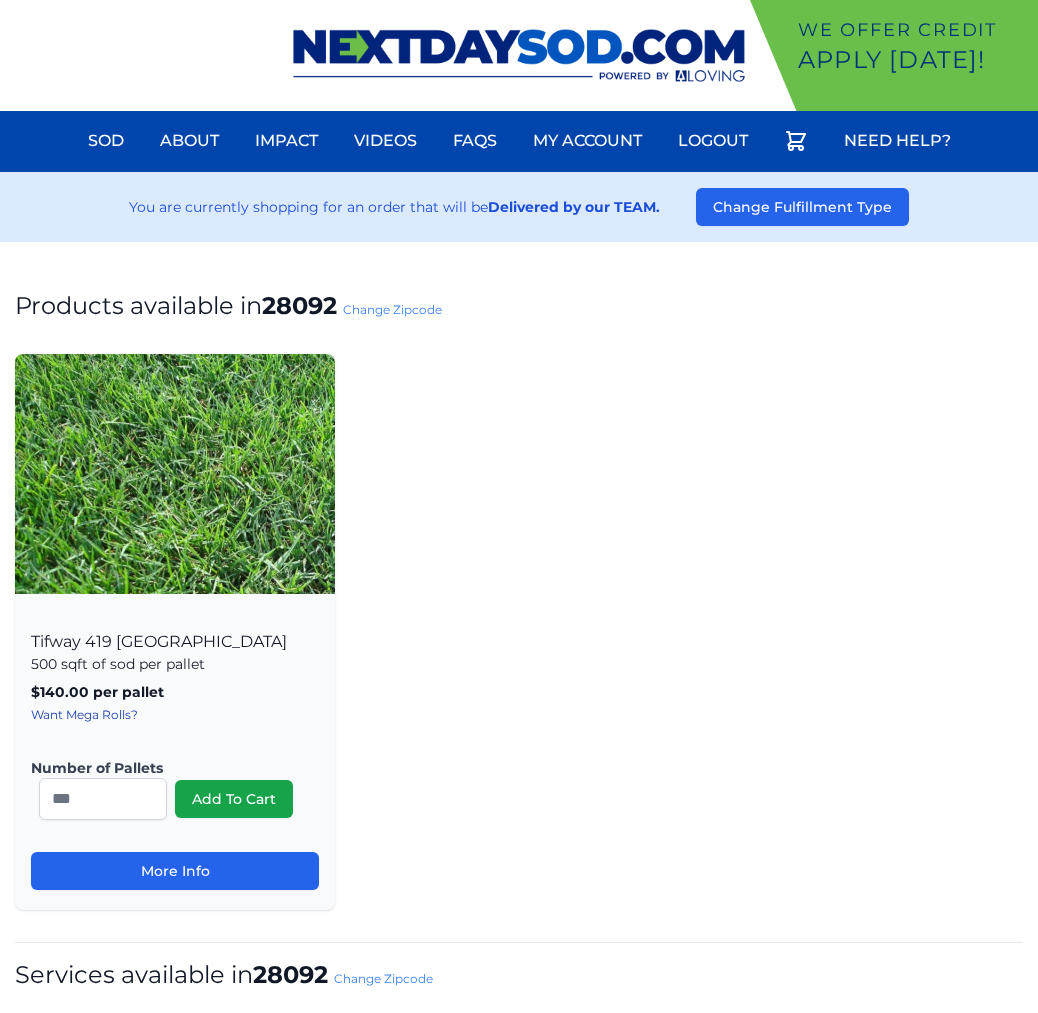 scroll, scrollTop: 0, scrollLeft: 0, axis: both 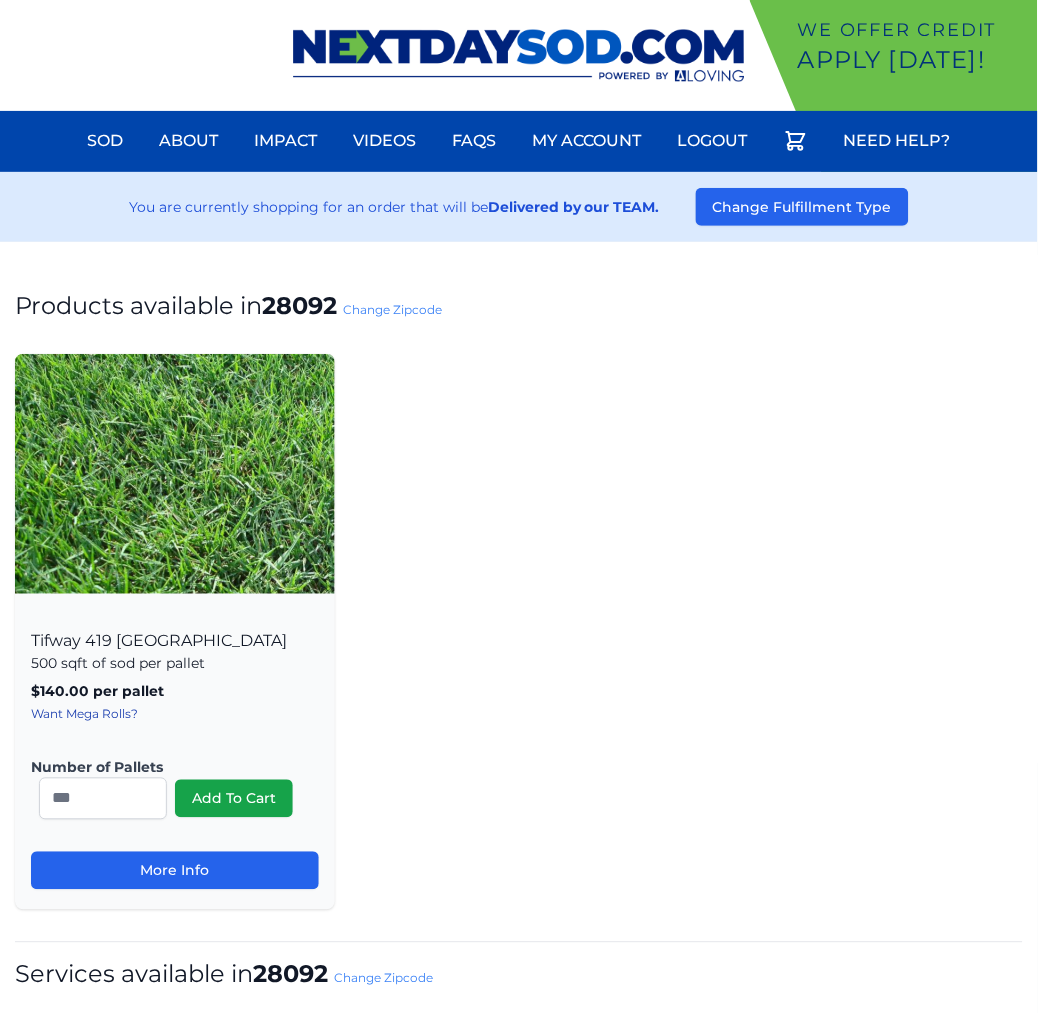 click on "Change Zipcode" at bounding box center [392, 309] 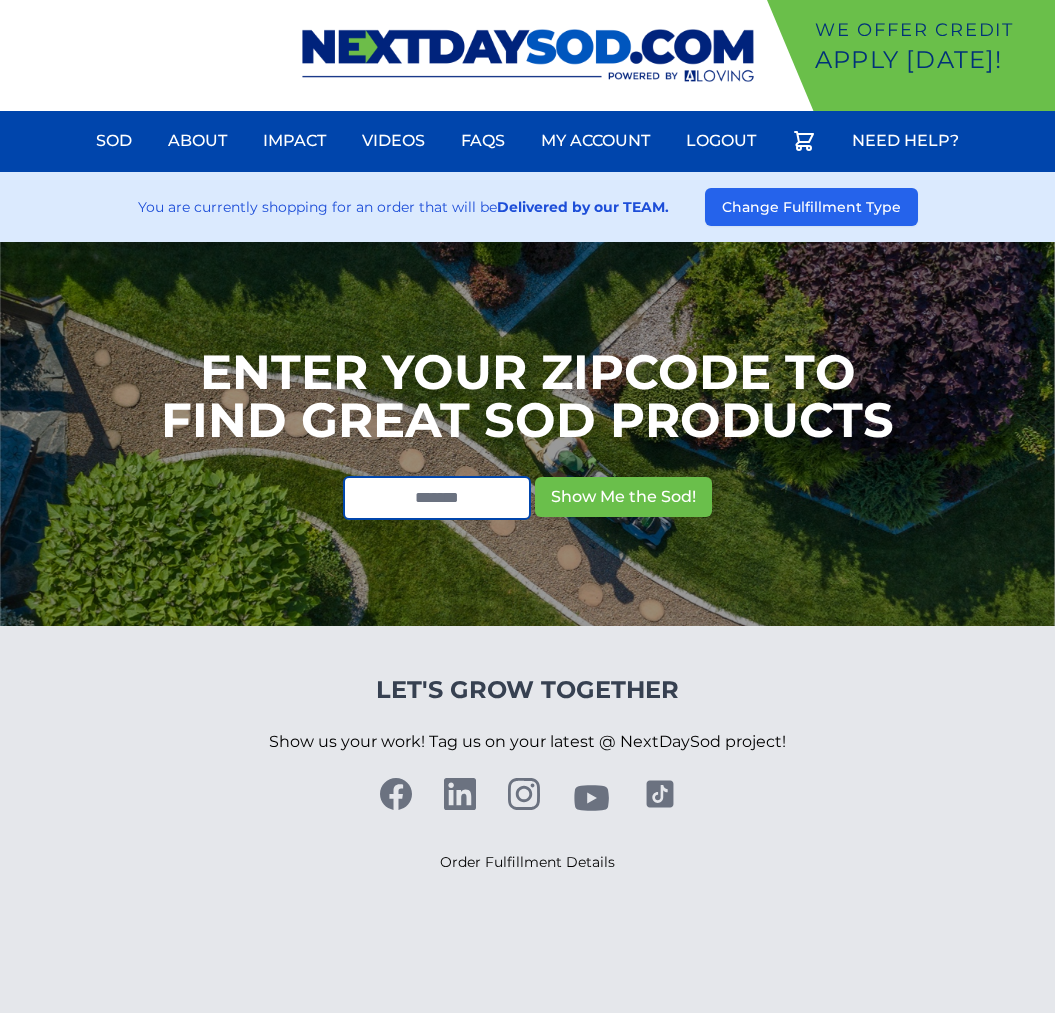 scroll, scrollTop: 0, scrollLeft: 0, axis: both 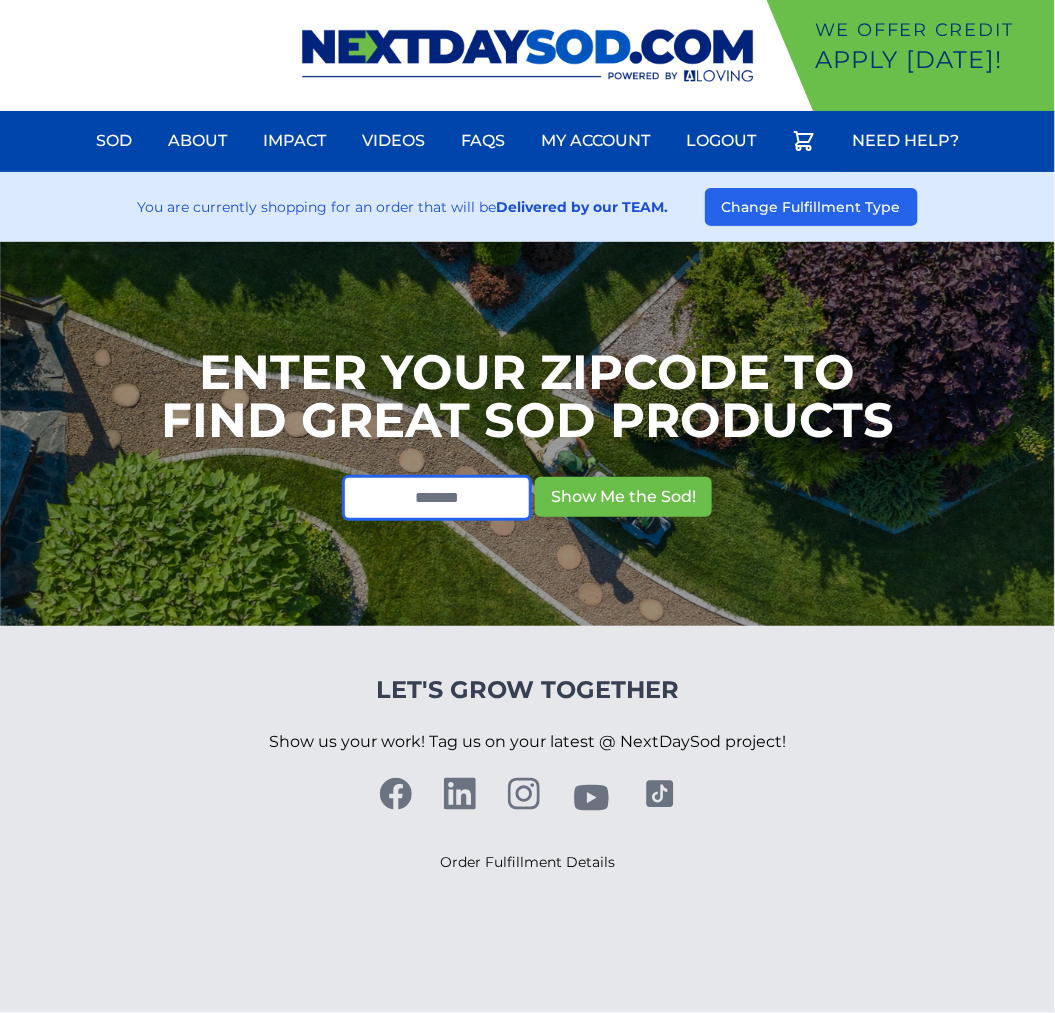 click at bounding box center [437, 498] 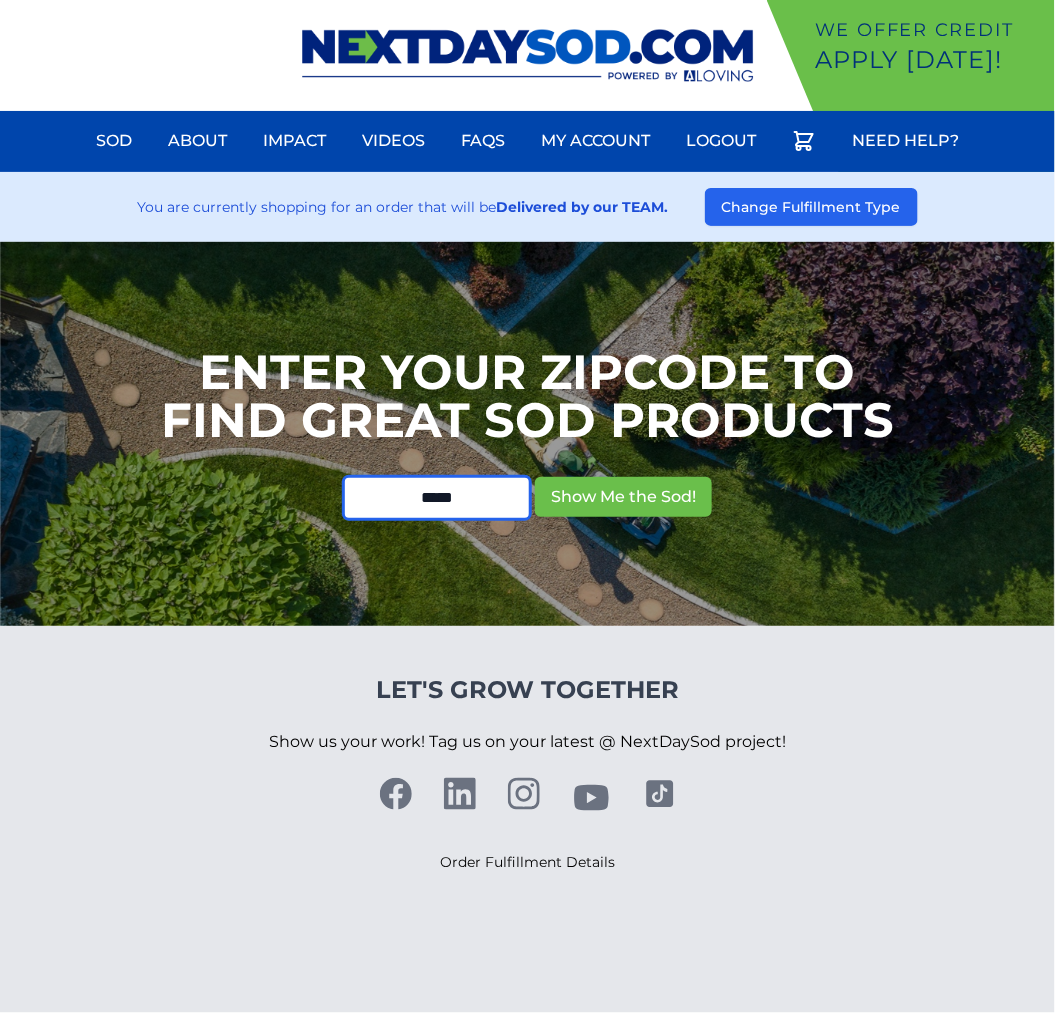 type on "*****" 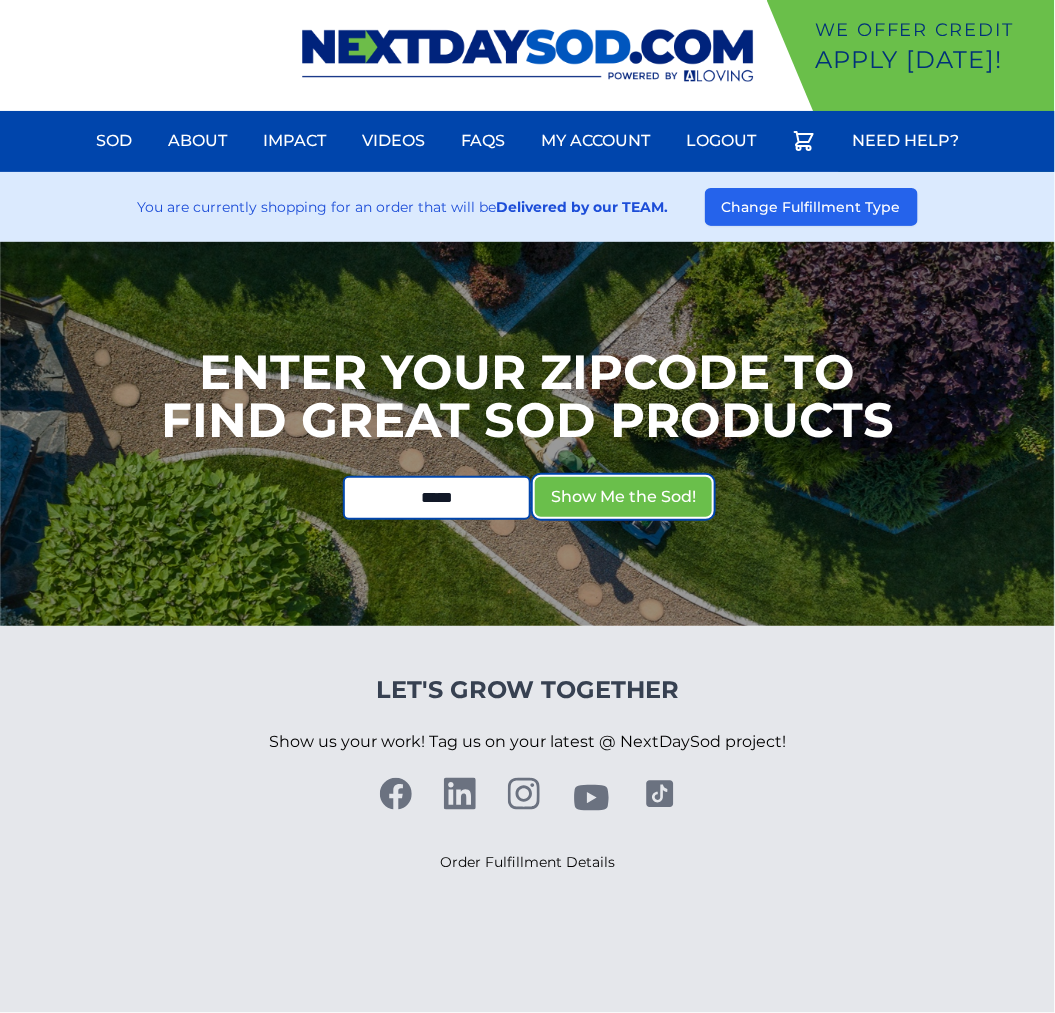 type 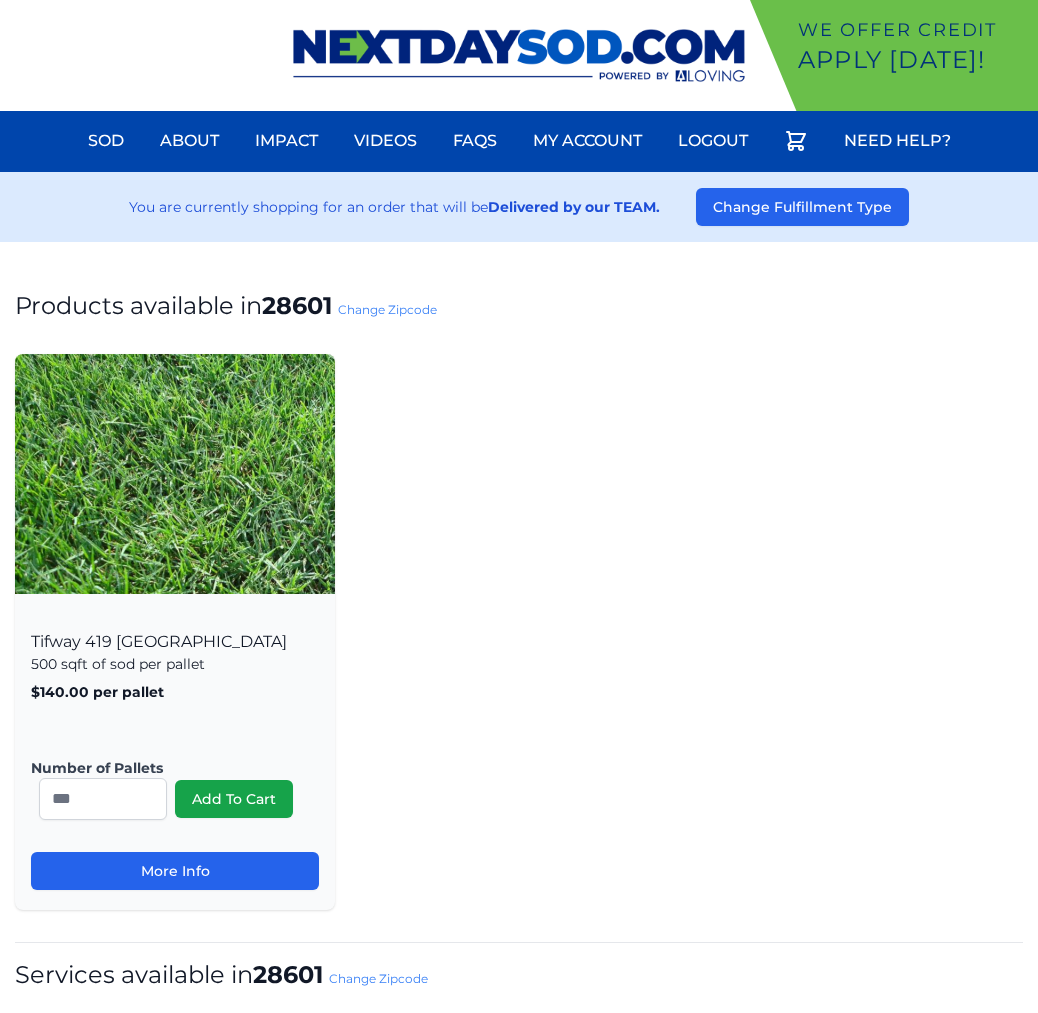 scroll, scrollTop: 0, scrollLeft: 0, axis: both 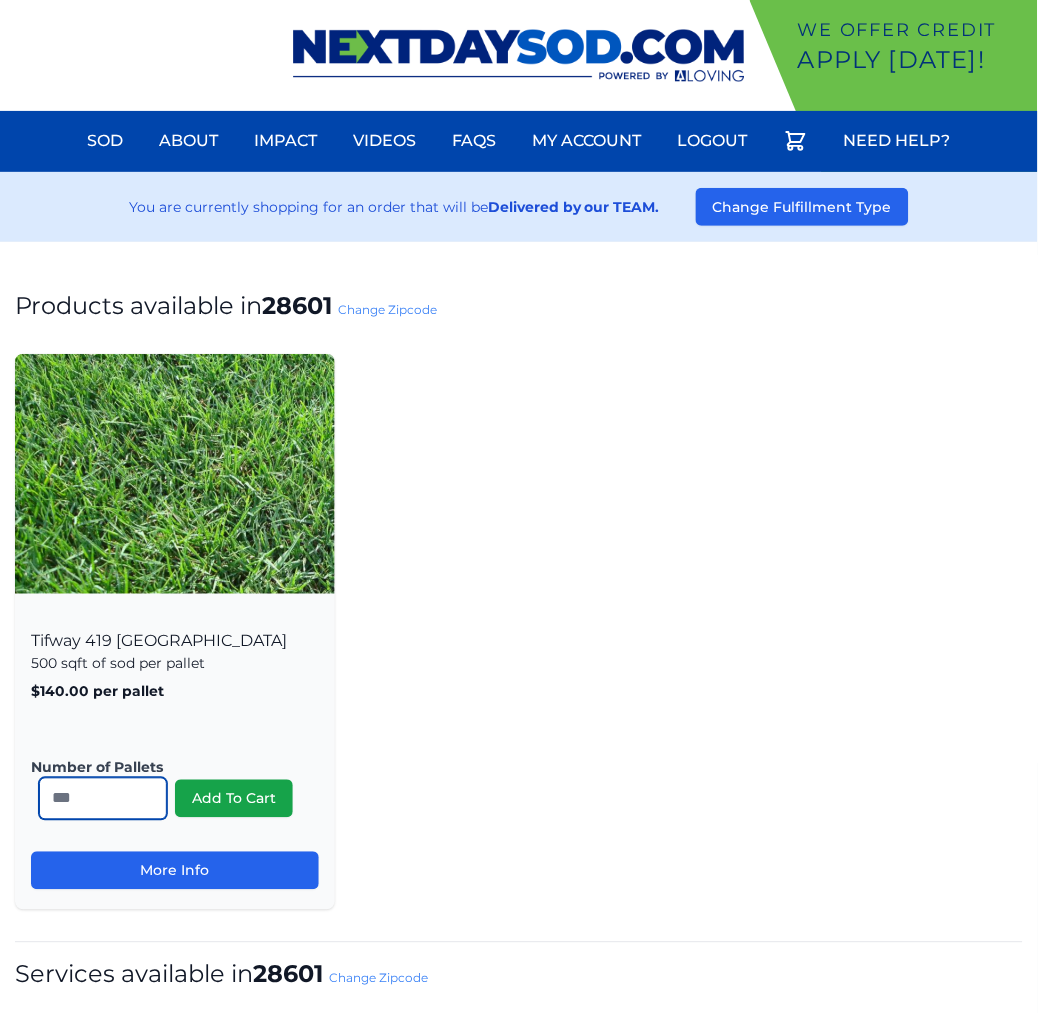 click on "*" at bounding box center (103, 799) 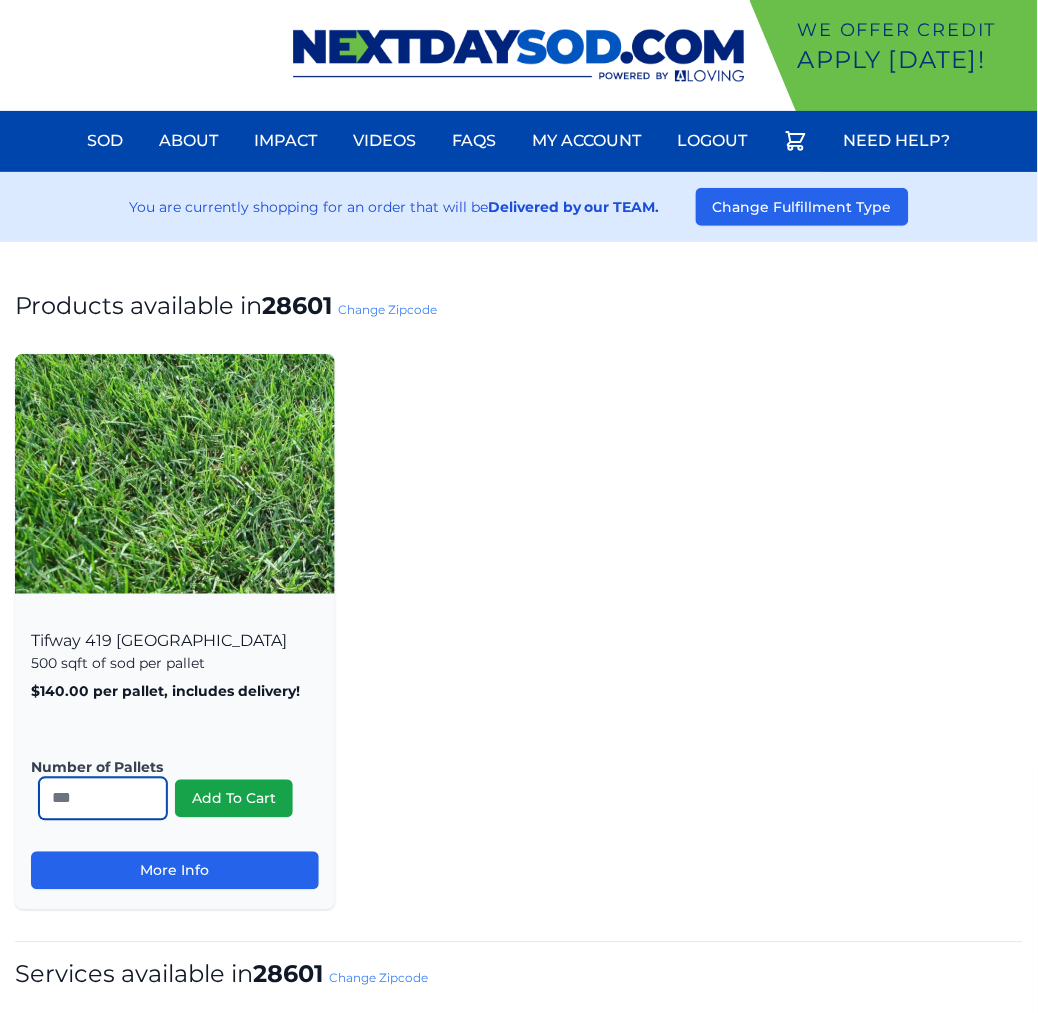 type on "**" 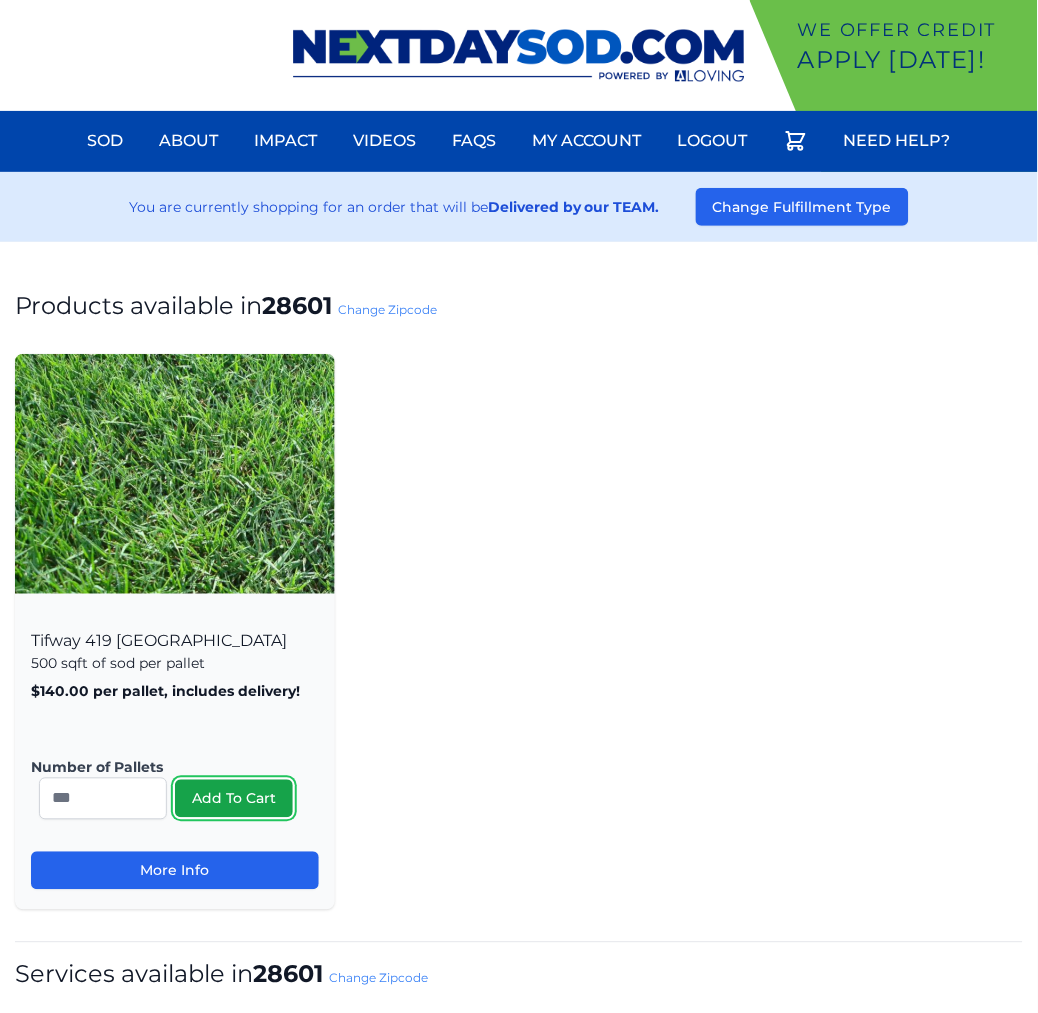 type 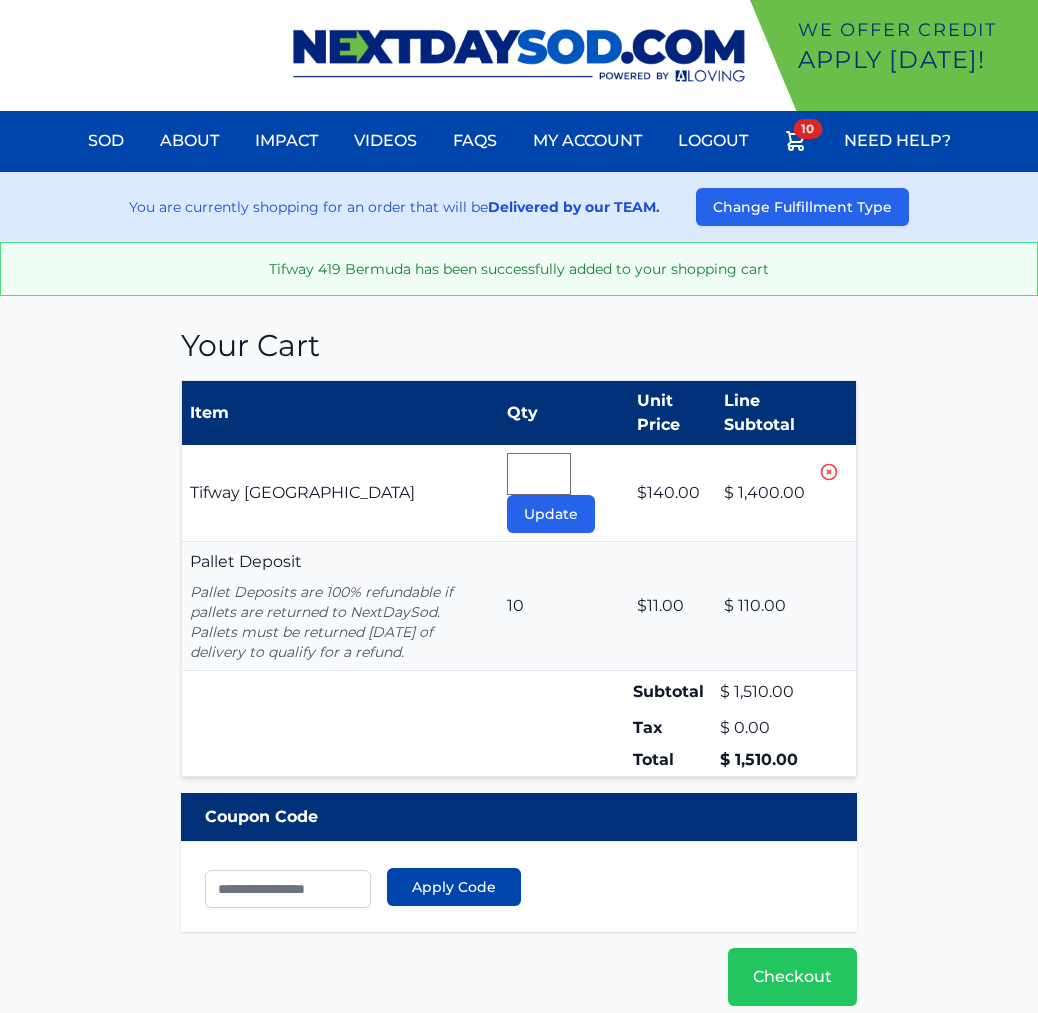 scroll, scrollTop: 0, scrollLeft: 0, axis: both 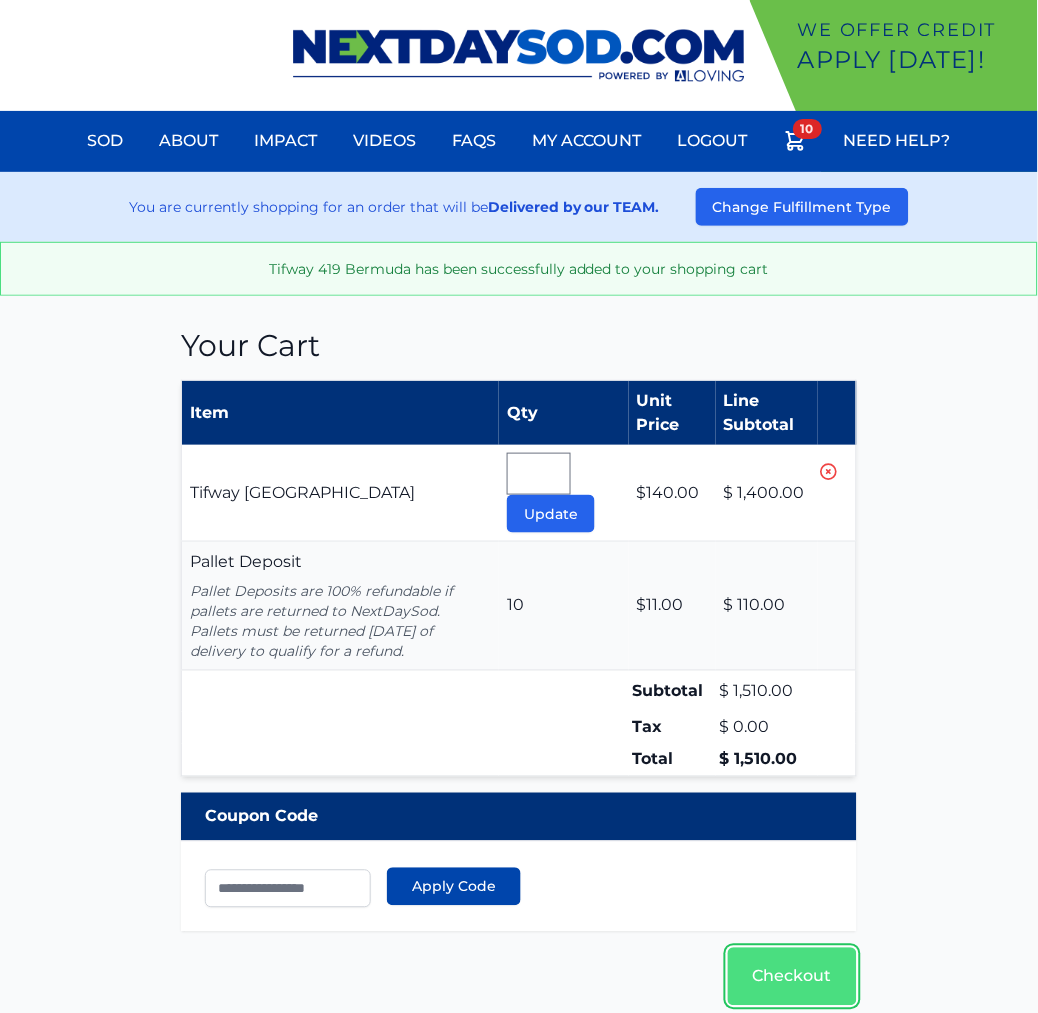 click on "Checkout" at bounding box center [792, 977] 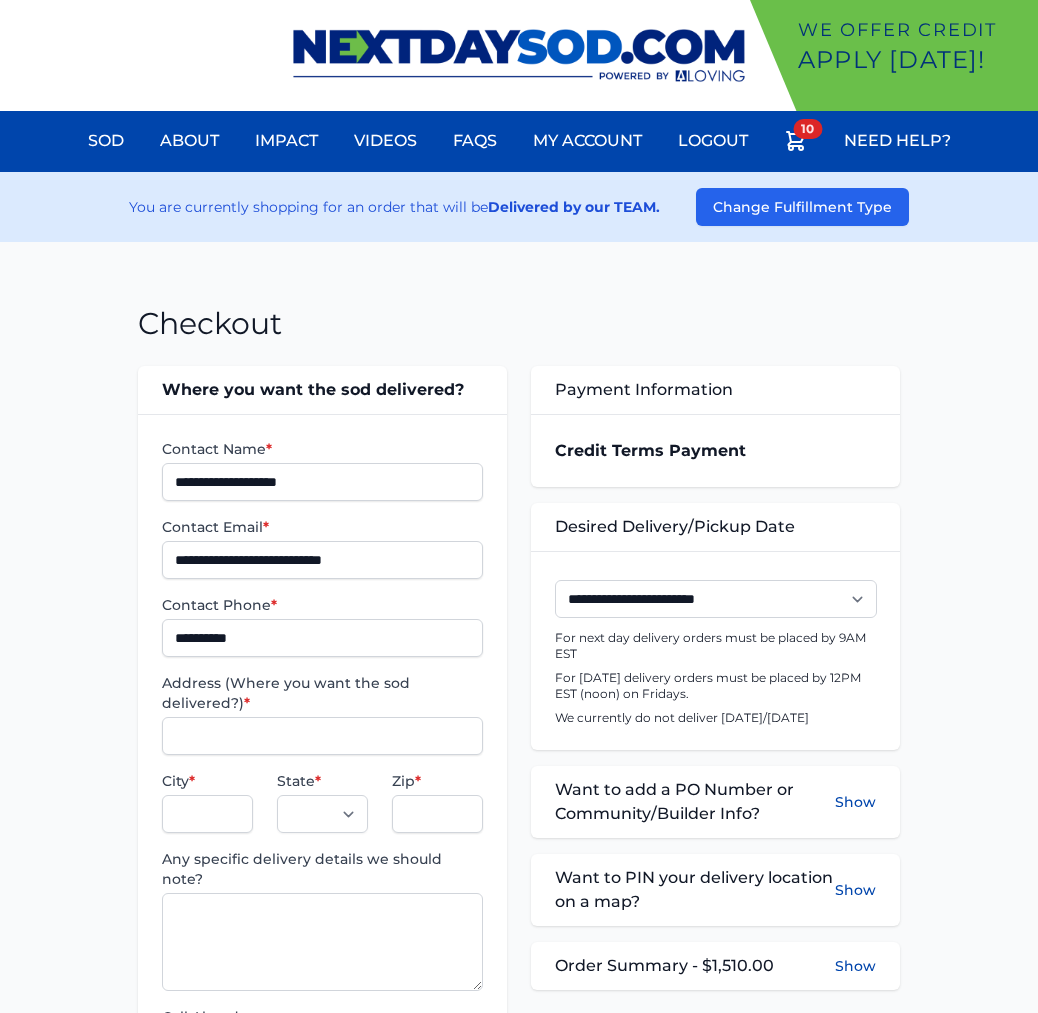 scroll, scrollTop: 0, scrollLeft: 0, axis: both 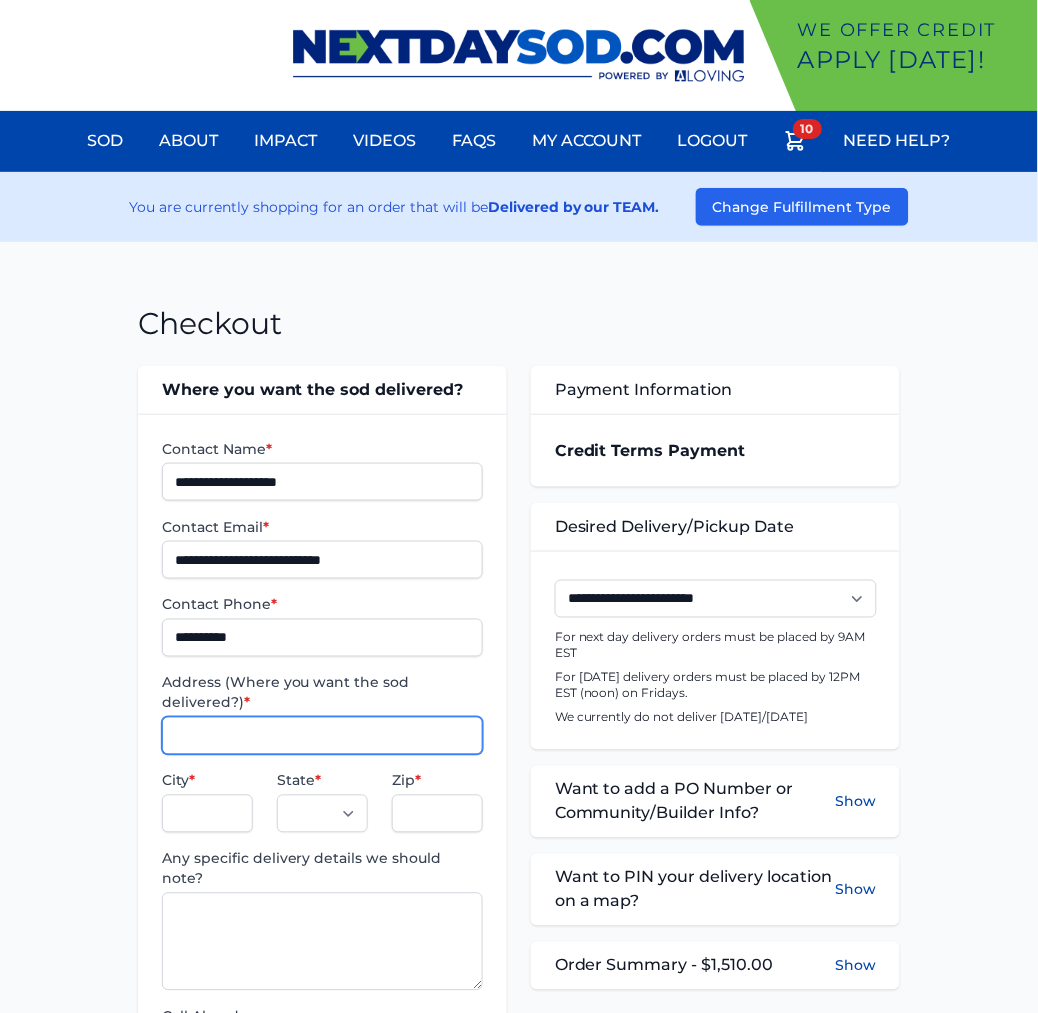 click on "Address (Where you want the sod delivered?)
*" at bounding box center (322, 736) 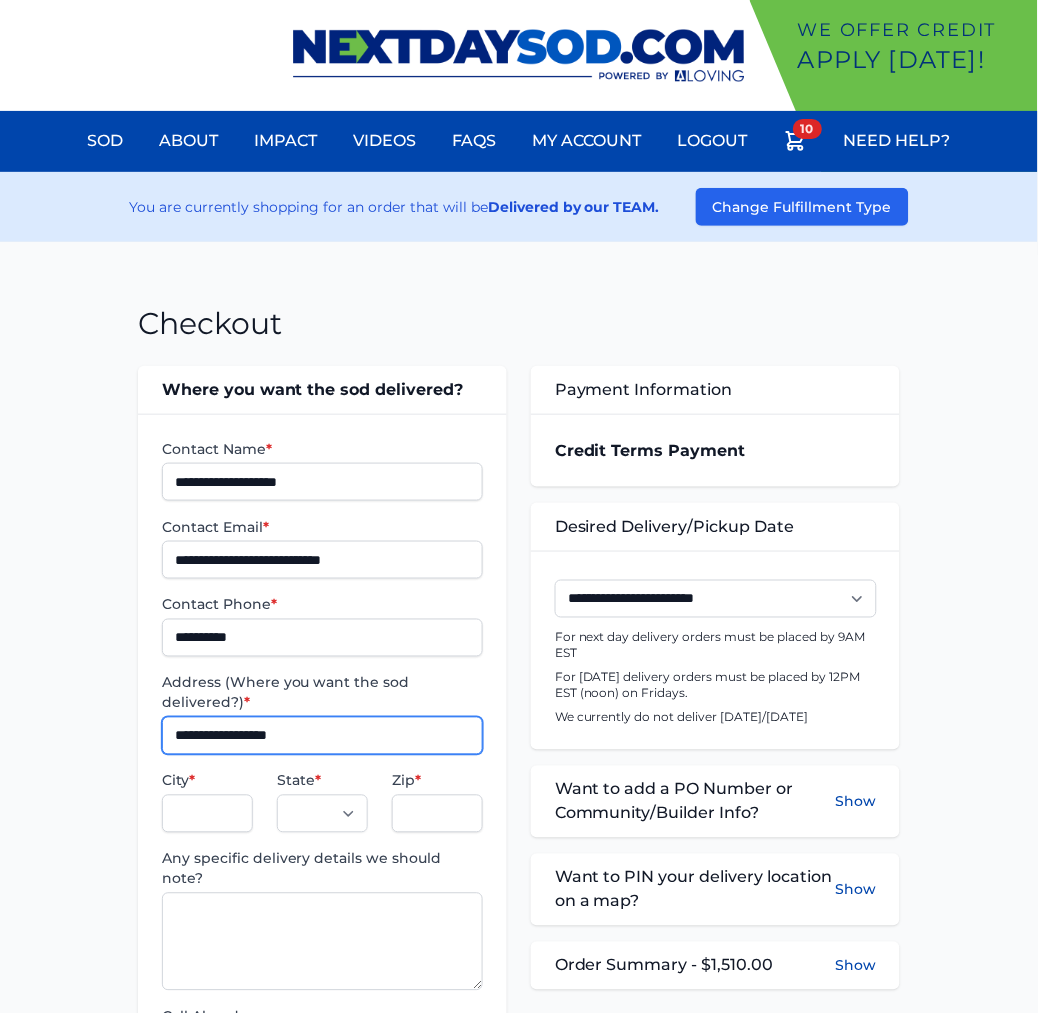 type on "**********" 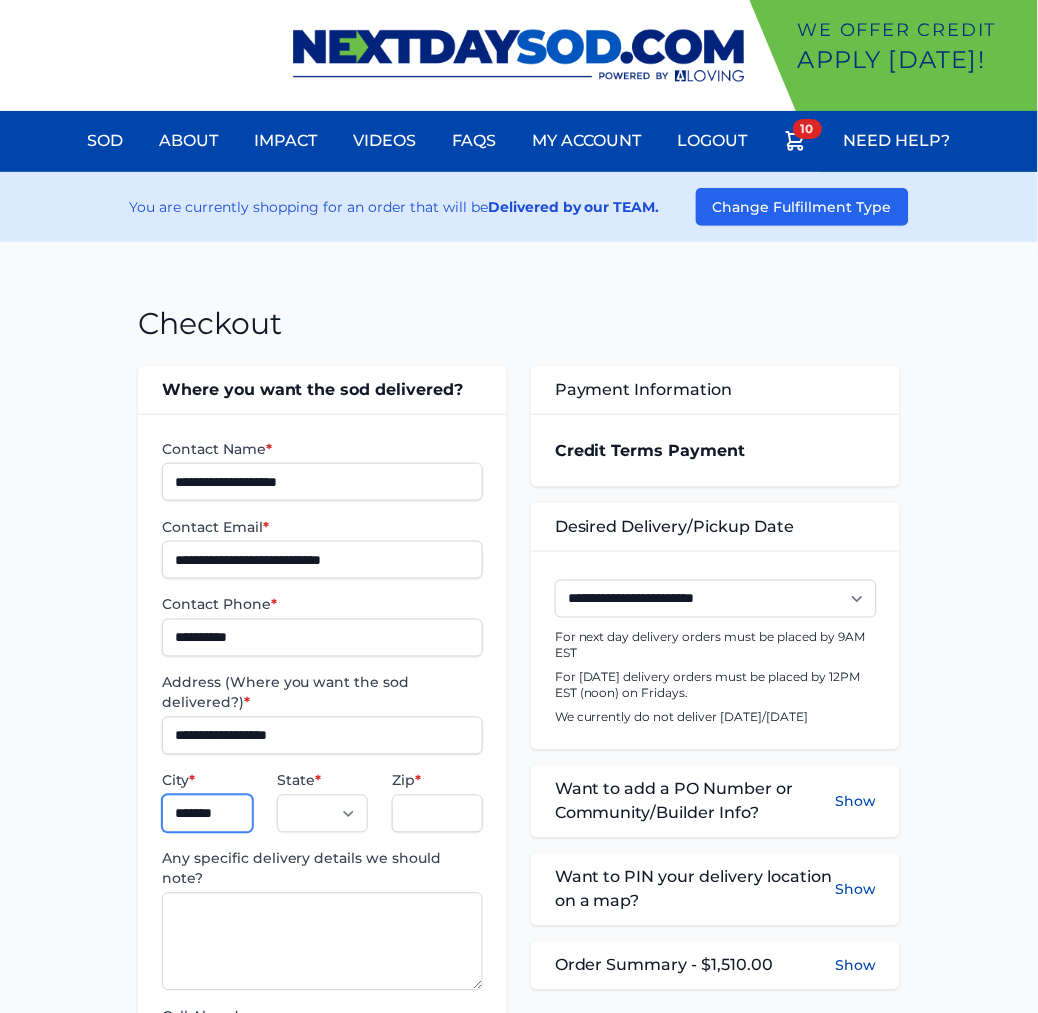 type on "*******" 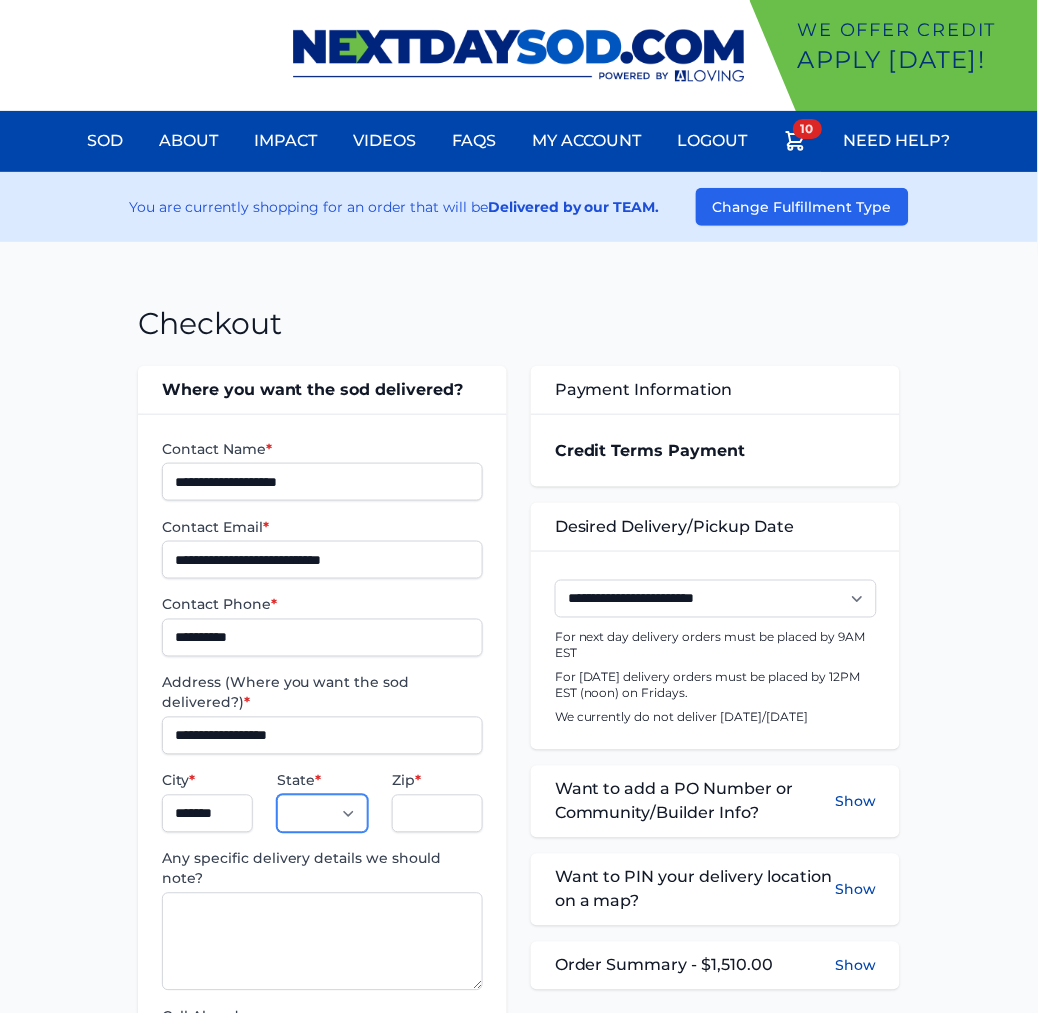 select on "**" 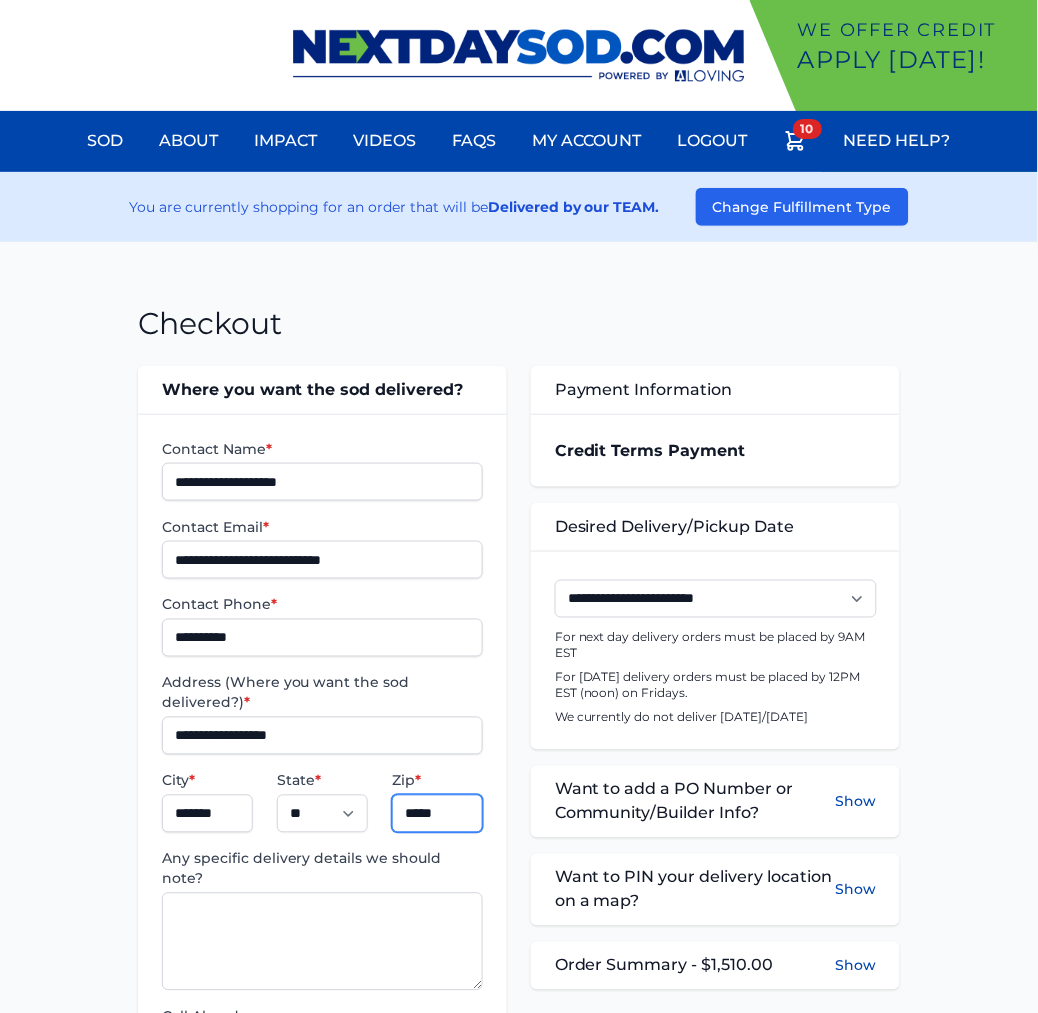 type on "*****" 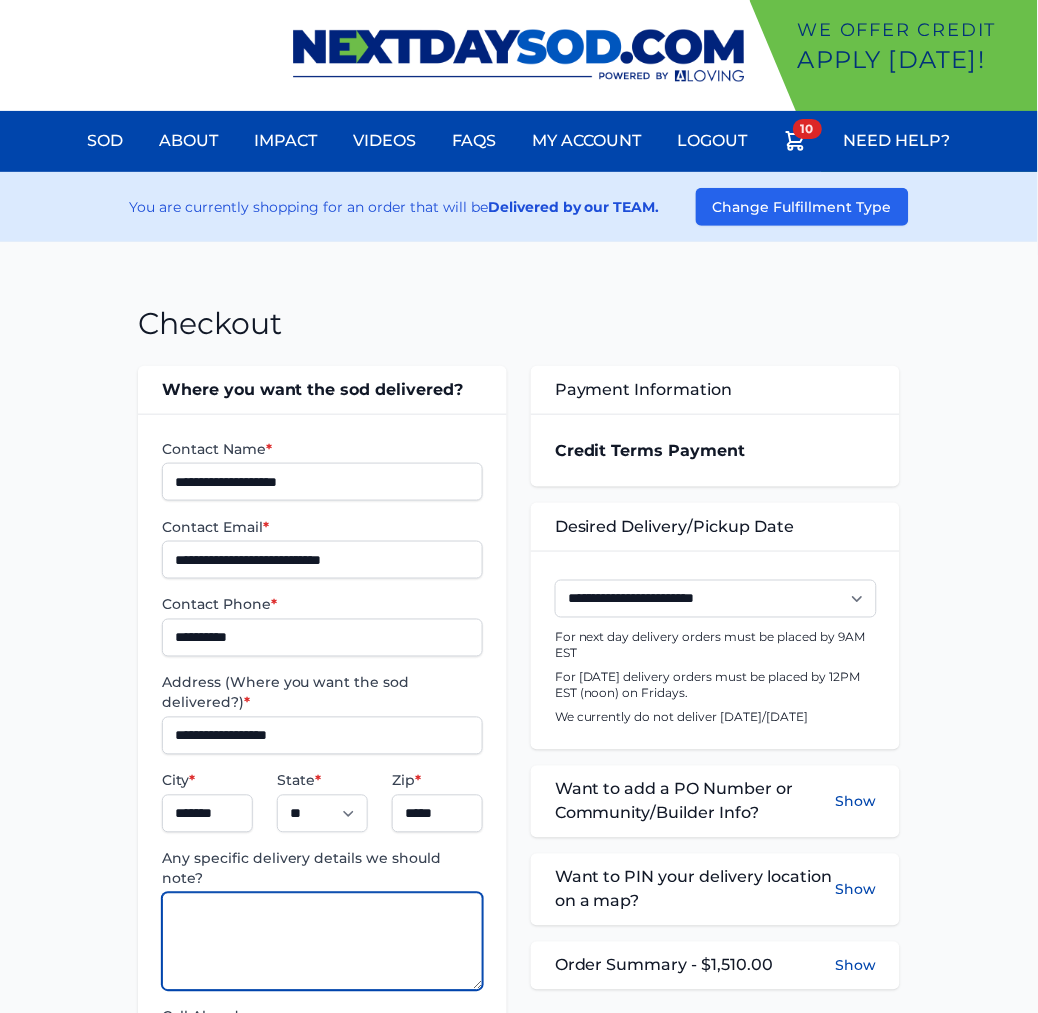 paste on "**********" 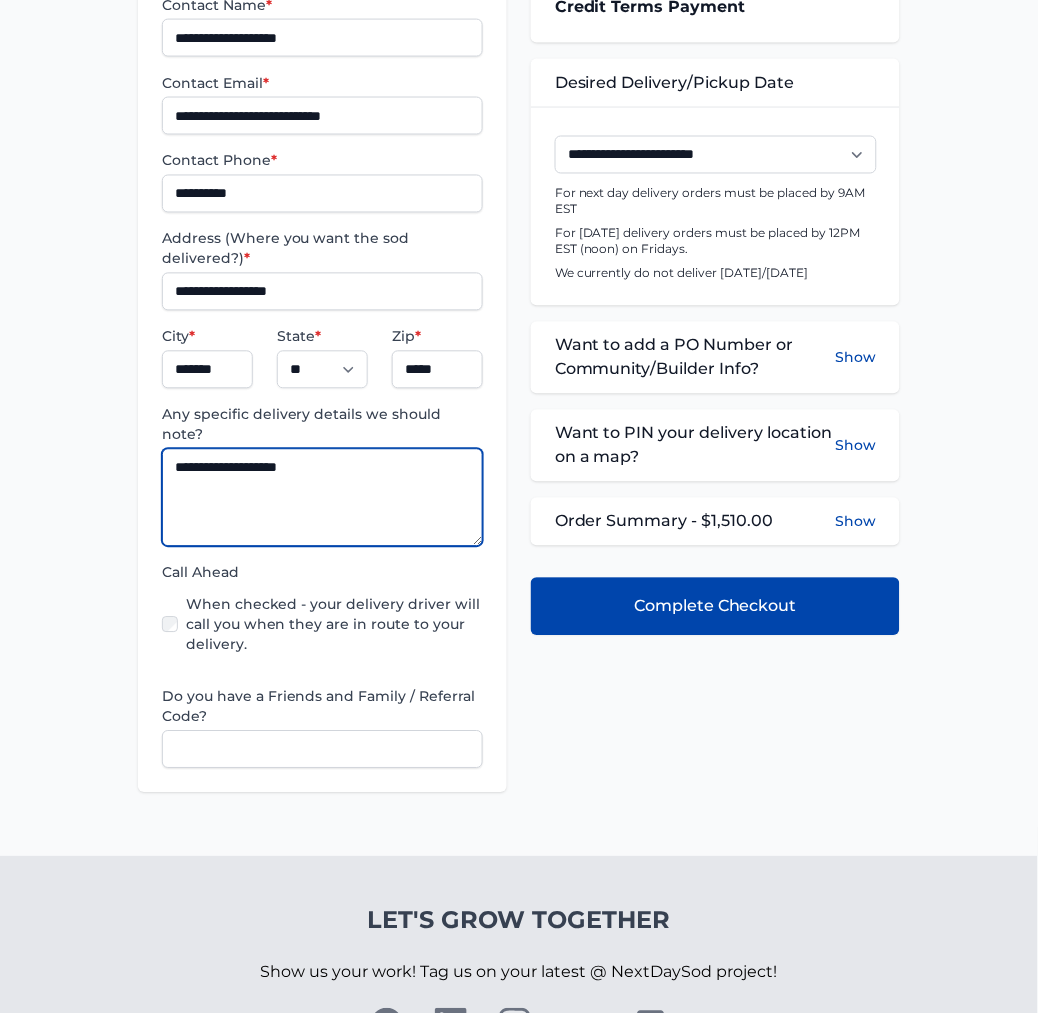 scroll, scrollTop: 333, scrollLeft: 0, axis: vertical 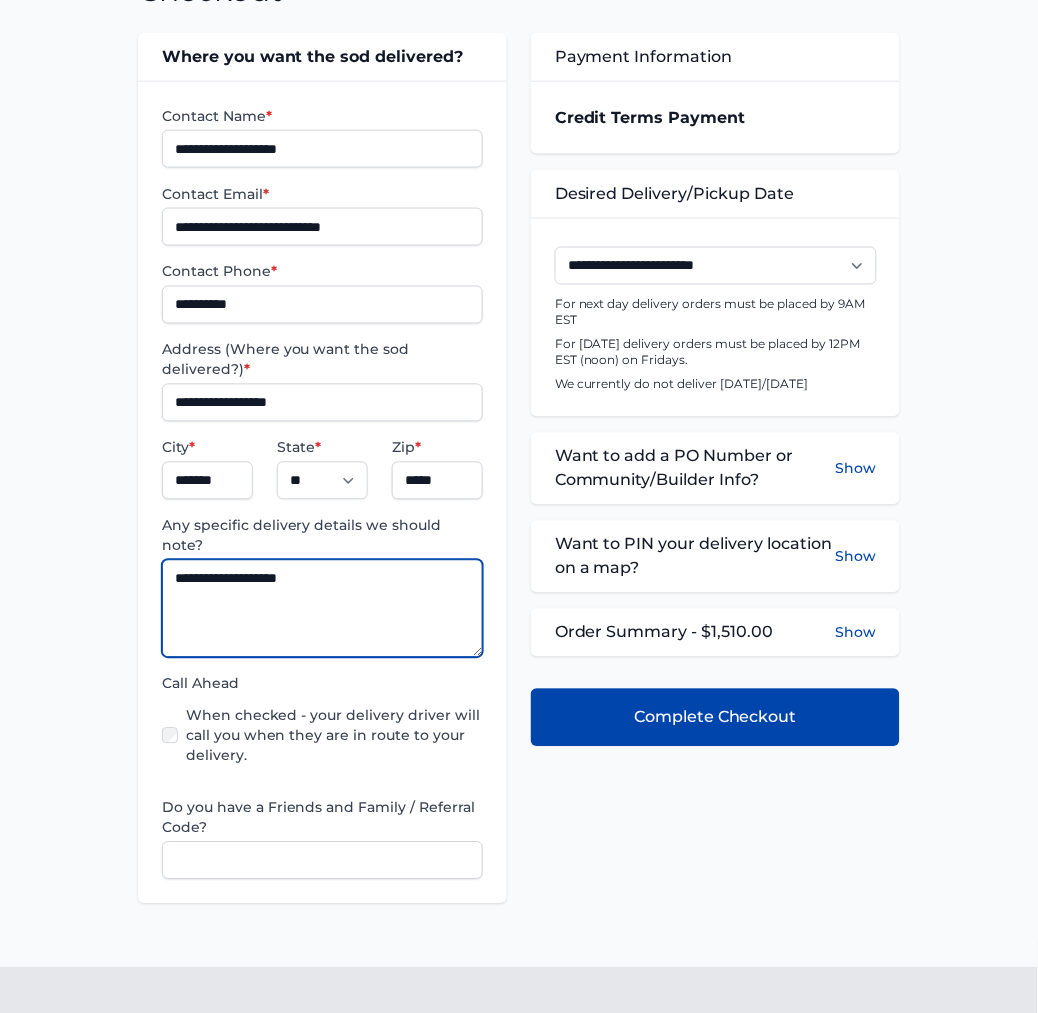 type on "**********" 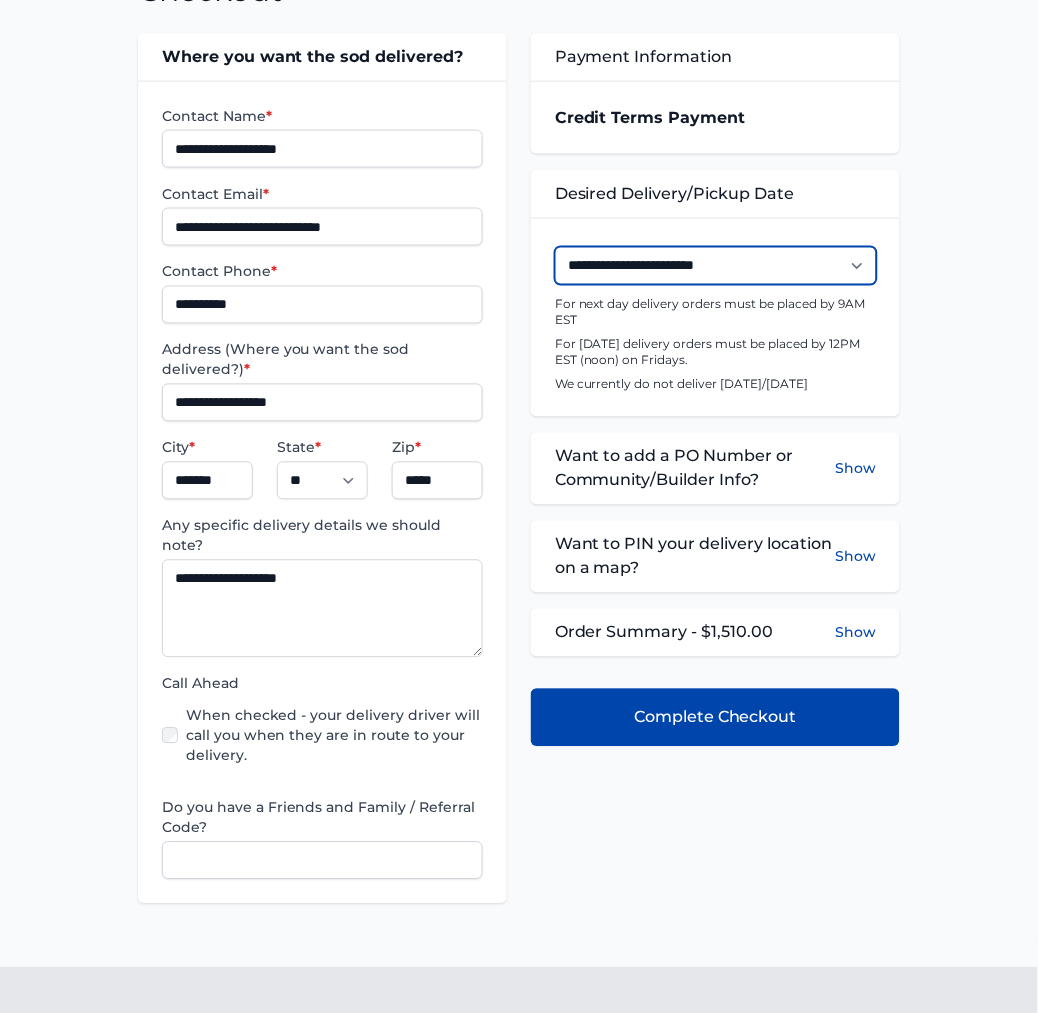 click on "**********" at bounding box center [716, 266] 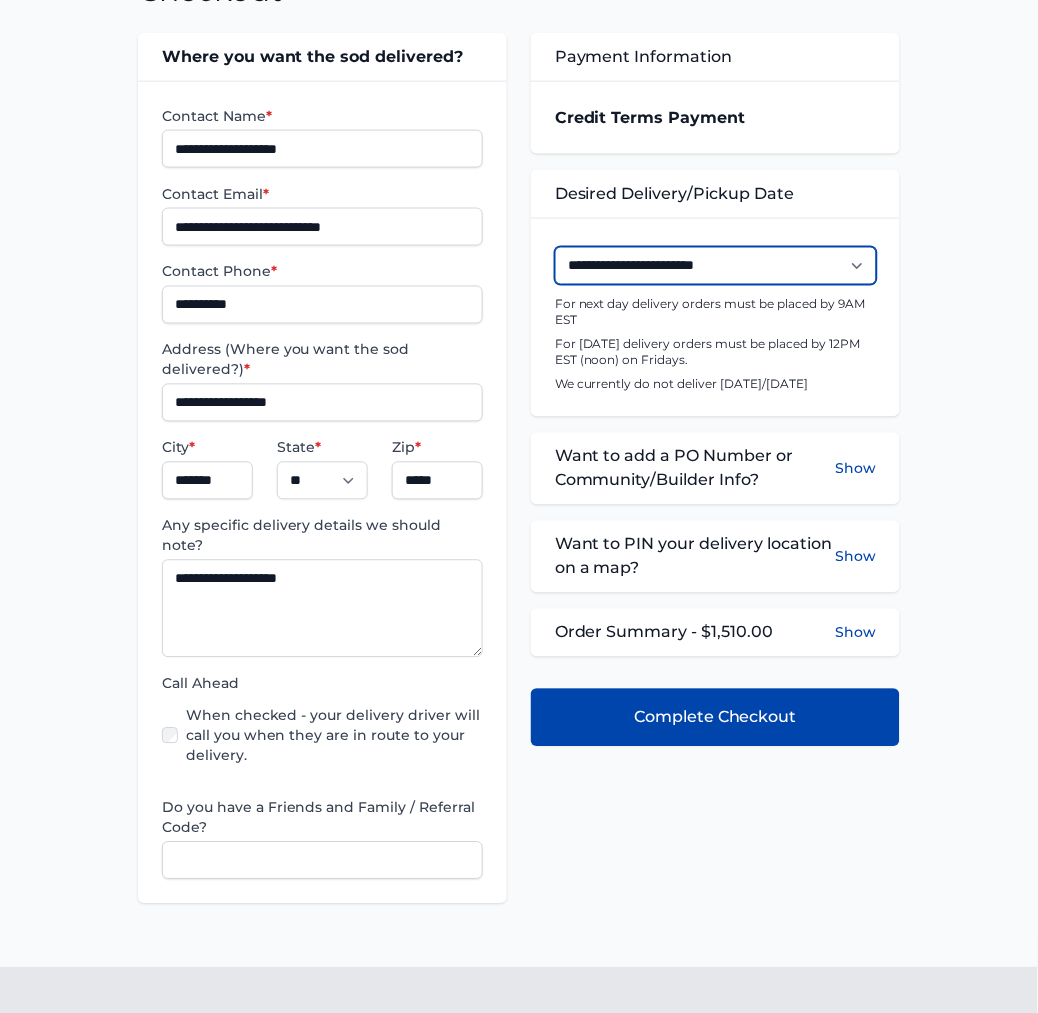 select on "**********" 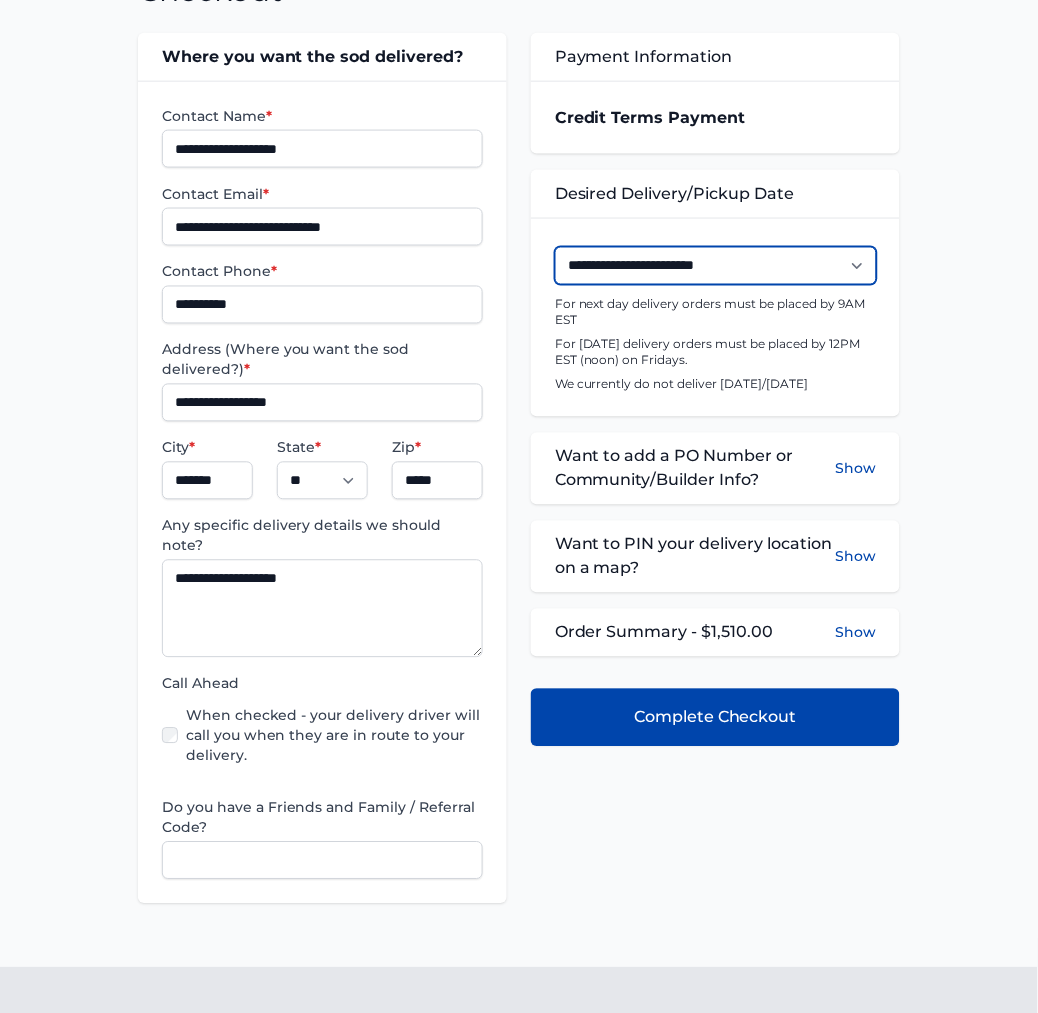click on "**********" at bounding box center (716, 266) 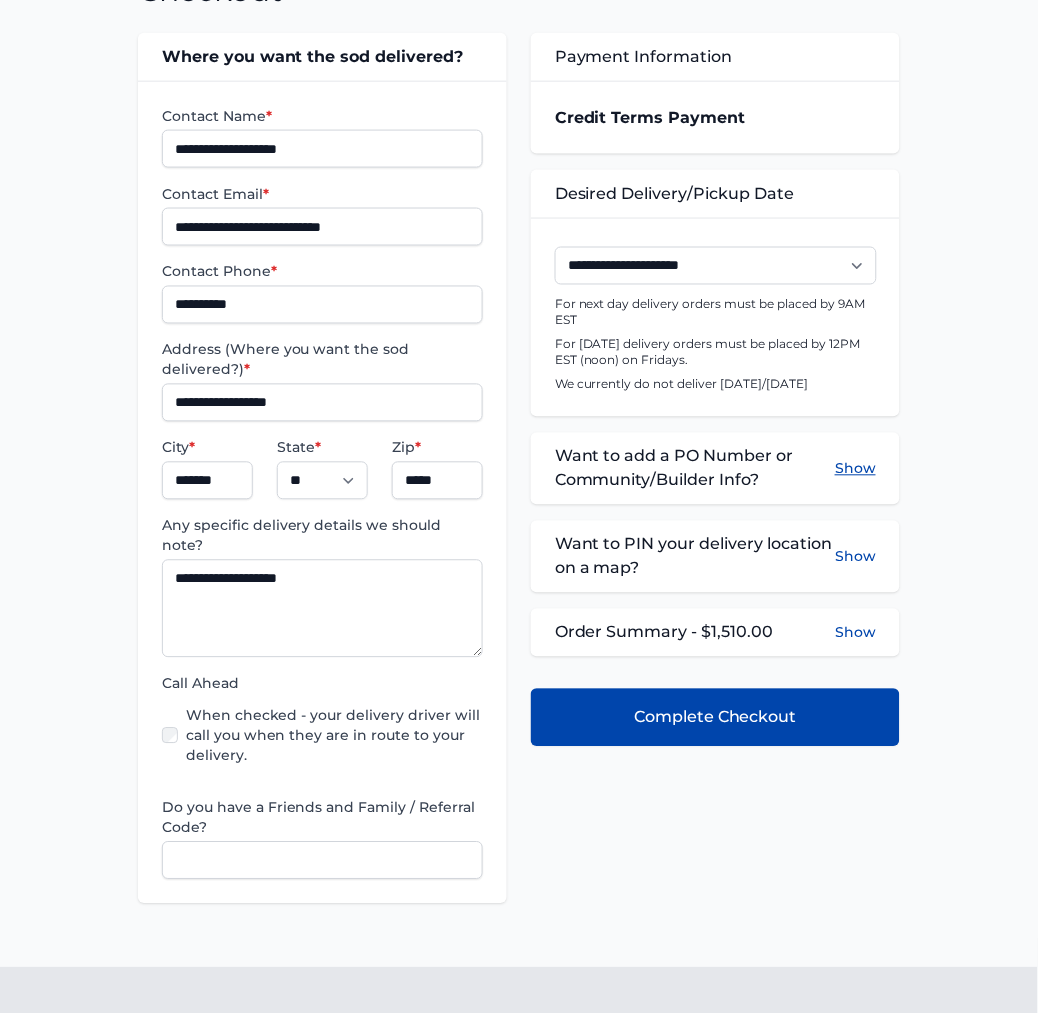click on "Show" at bounding box center (855, 469) 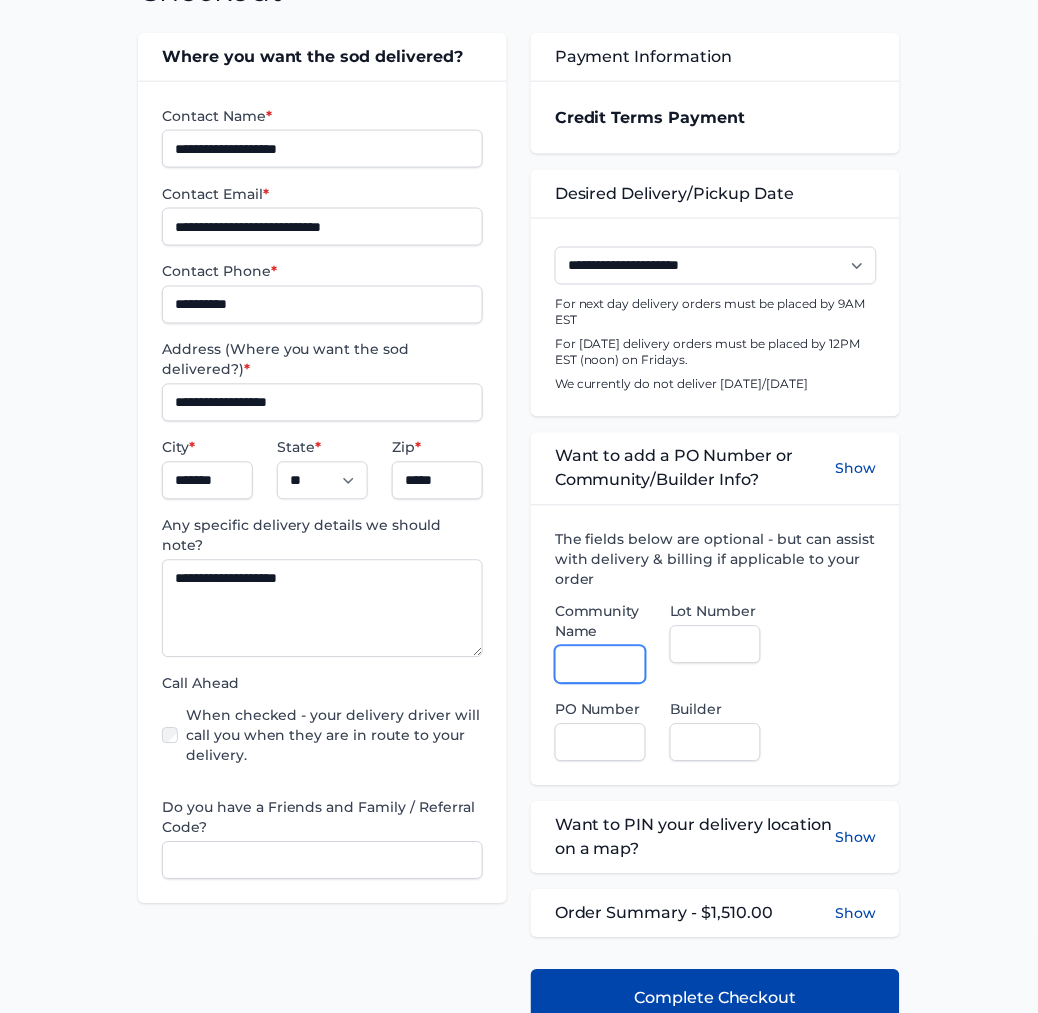 click on "Community Name" at bounding box center [600, 665] 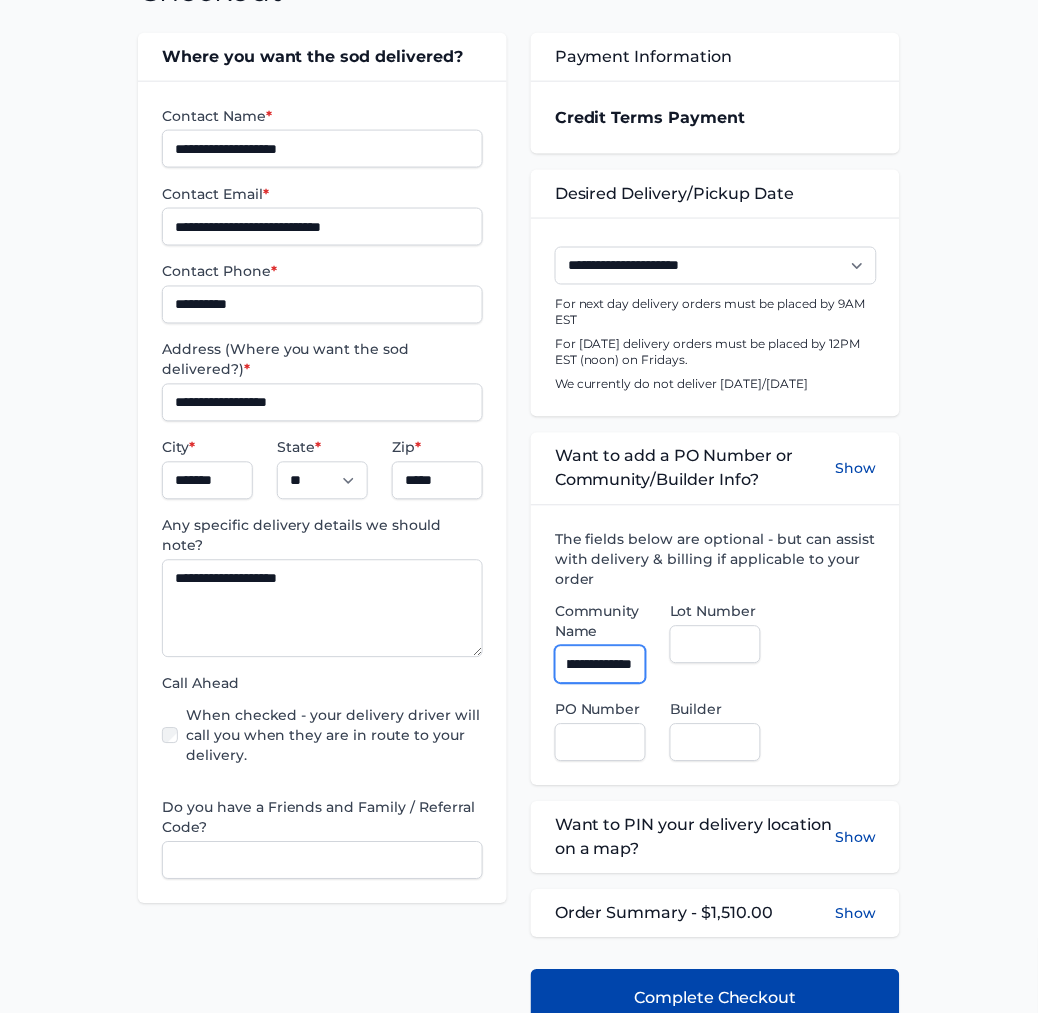 scroll, scrollTop: 0, scrollLeft: 111, axis: horizontal 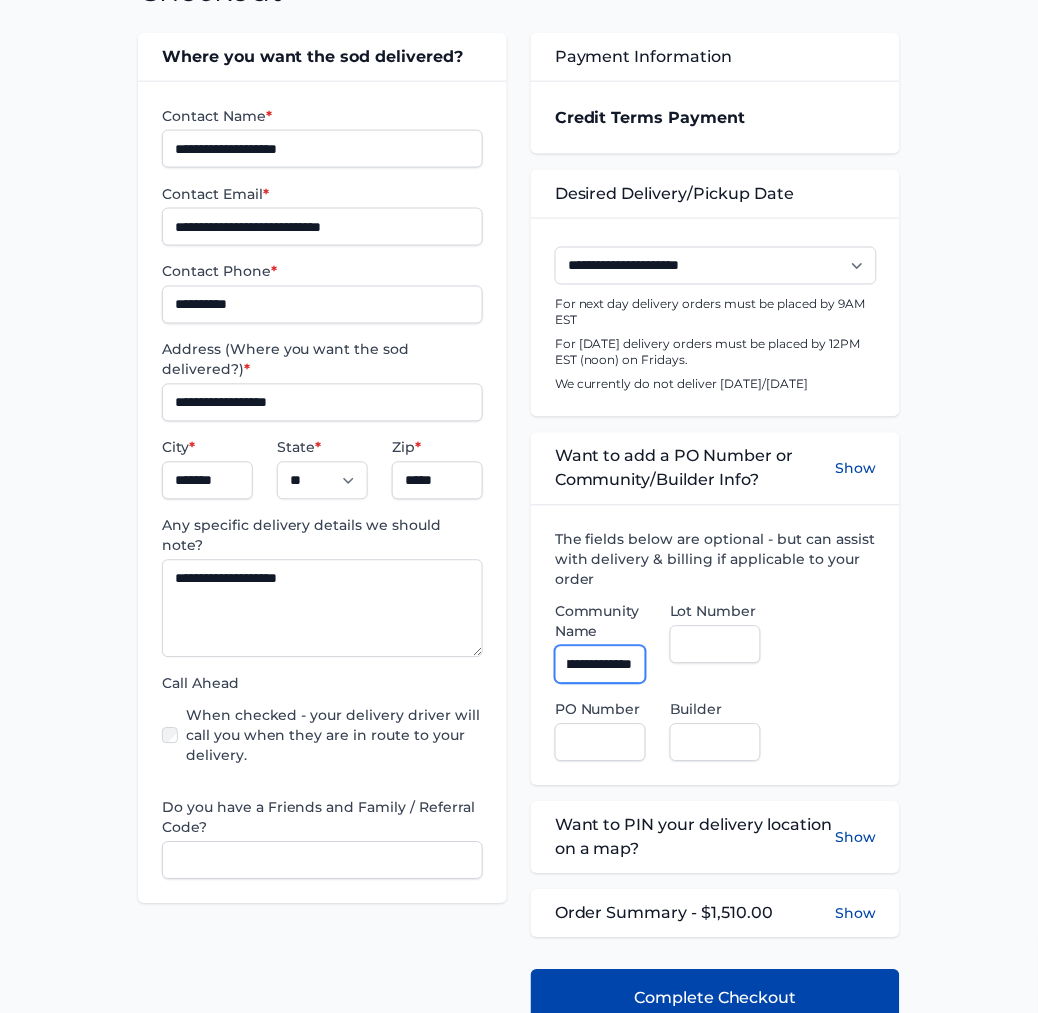 type on "**********" 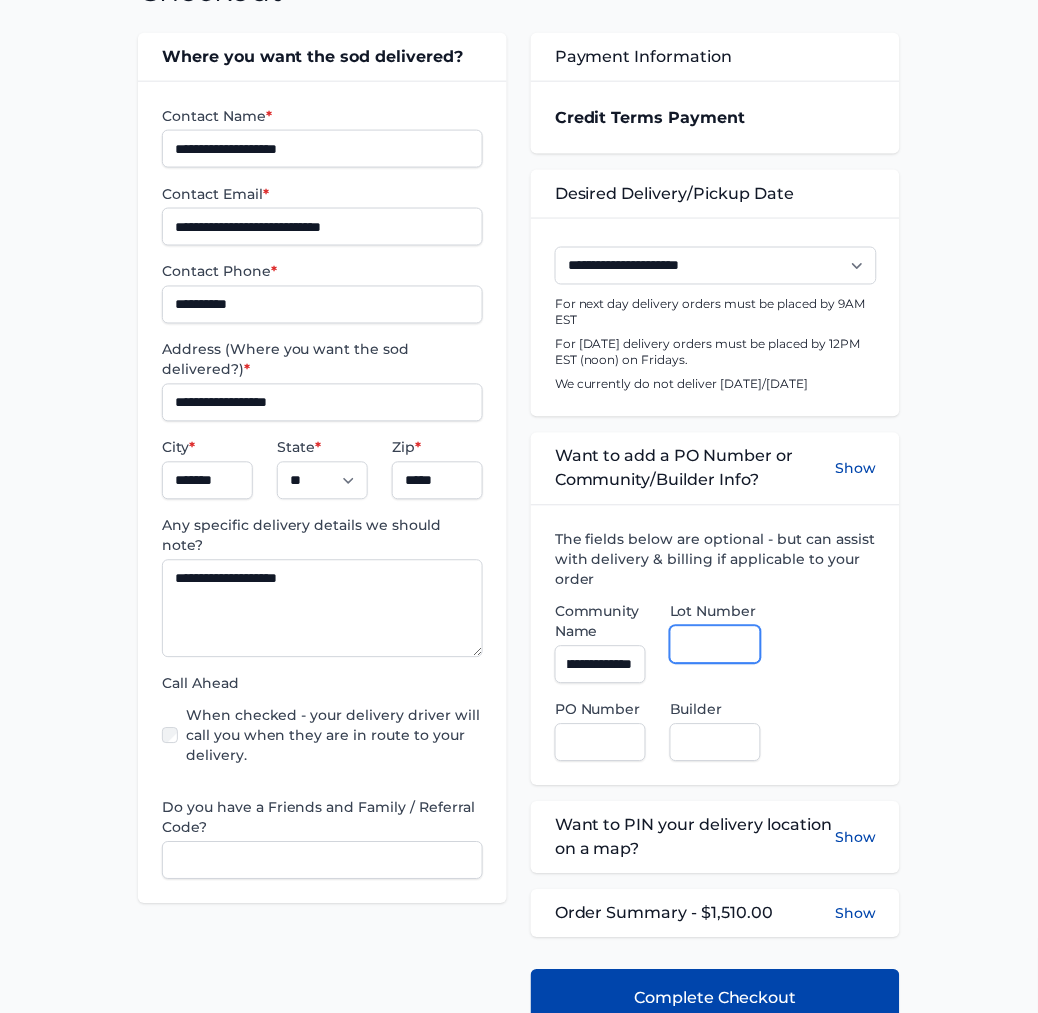 scroll, scrollTop: 0, scrollLeft: 0, axis: both 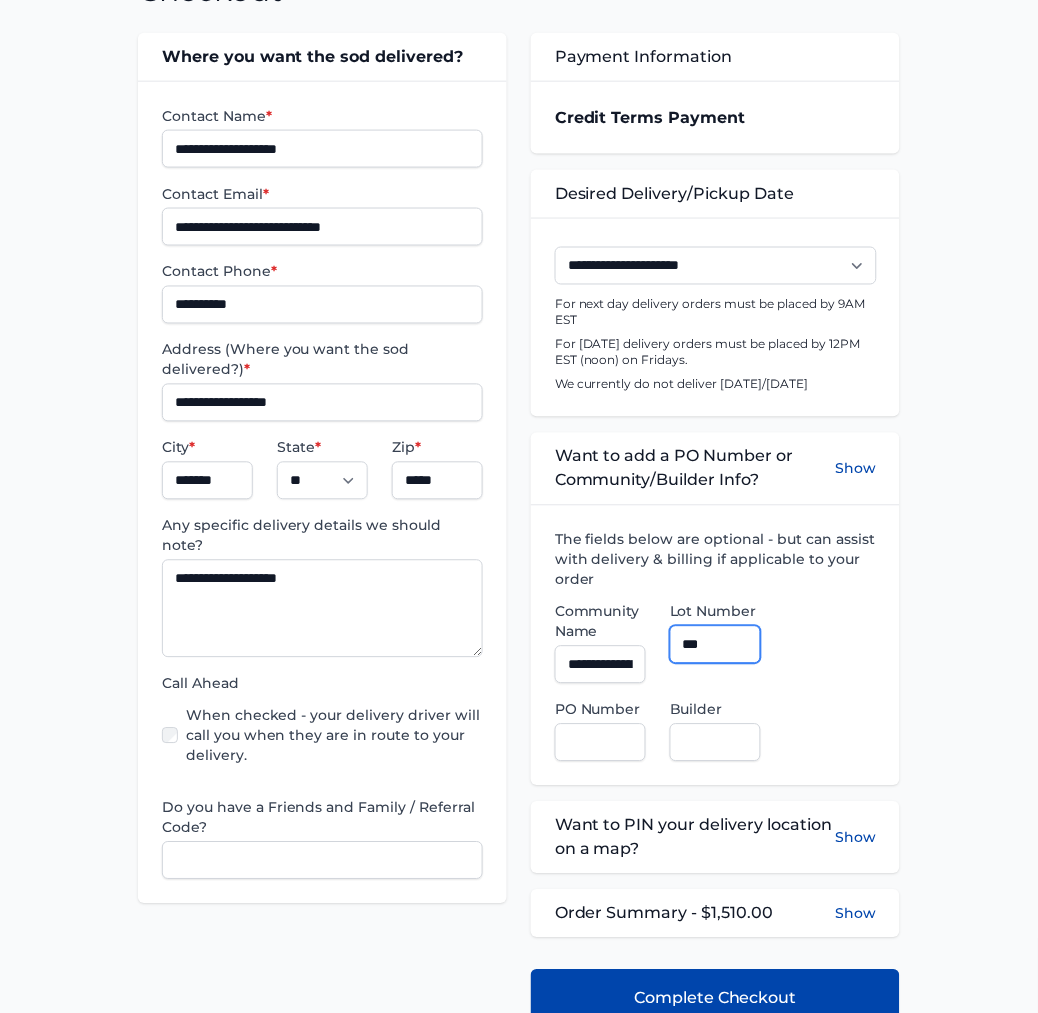 type on "***" 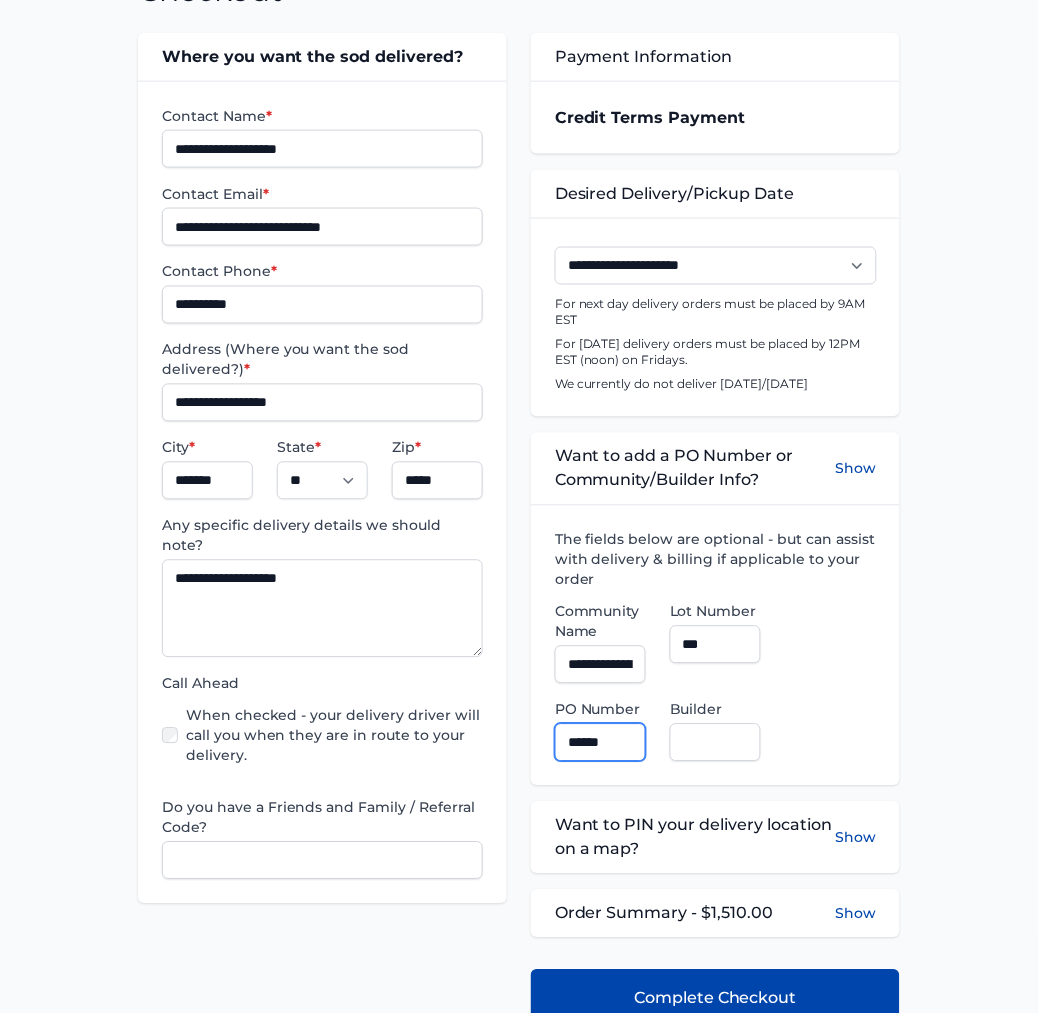 type on "******" 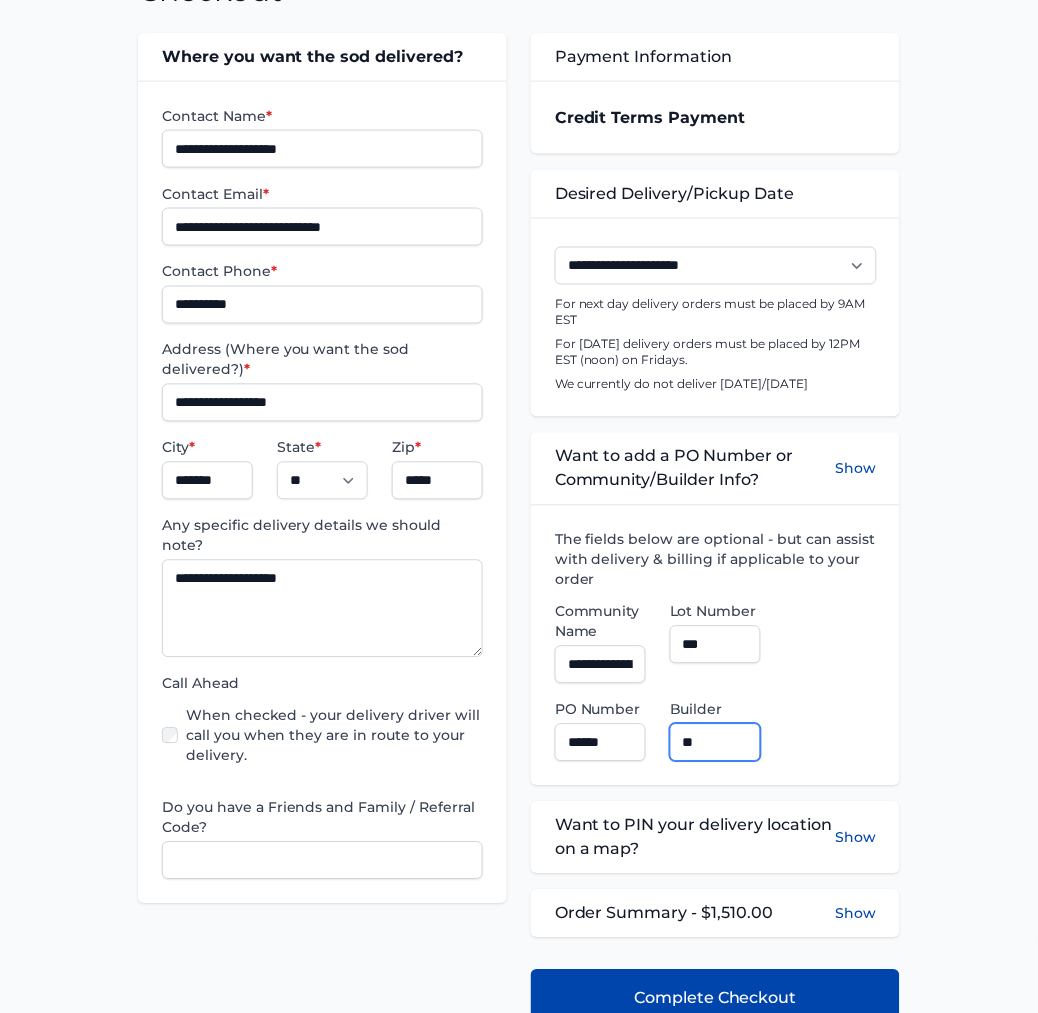 type on "**********" 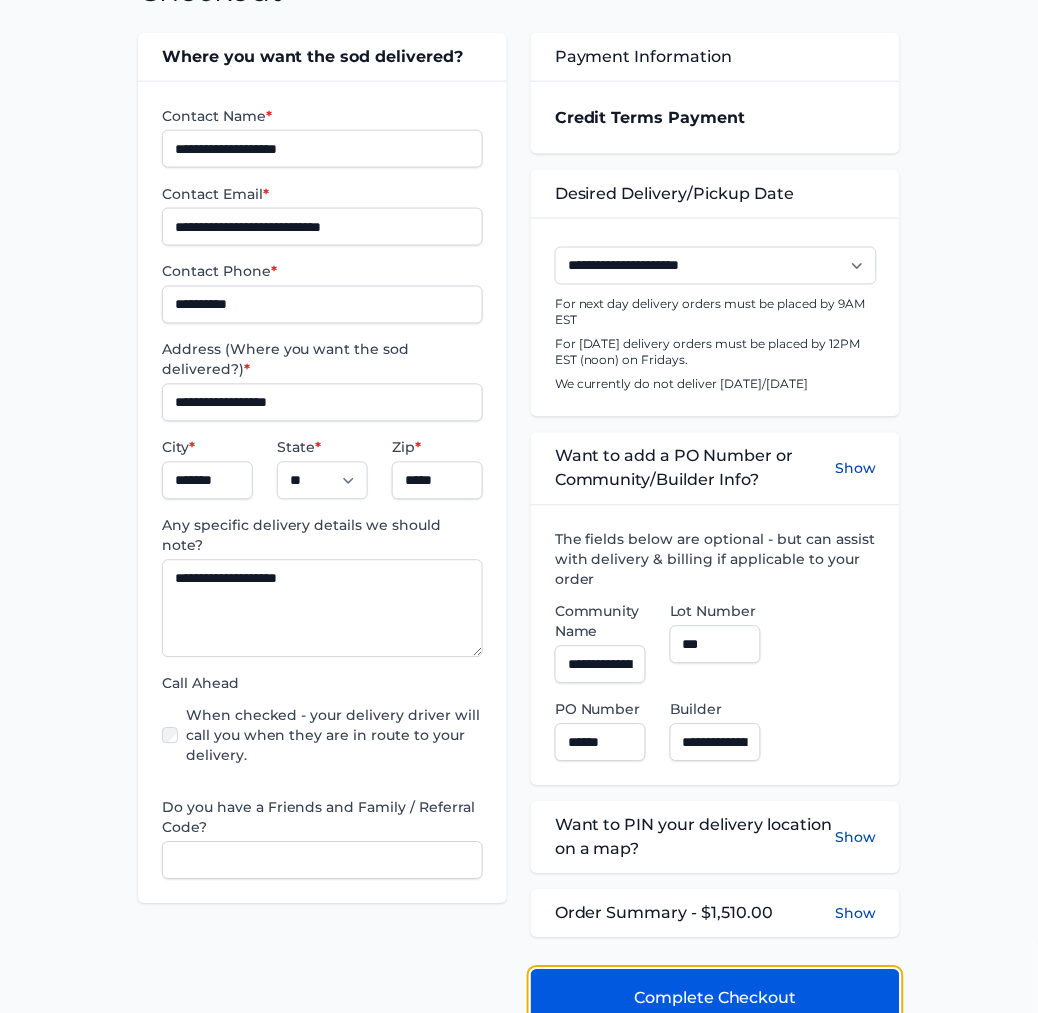 click on "Complete Checkout" at bounding box center [715, 999] 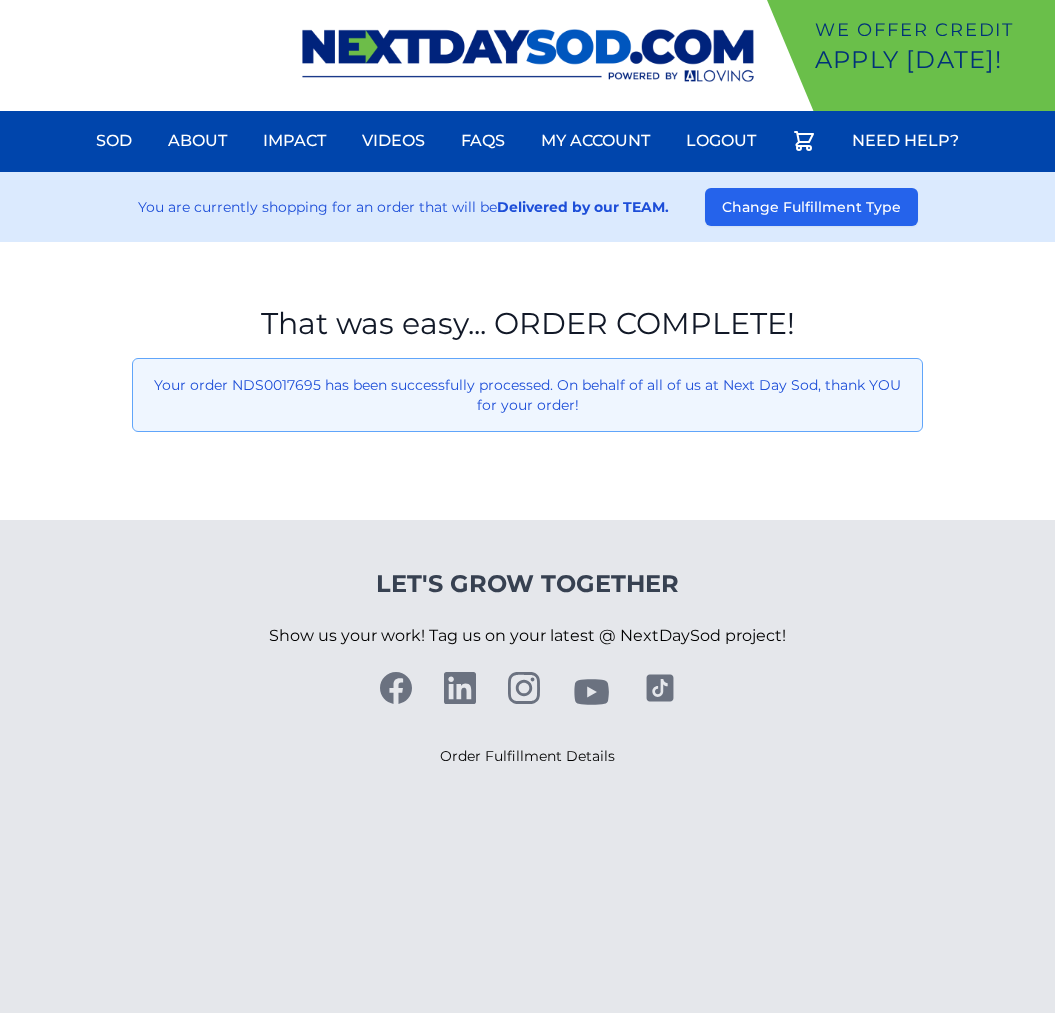 scroll, scrollTop: 0, scrollLeft: 0, axis: both 